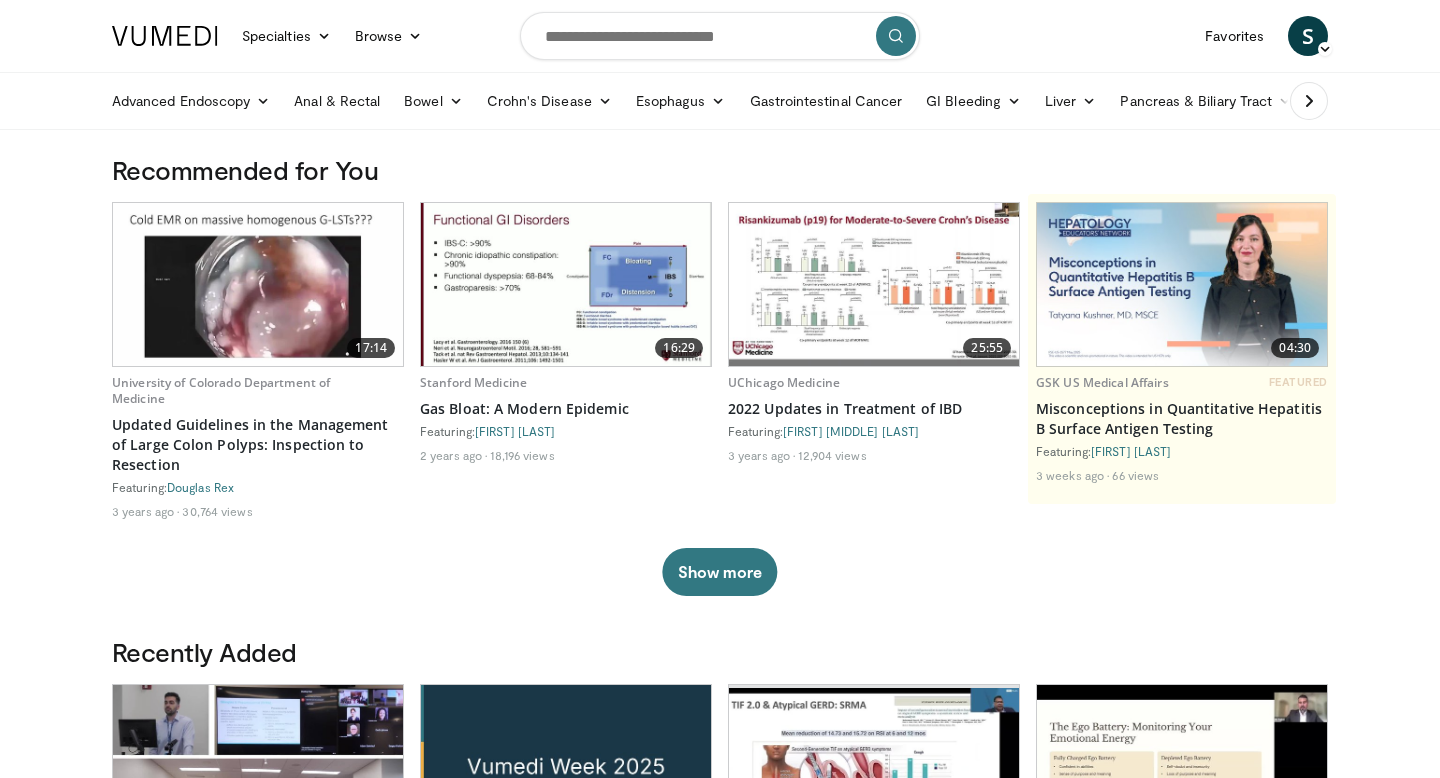 scroll, scrollTop: 0, scrollLeft: 0, axis: both 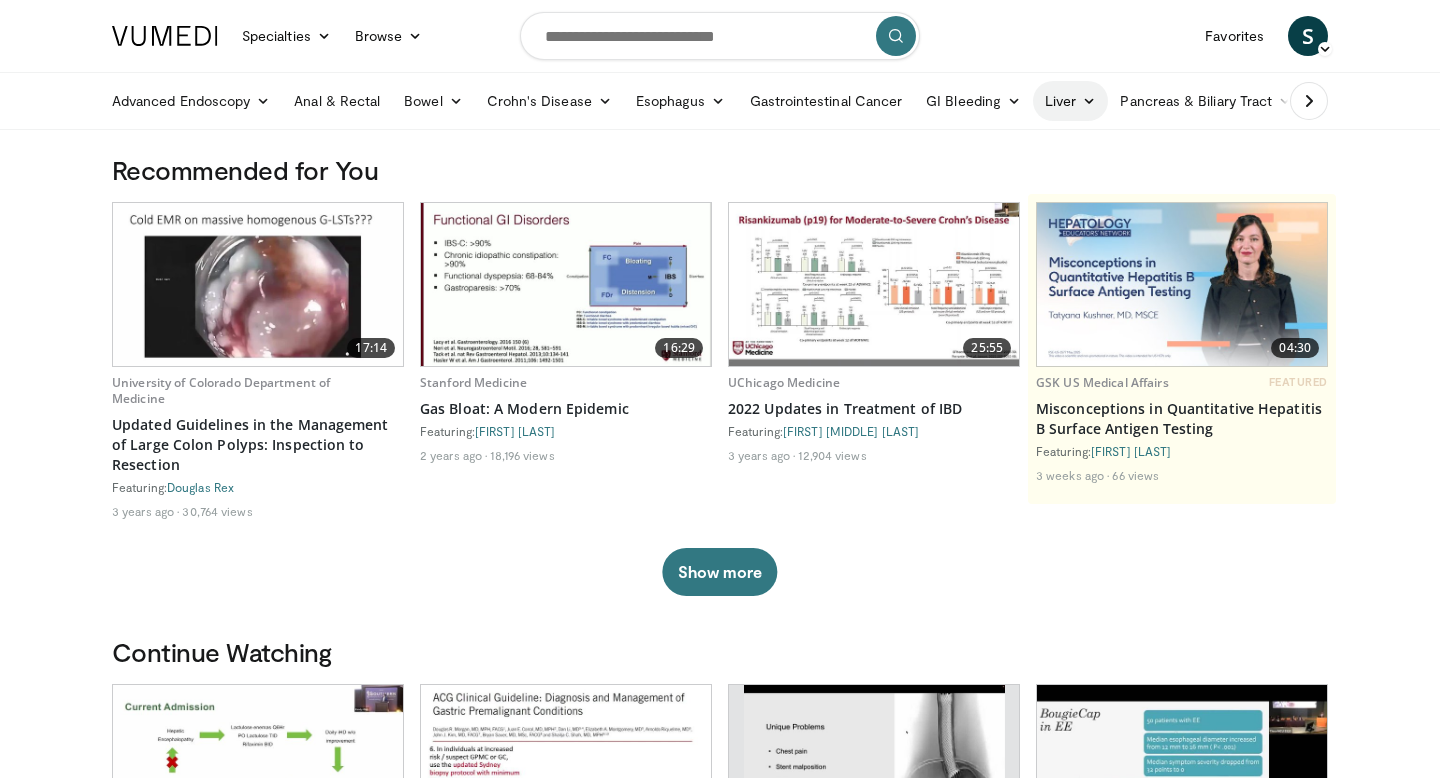 click on "Liver" at bounding box center (1070, 101) 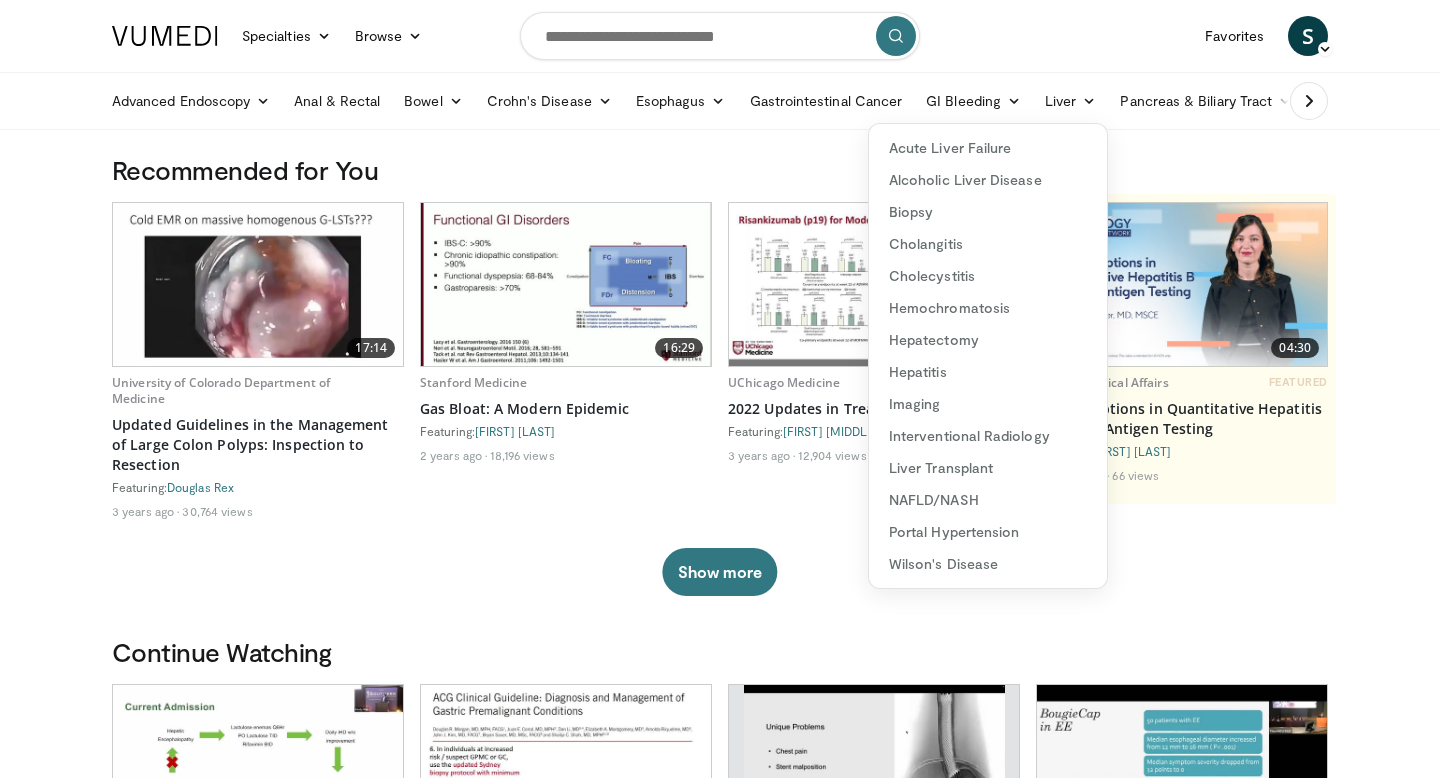 click on "Recommended for You" at bounding box center (720, 170) 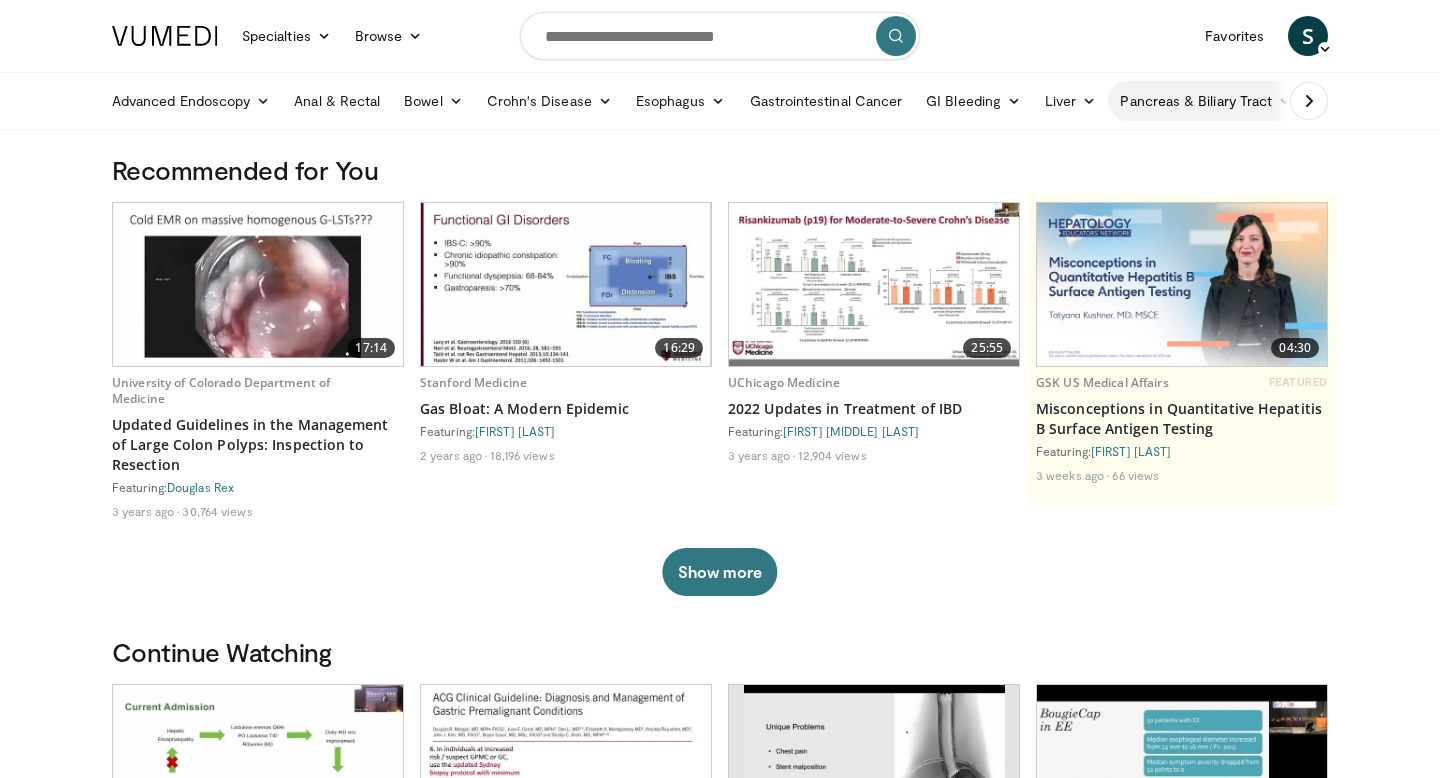 click on "Pancreas & Biliary Tract" at bounding box center (1206, 101) 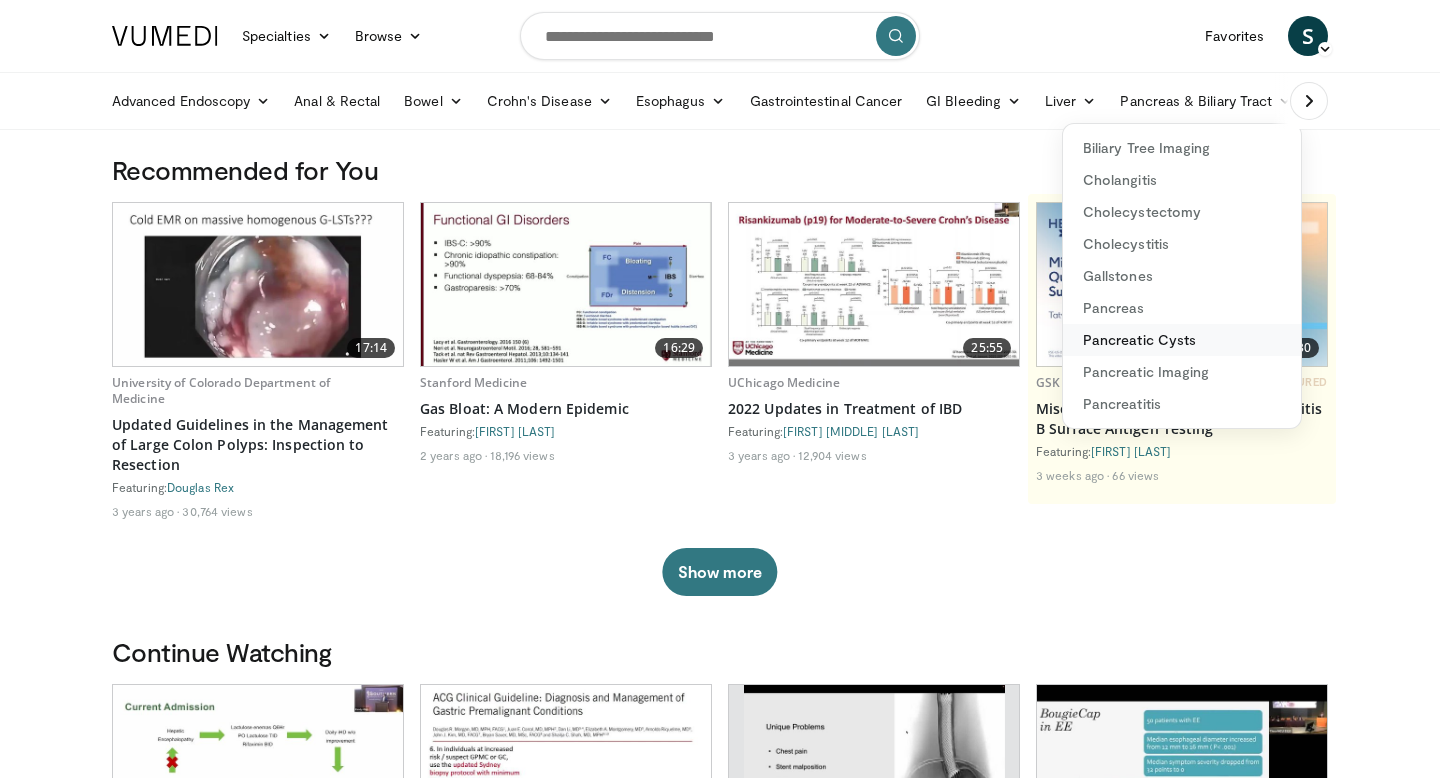 click on "Pancreatic Cysts" at bounding box center (1182, 340) 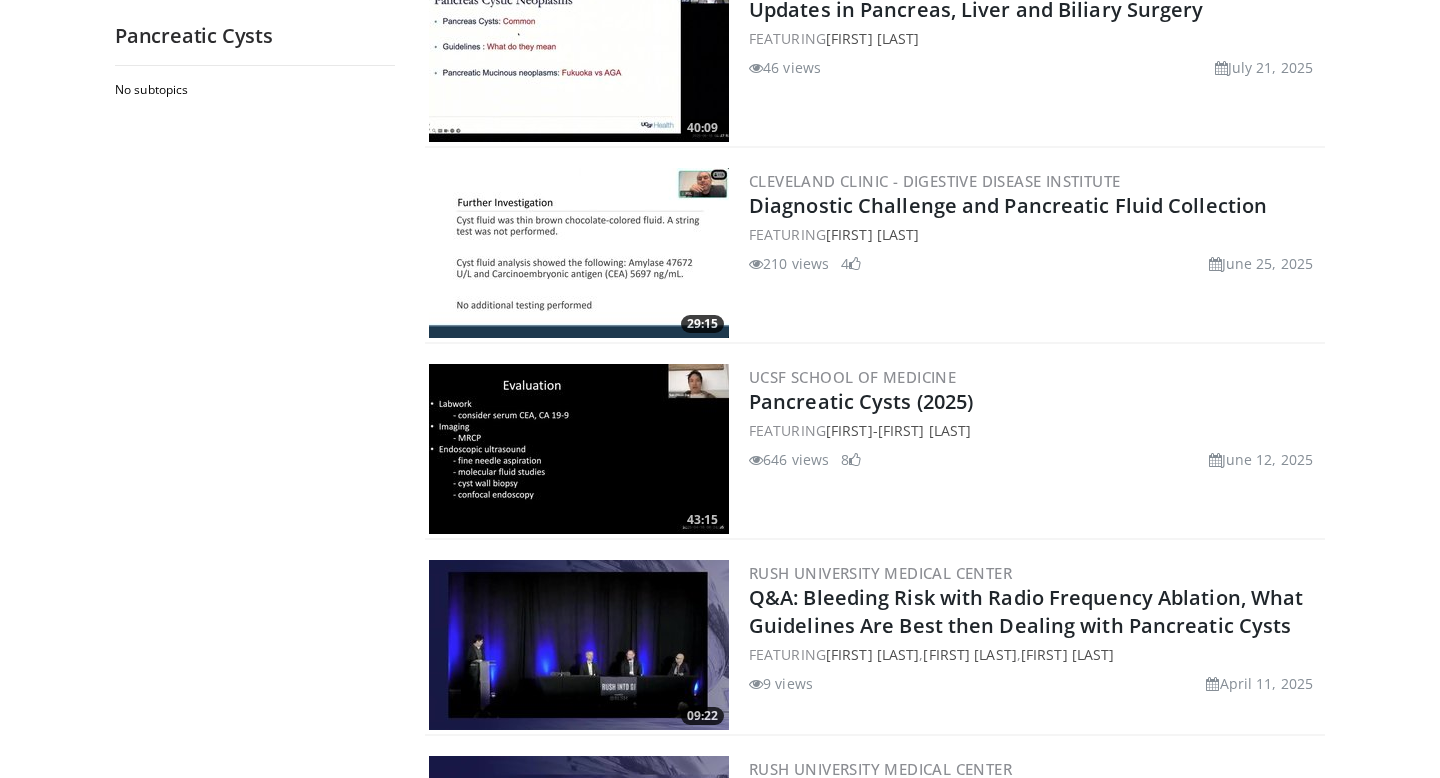 scroll, scrollTop: 456, scrollLeft: 0, axis: vertical 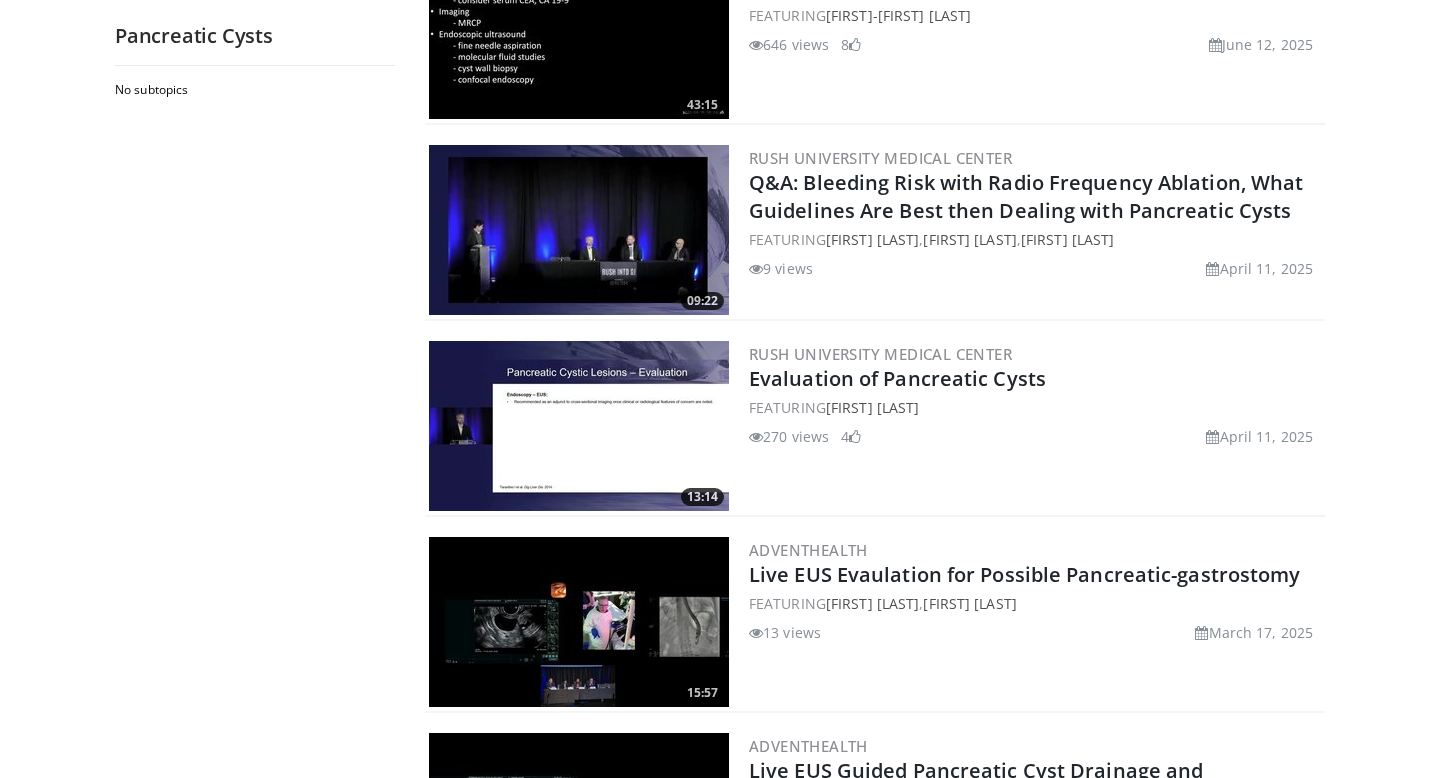 click at bounding box center (579, 426) 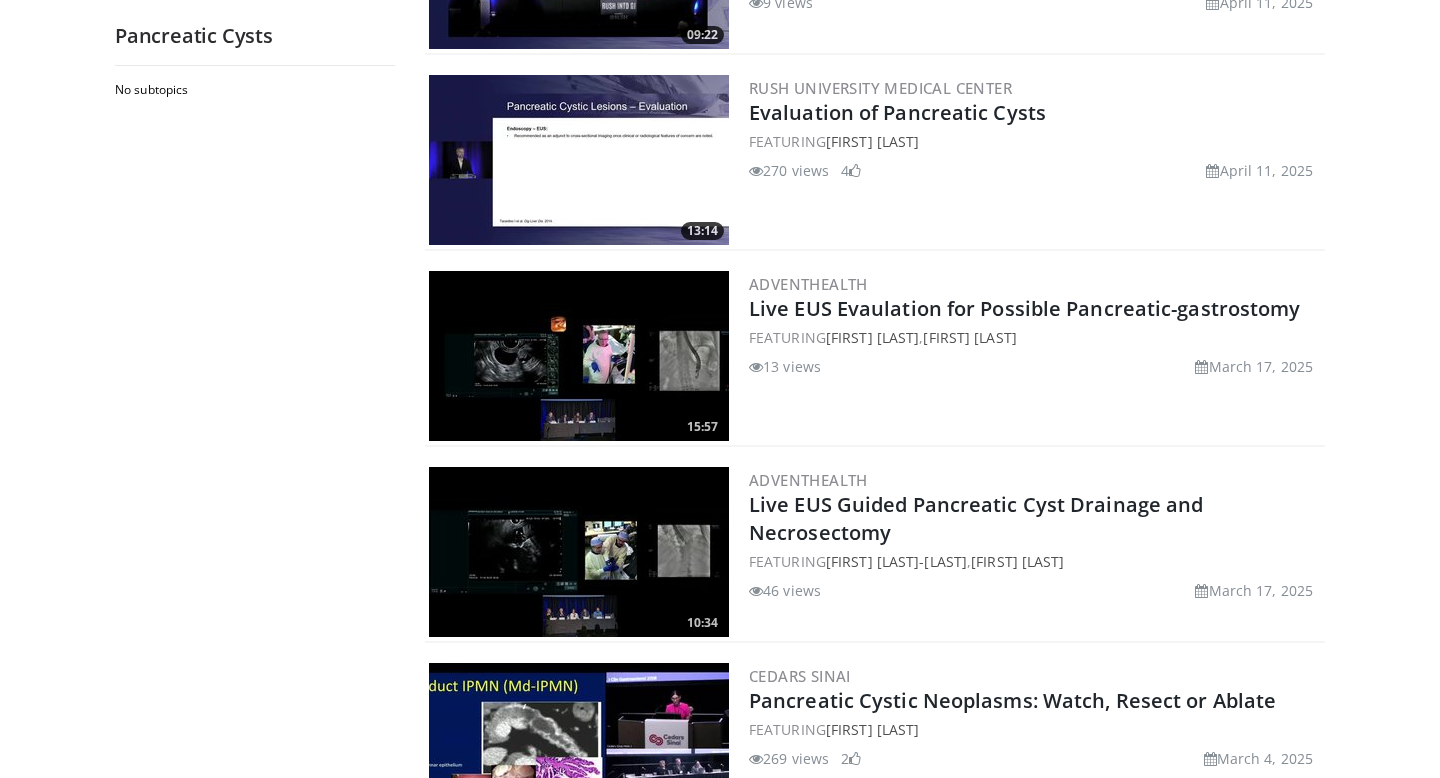scroll, scrollTop: 1178, scrollLeft: 0, axis: vertical 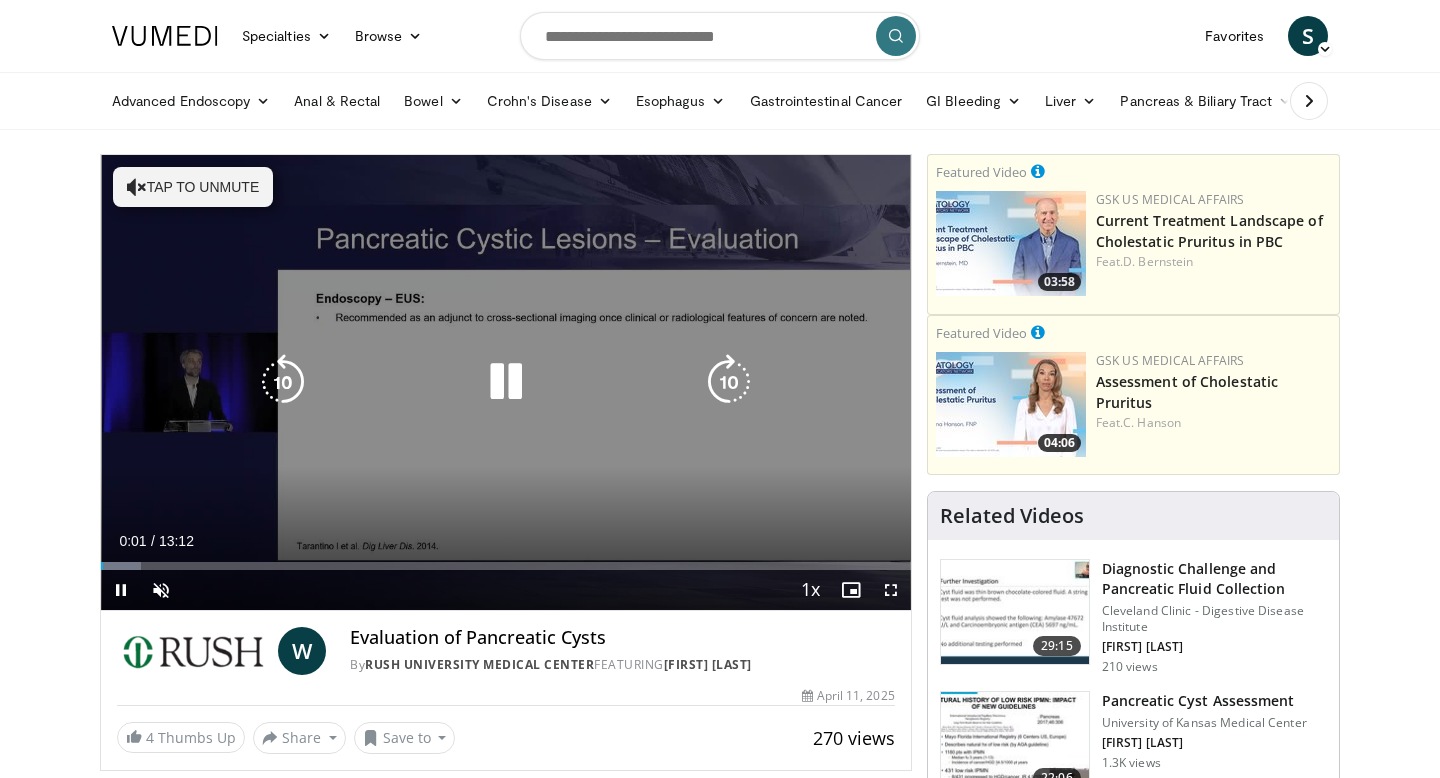 drag, startPoint x: 183, startPoint y: 184, endPoint x: 213, endPoint y: 294, distance: 114.01754 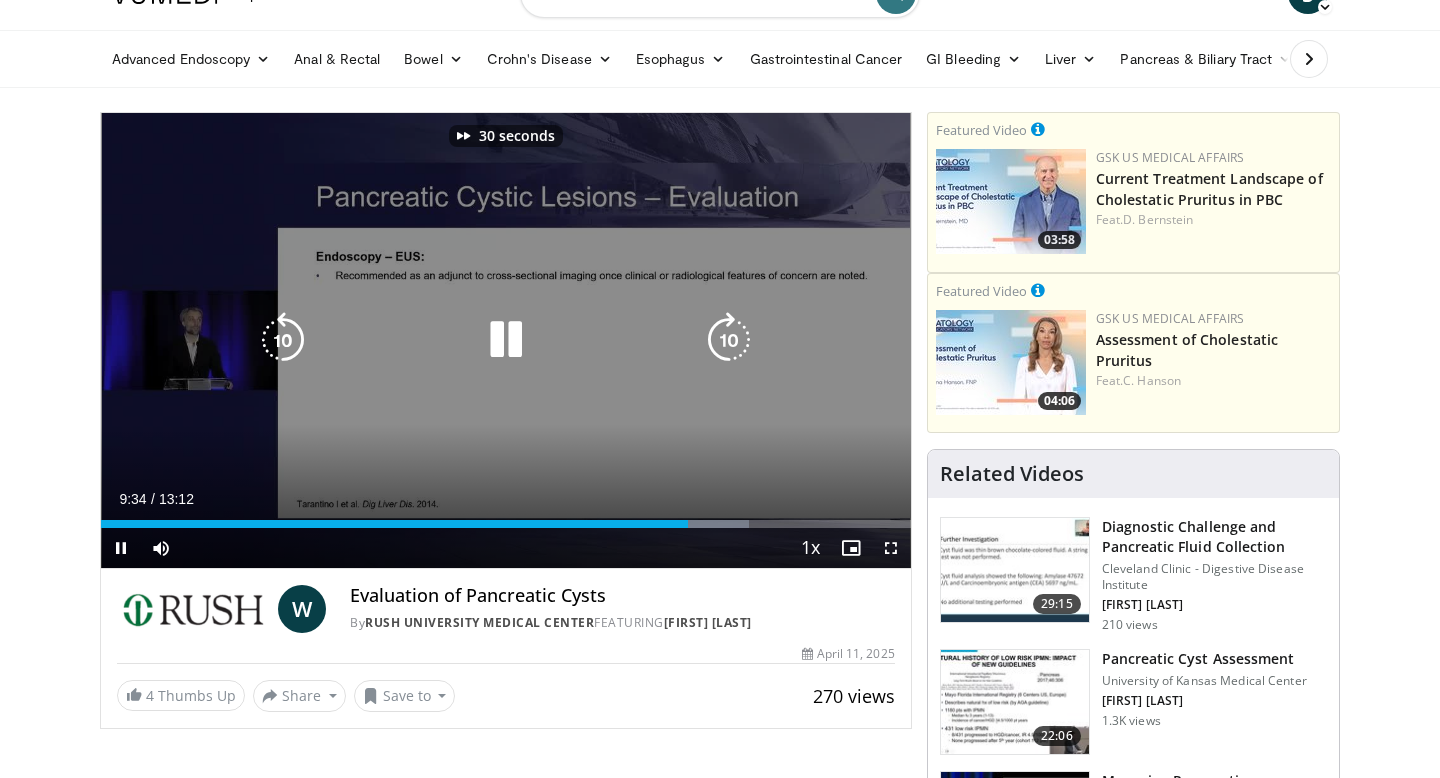 scroll, scrollTop: 40, scrollLeft: 0, axis: vertical 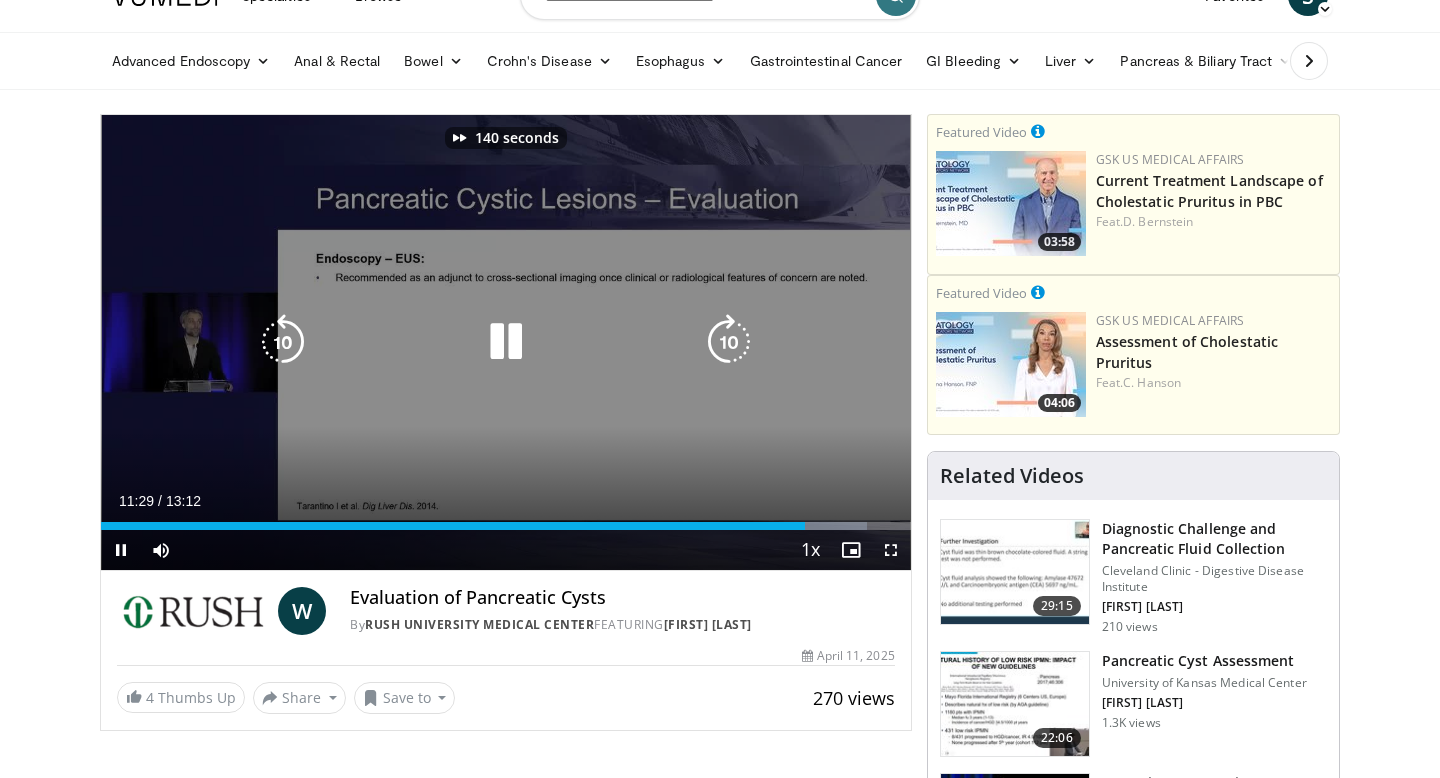 click at bounding box center [506, 342] 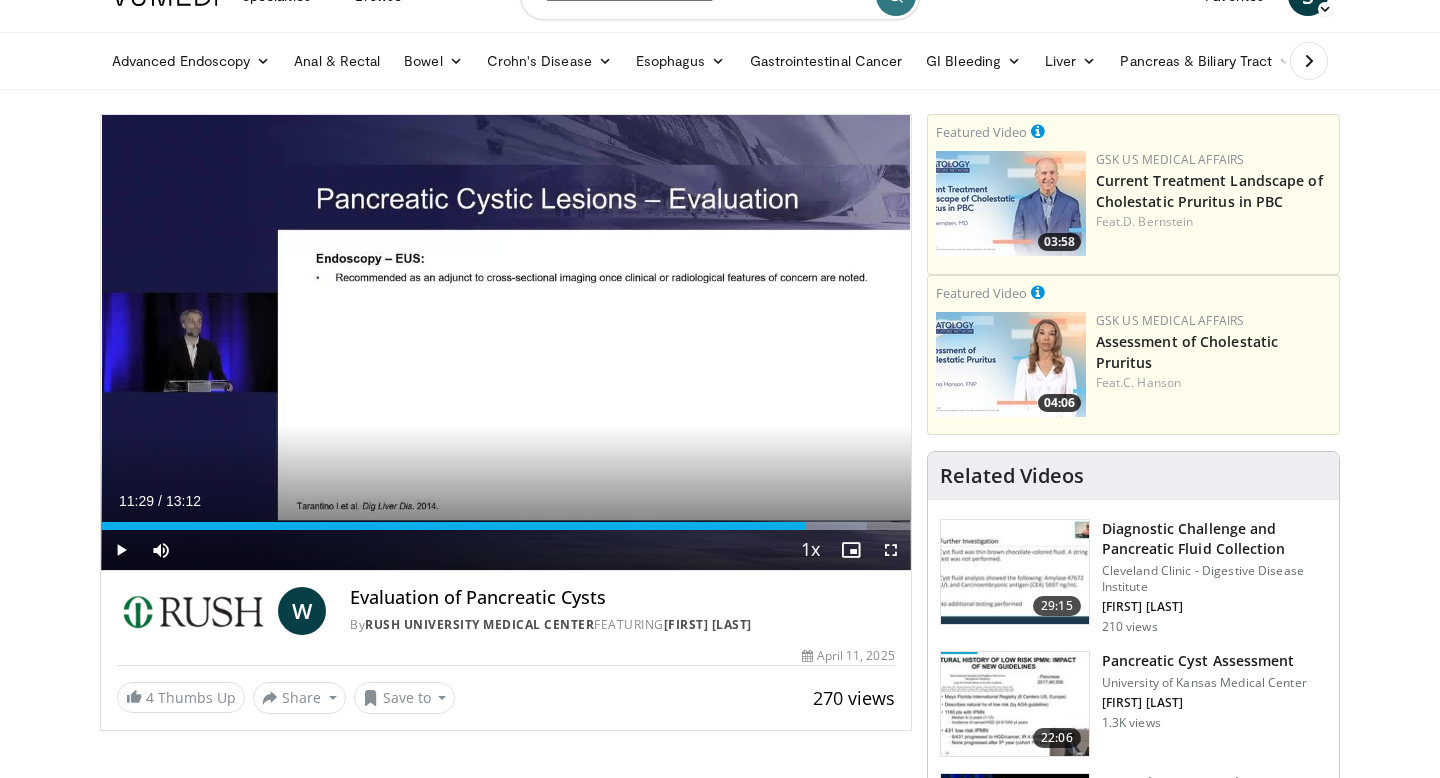 click at bounding box center [1015, 704] 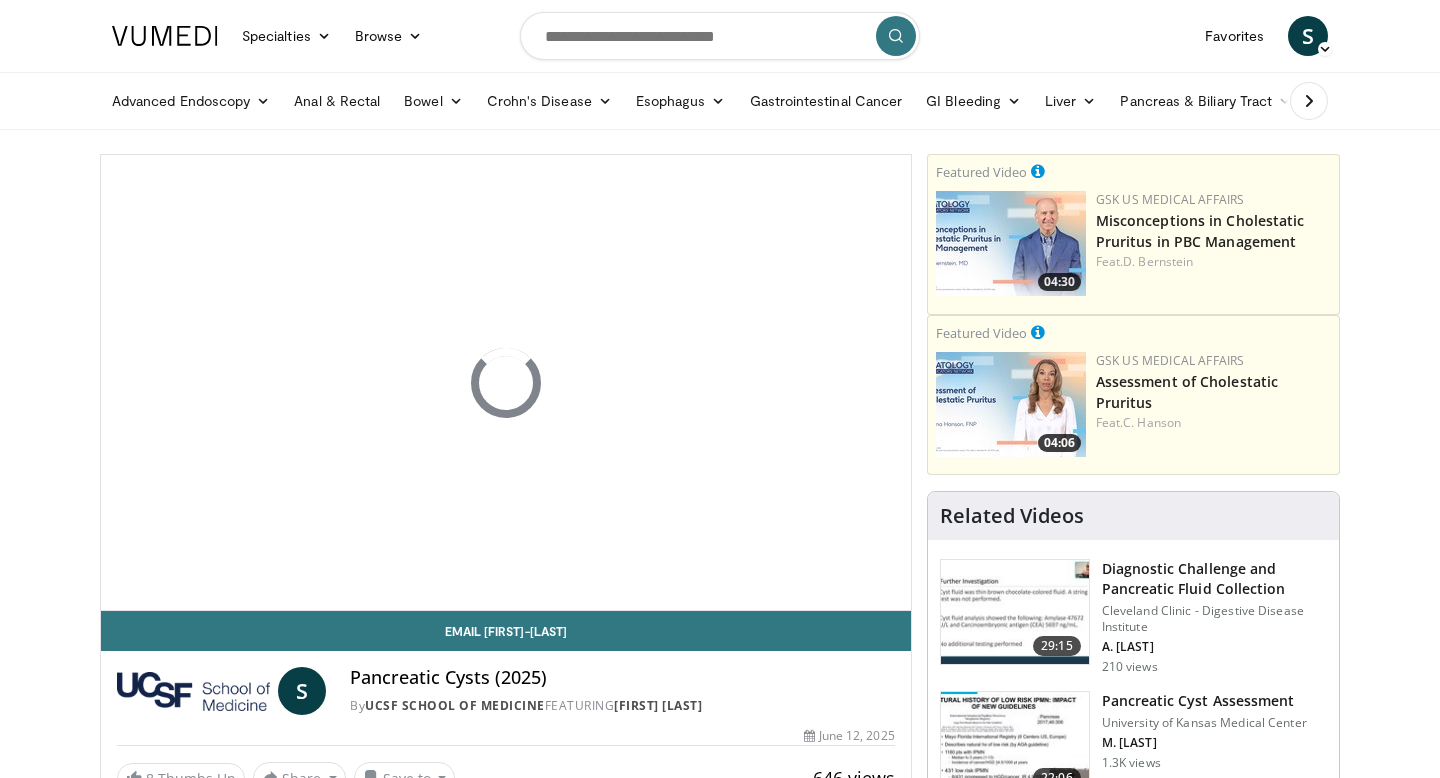 scroll, scrollTop: 0, scrollLeft: 0, axis: both 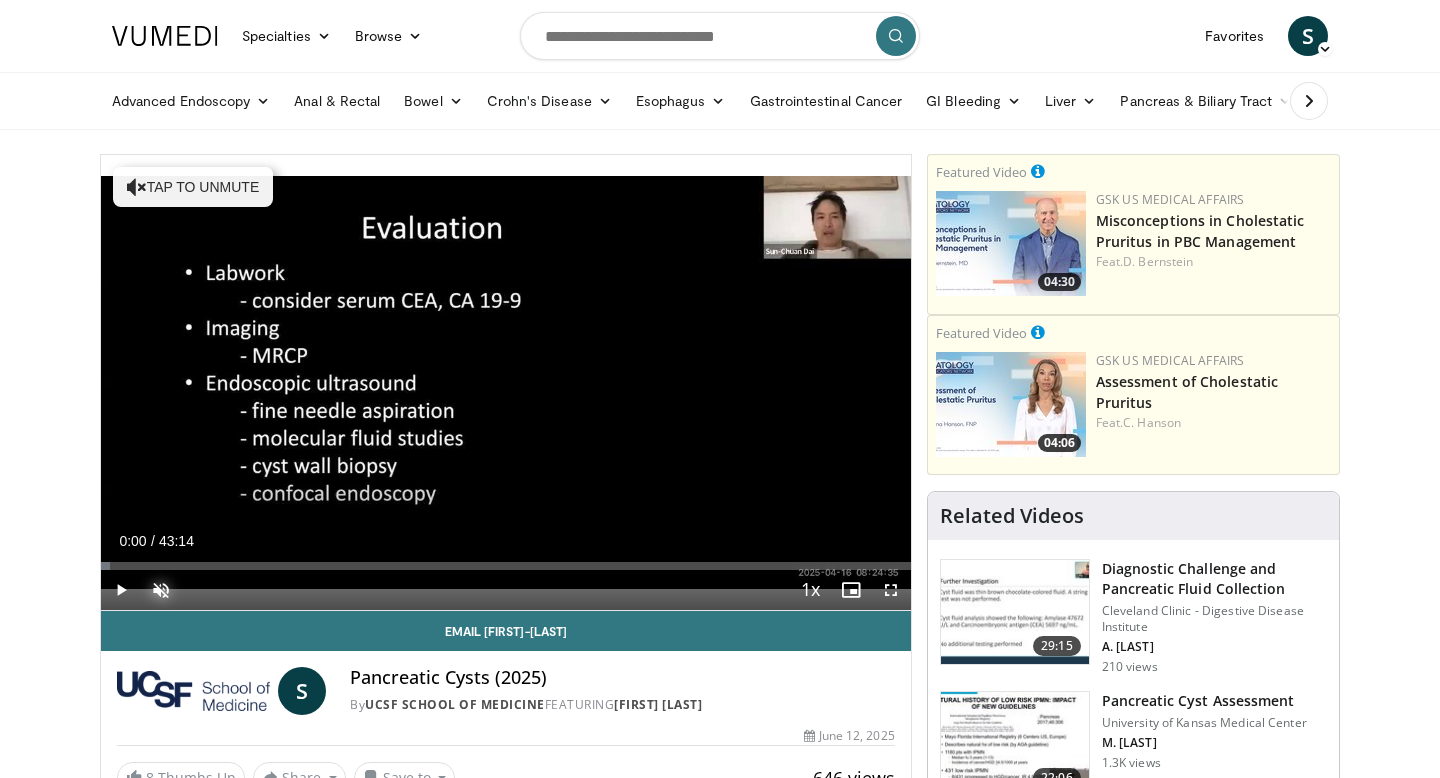 click at bounding box center (161, 590) 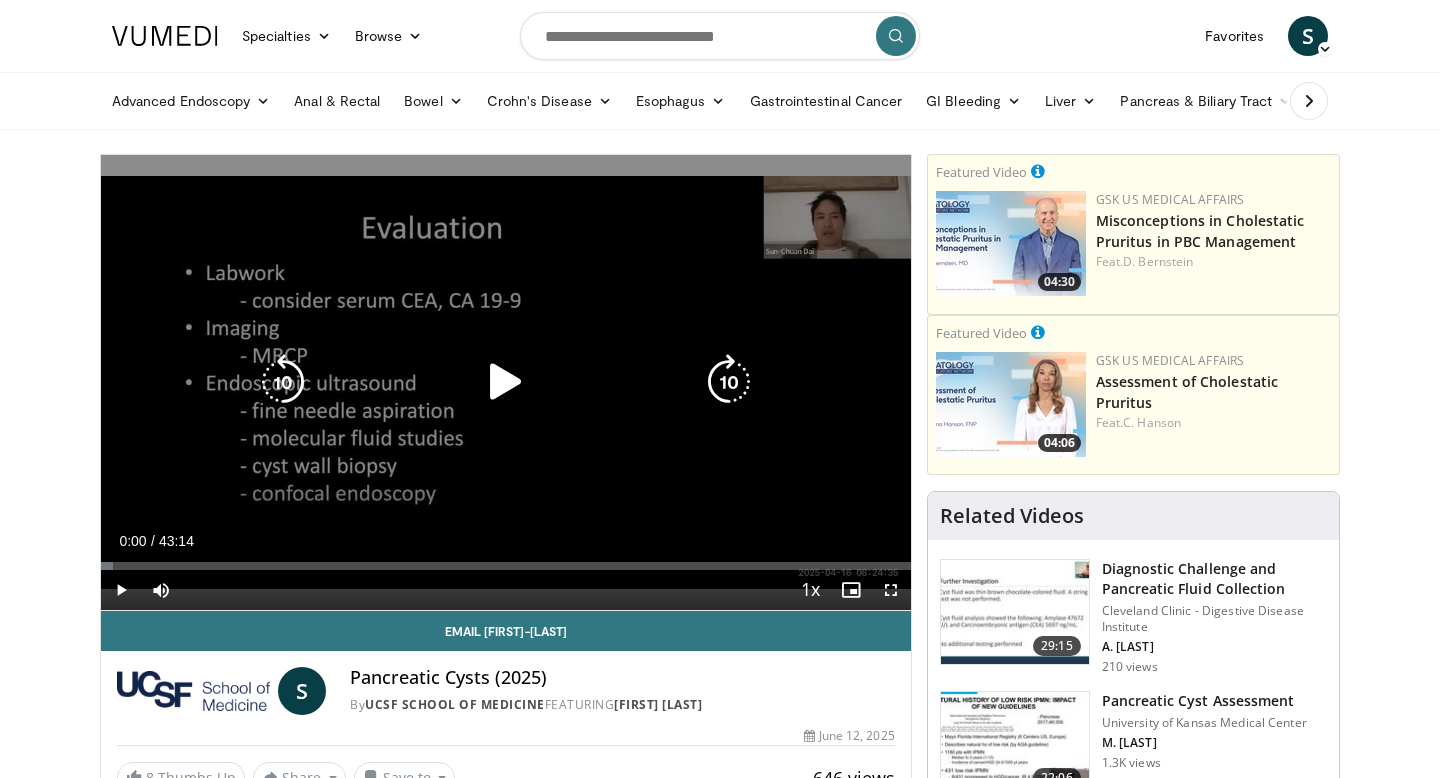click at bounding box center [506, 382] 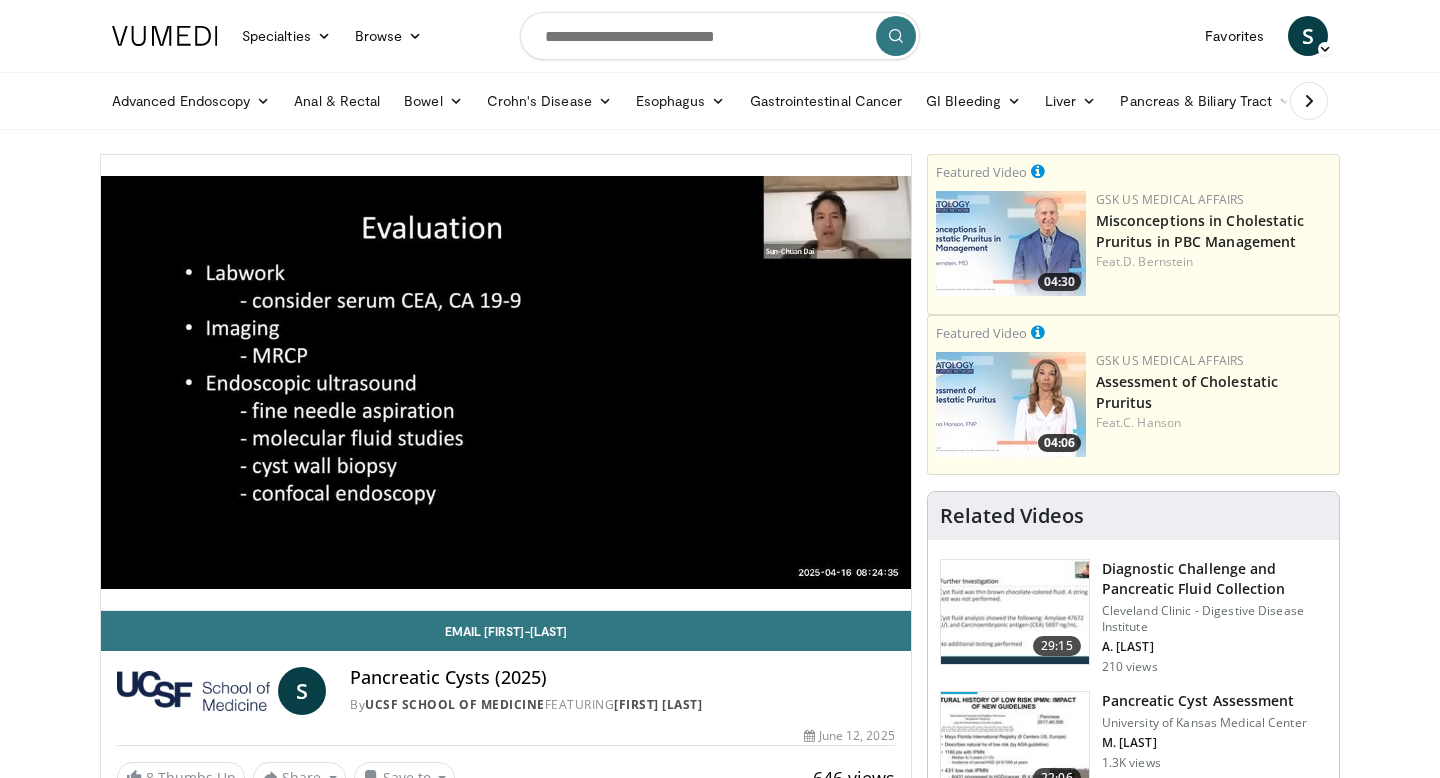 scroll, scrollTop: 54, scrollLeft: 0, axis: vertical 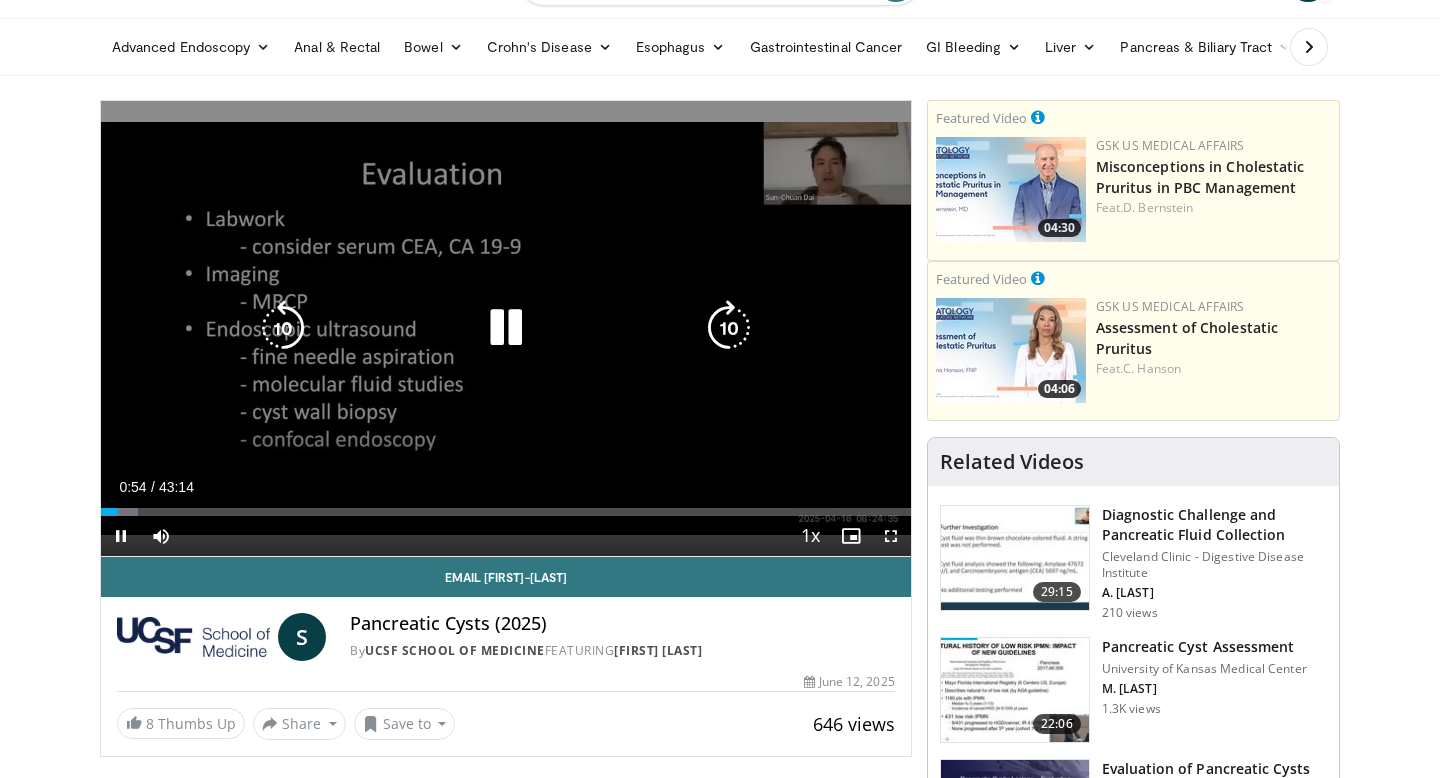 click at bounding box center (506, 328) 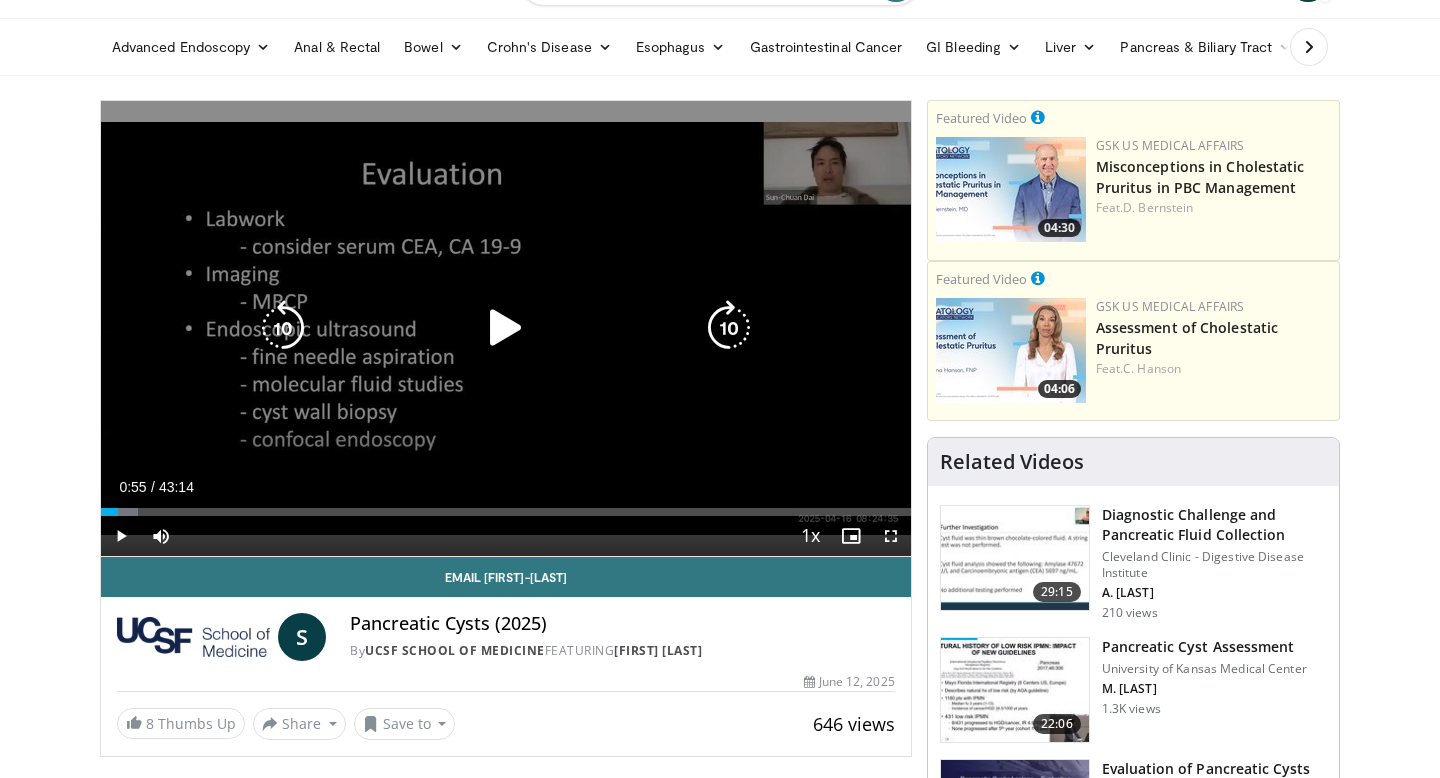 click on "10 seconds
Tap to unmute" at bounding box center (506, 328) 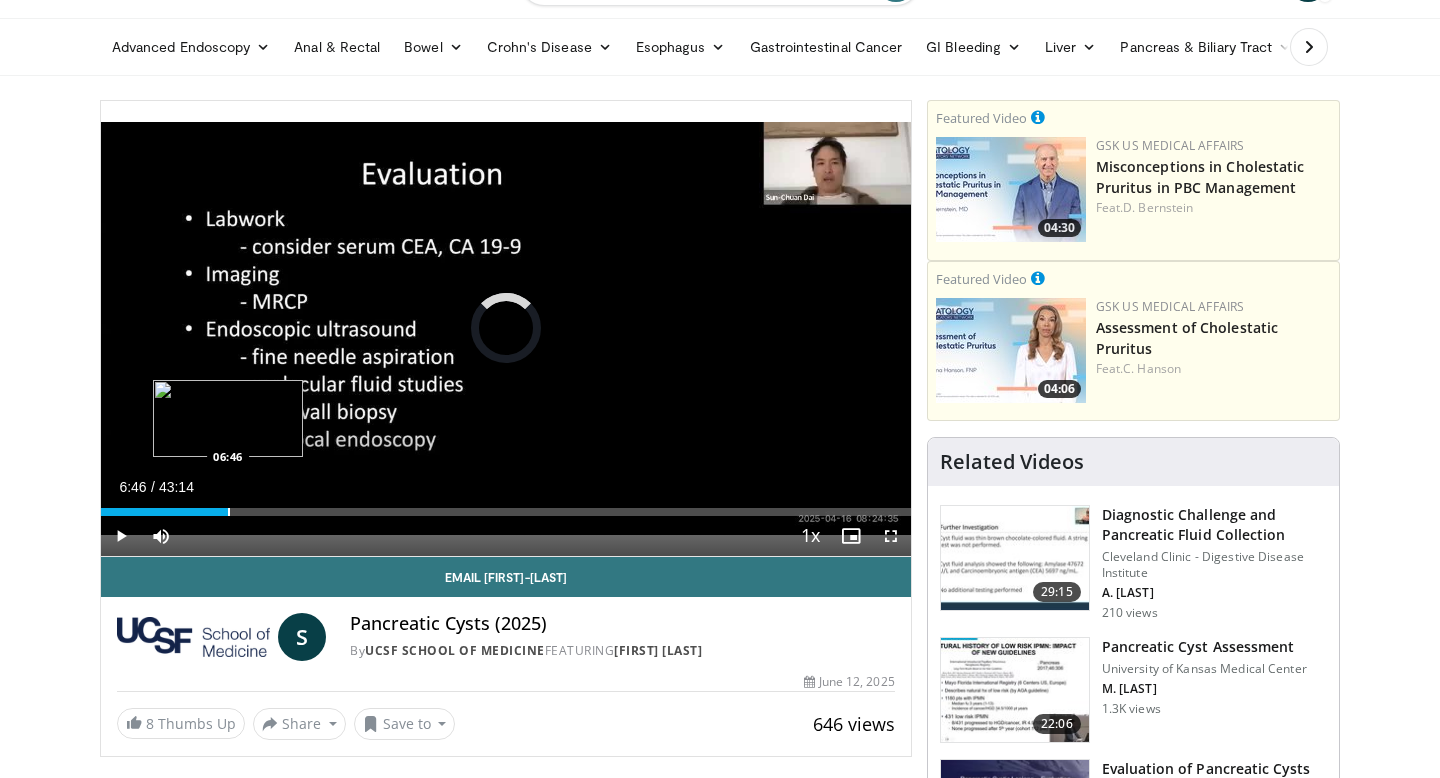 click at bounding box center [229, 512] 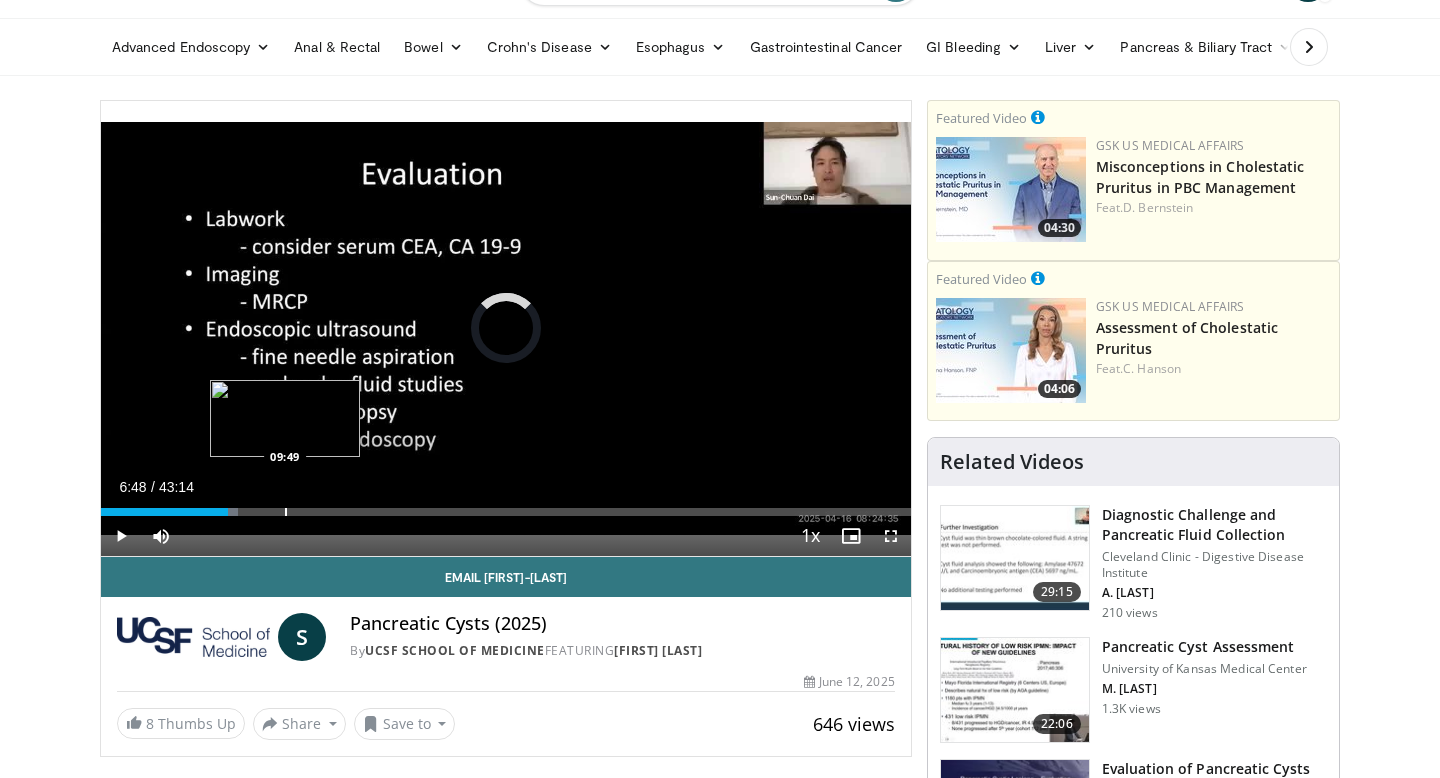 click at bounding box center (286, 512) 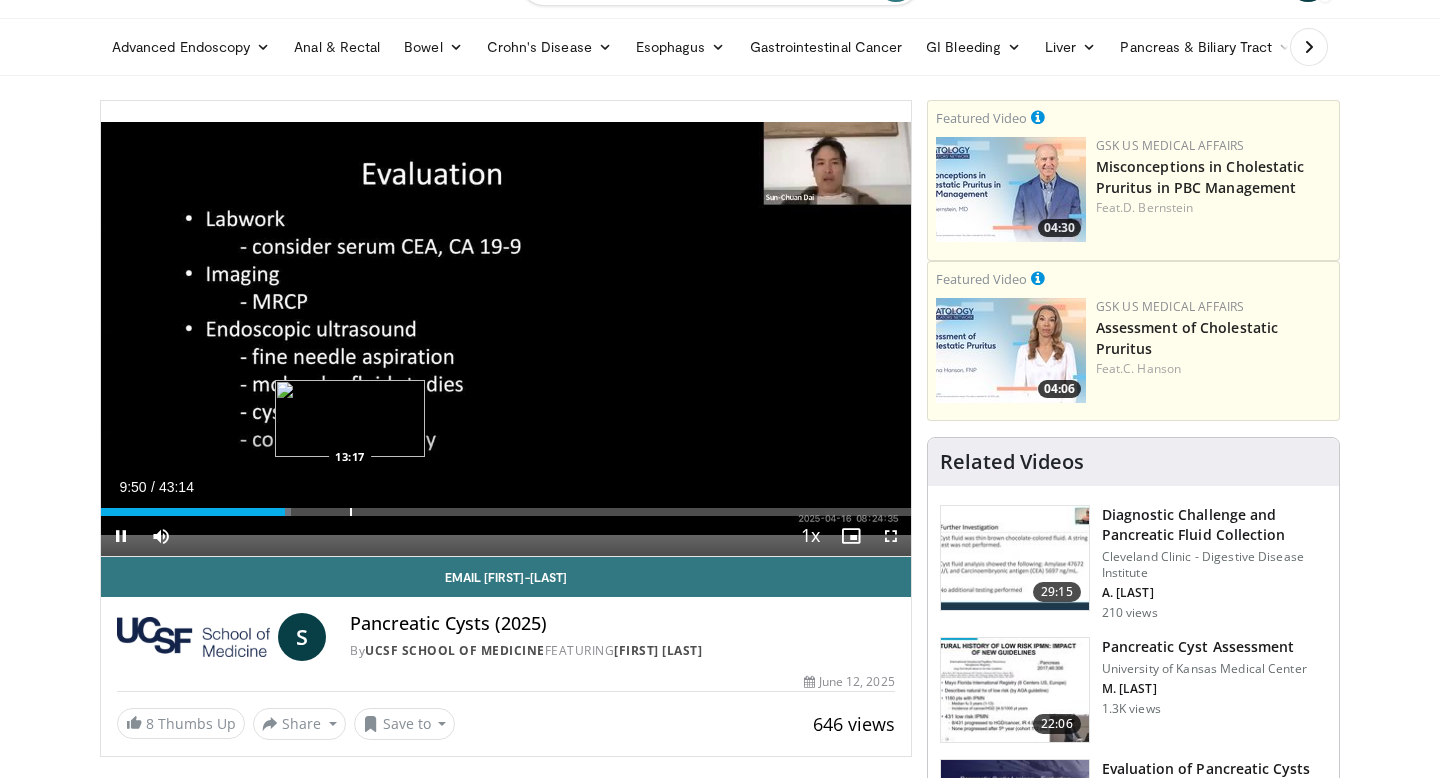 click on "Loaded :  23.51% 09:50 13:17" at bounding box center (506, 506) 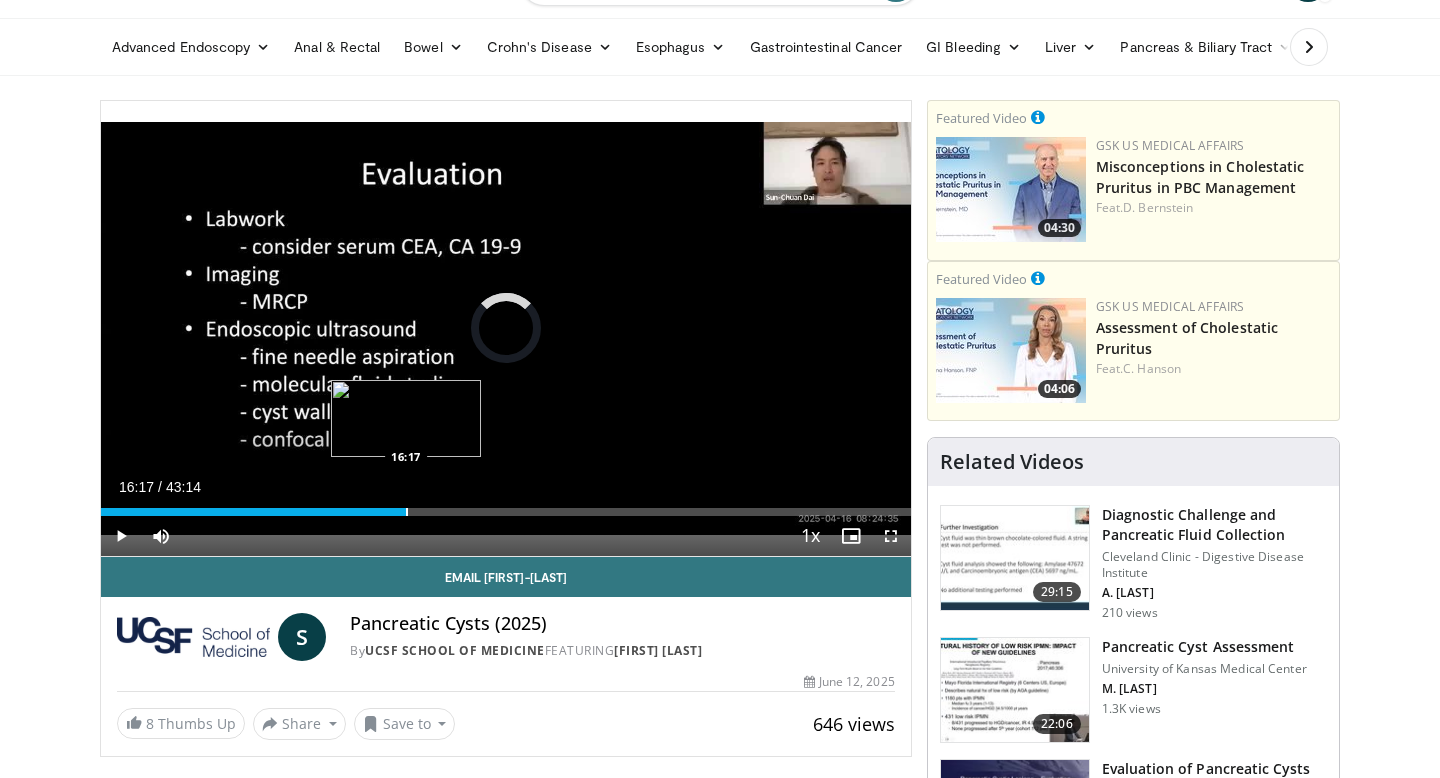 click on "Loaded :  0.00% 16:17 16:17" at bounding box center [506, 506] 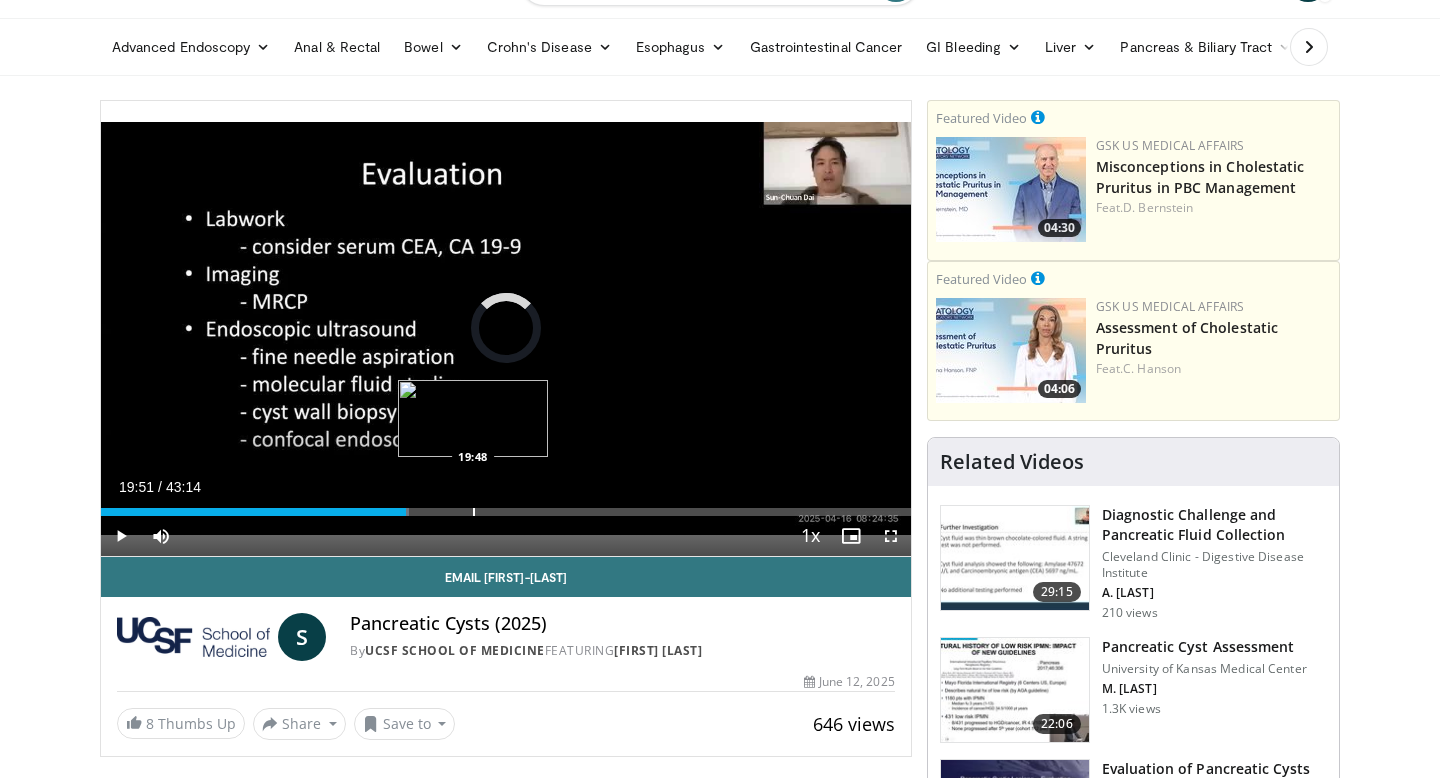 click on "Loaded :  38.09% 16:18 19:48" at bounding box center (506, 506) 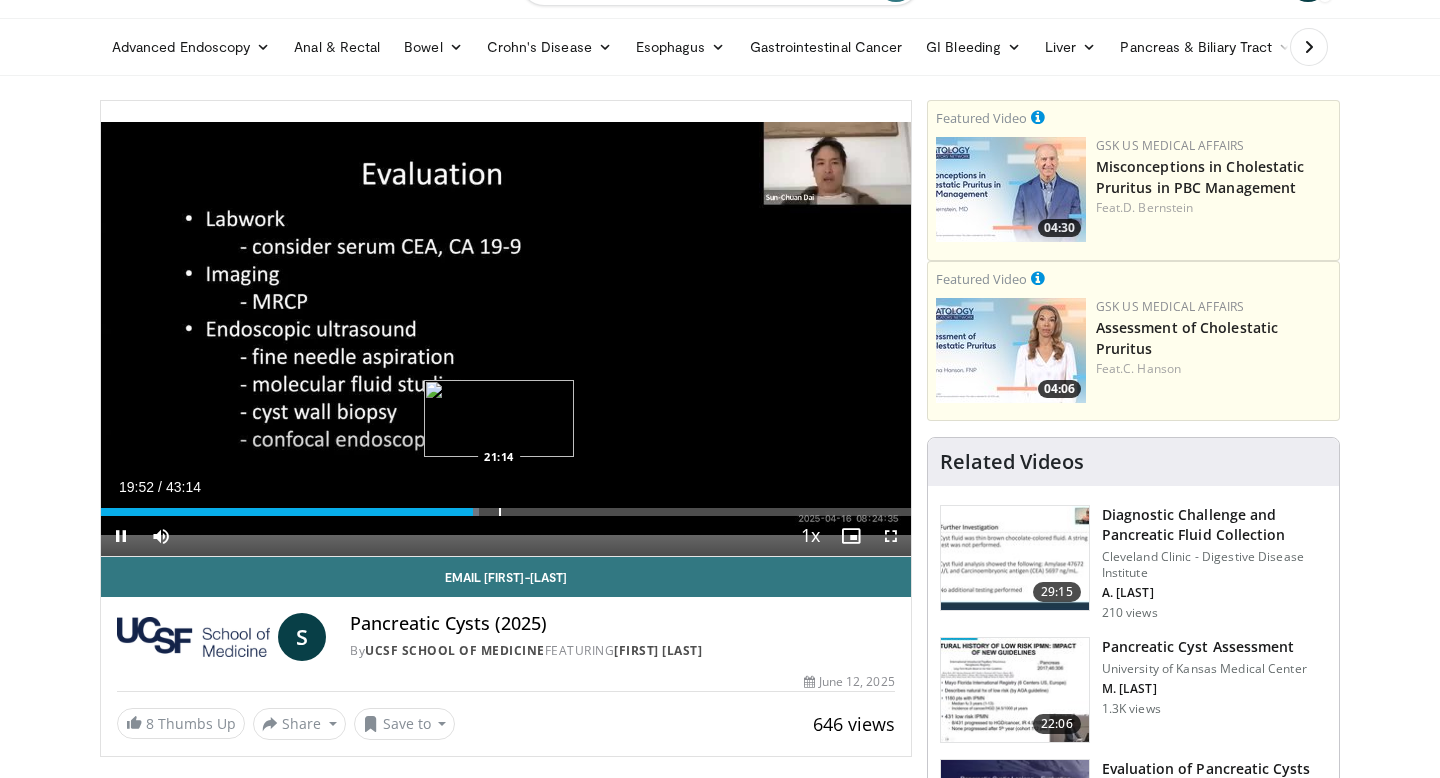 click at bounding box center (500, 512) 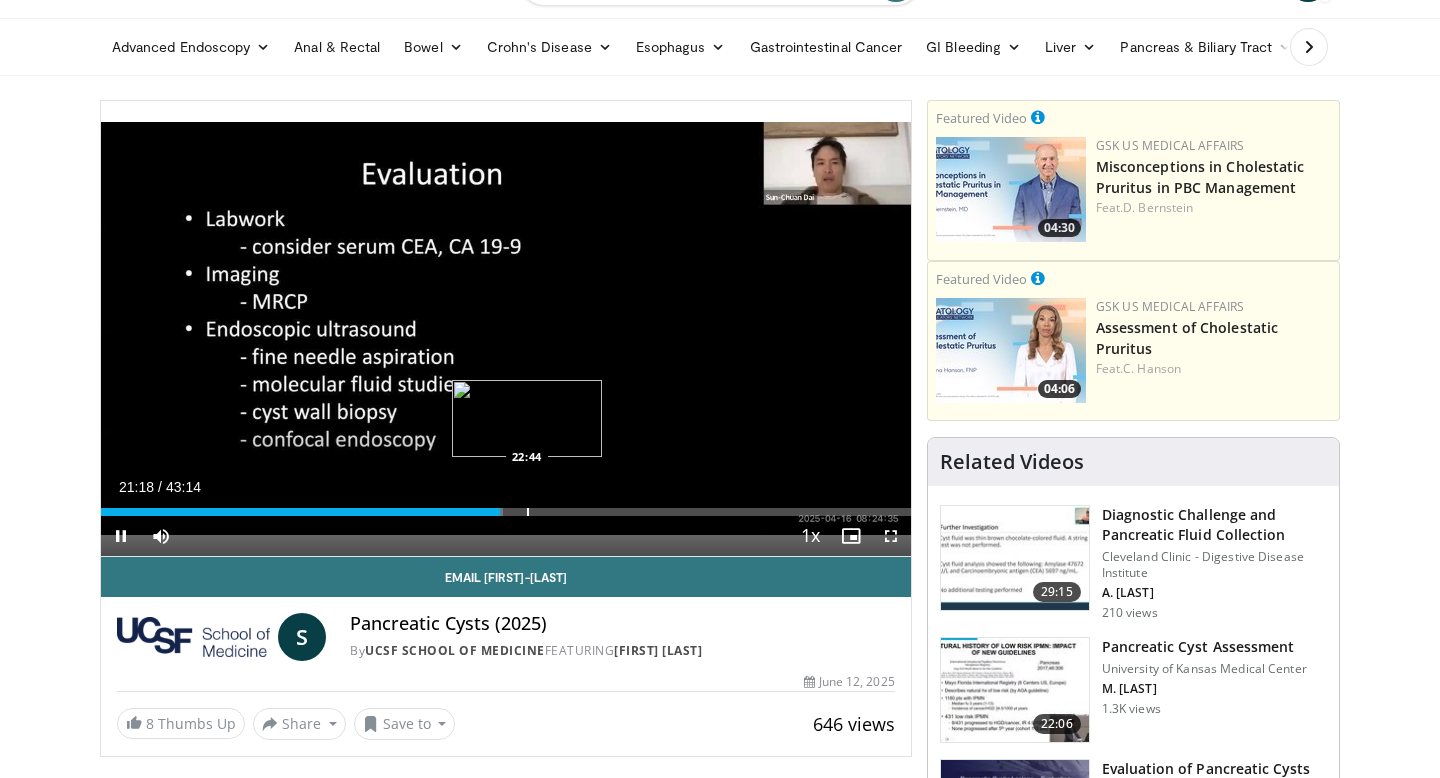 click at bounding box center (528, 512) 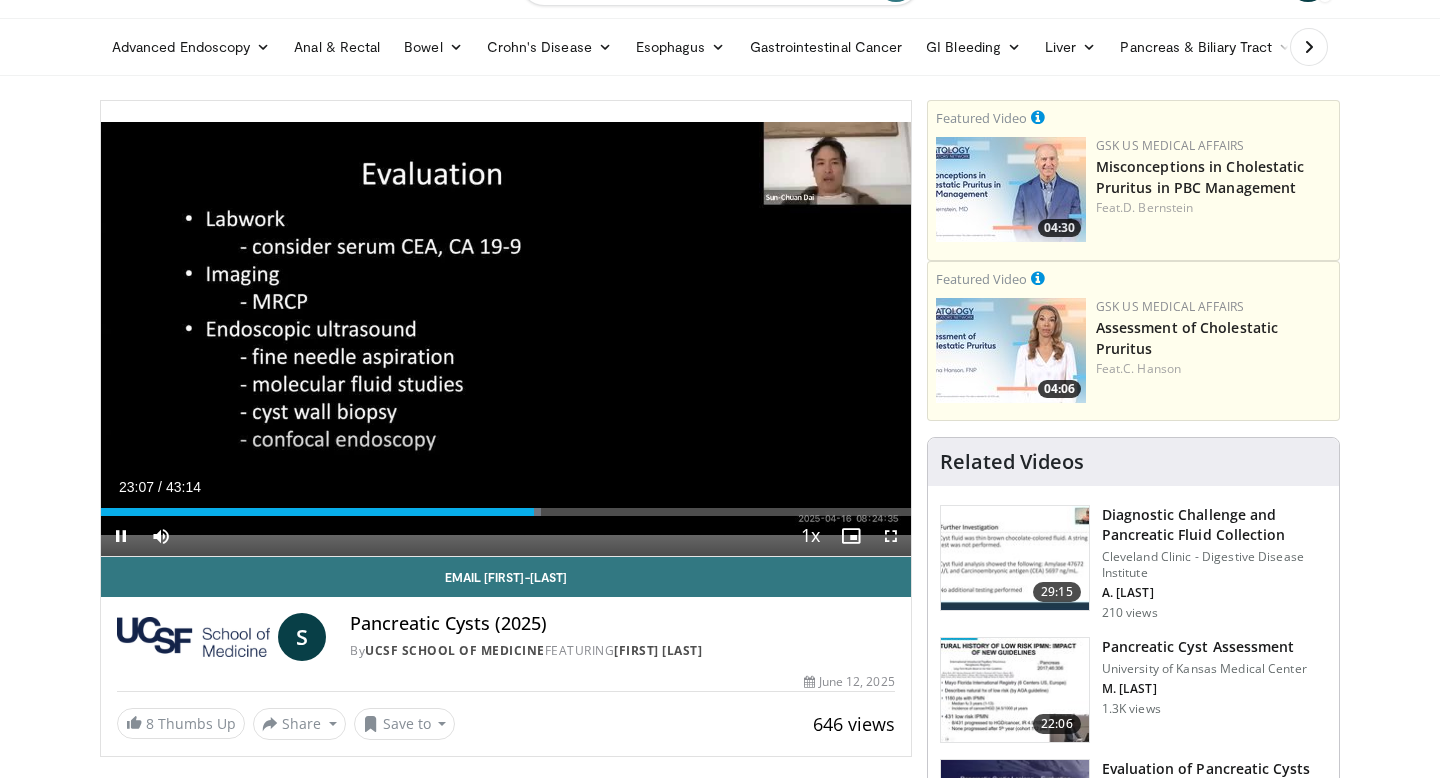 click on "Current Time  23:07 / Duration  43:14 Pause Skip Backward Skip Forward Mute Loaded :  54.34% 23:07 24:30 Stream Type  LIVE Seek to live, currently behind live LIVE   1x Playback Rate 0.5x 0.75x 1x , selected 1.25x 1.5x 1.75x 2x Chapters Chapters Descriptions descriptions off , selected Captions captions settings , opens captions settings dialog captions off , selected Audio Track en (Main) , selected Fullscreen Enable picture-in-picture mode" at bounding box center [506, 536] 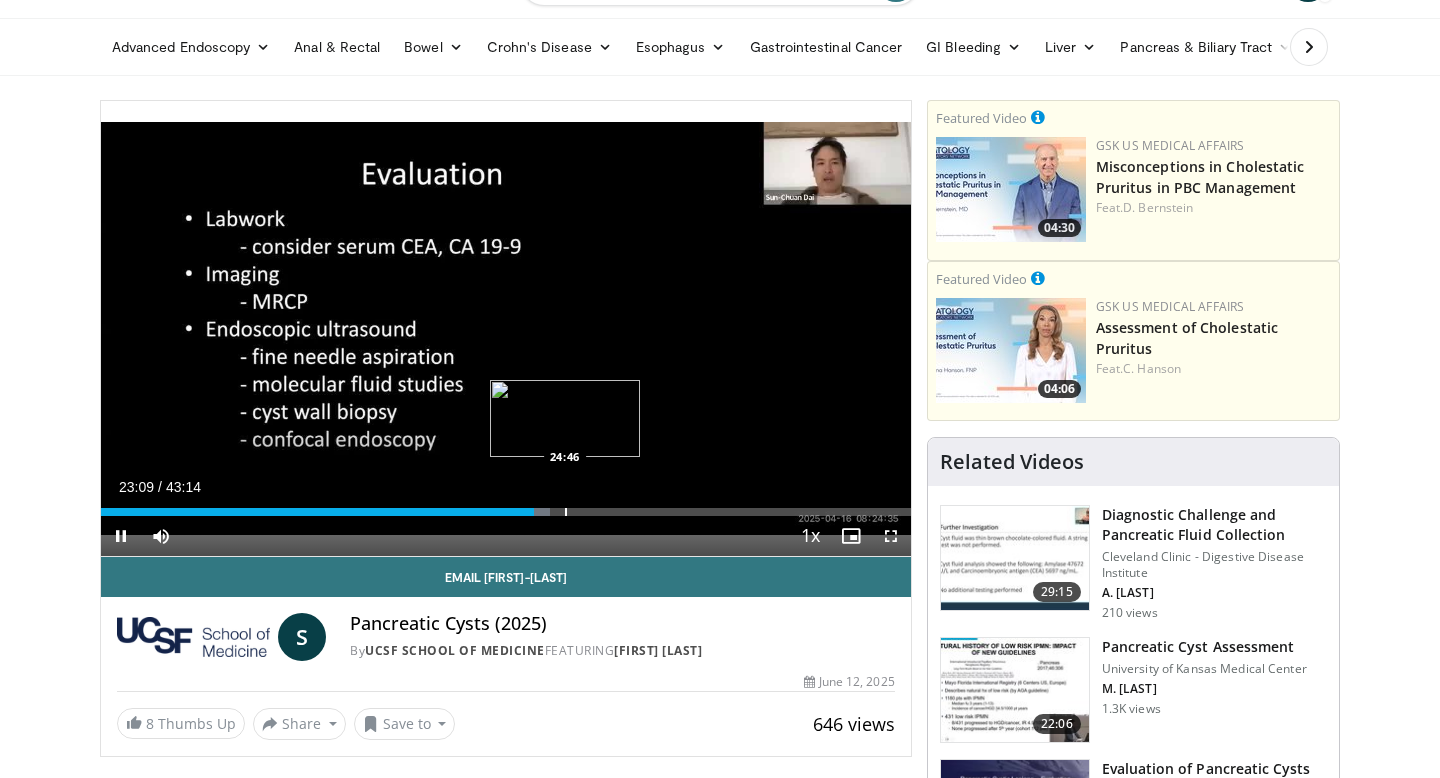 click at bounding box center [566, 512] 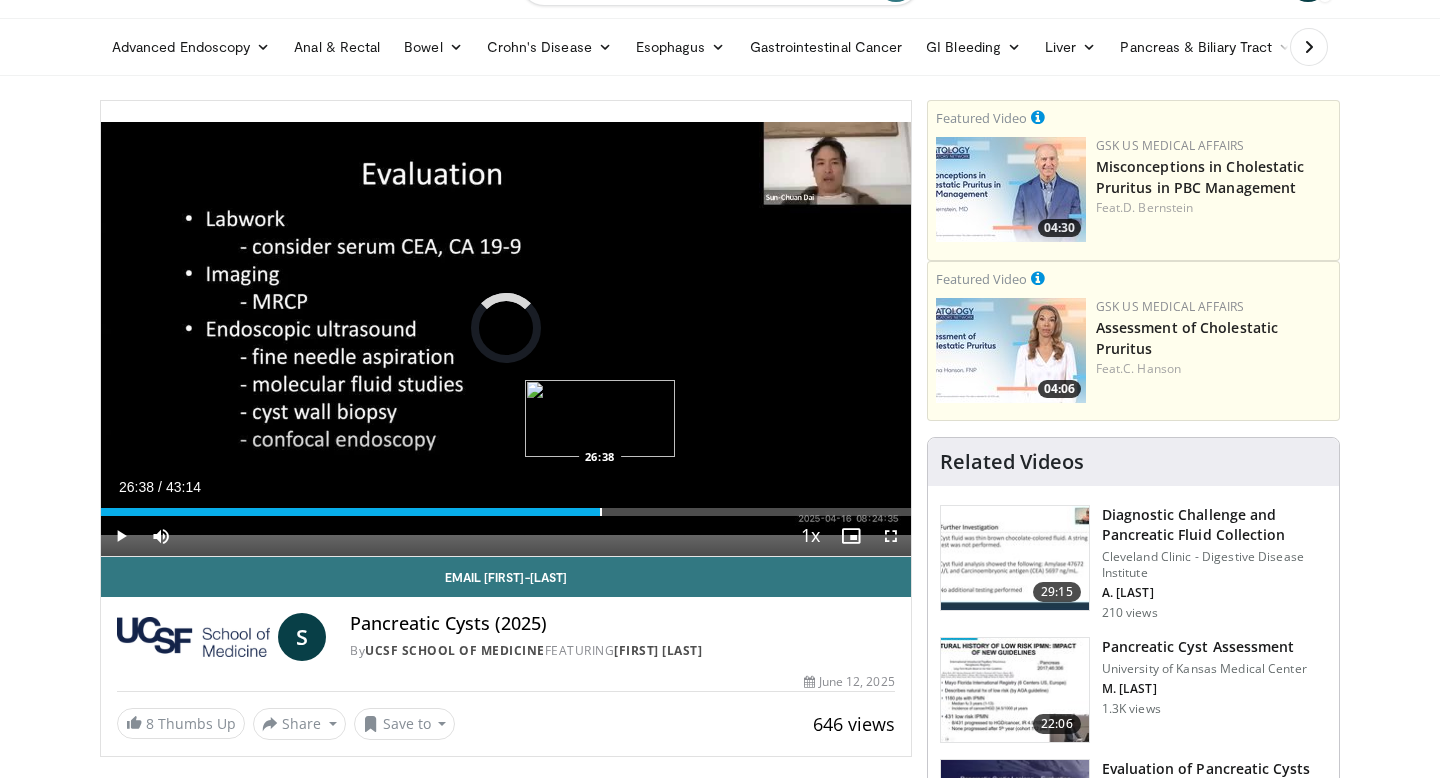 click at bounding box center (601, 512) 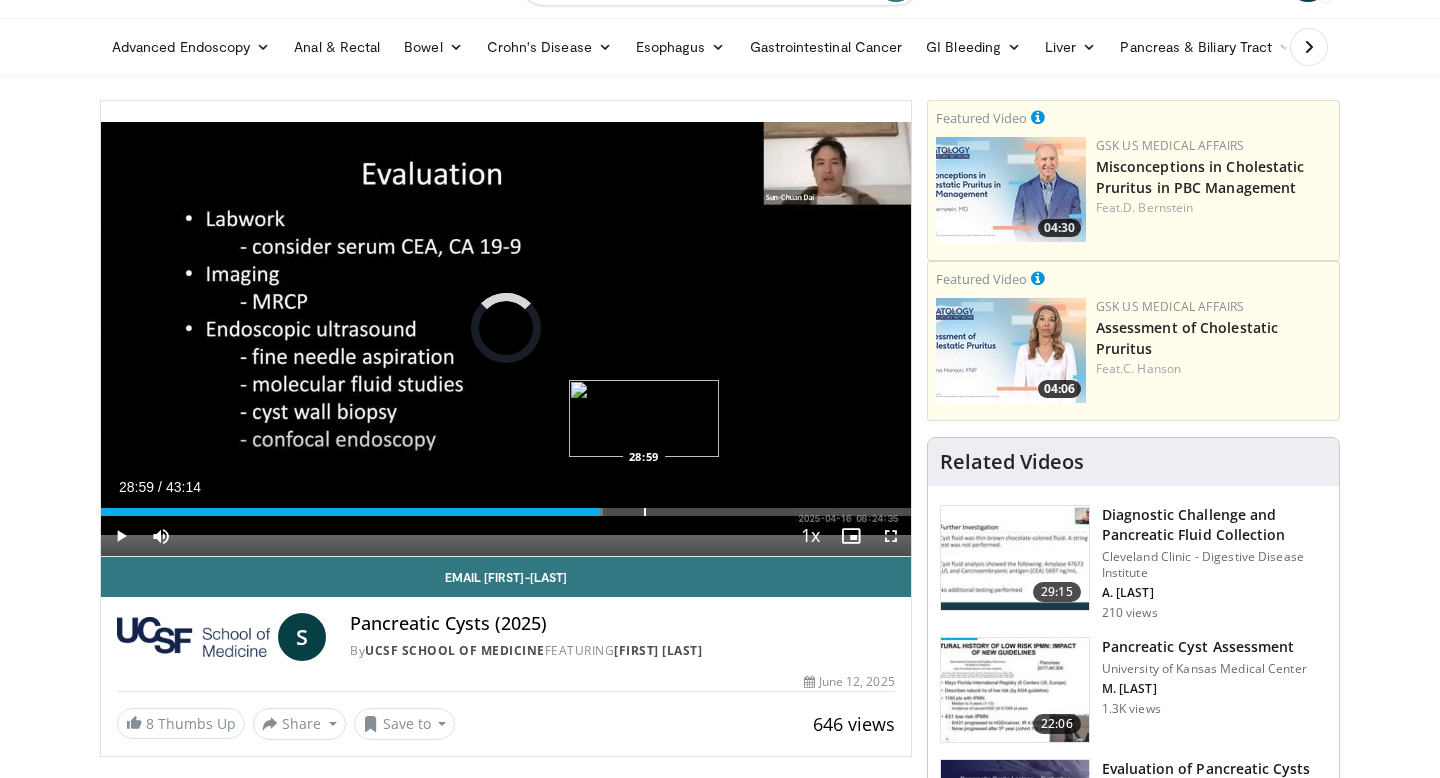 click at bounding box center [645, 512] 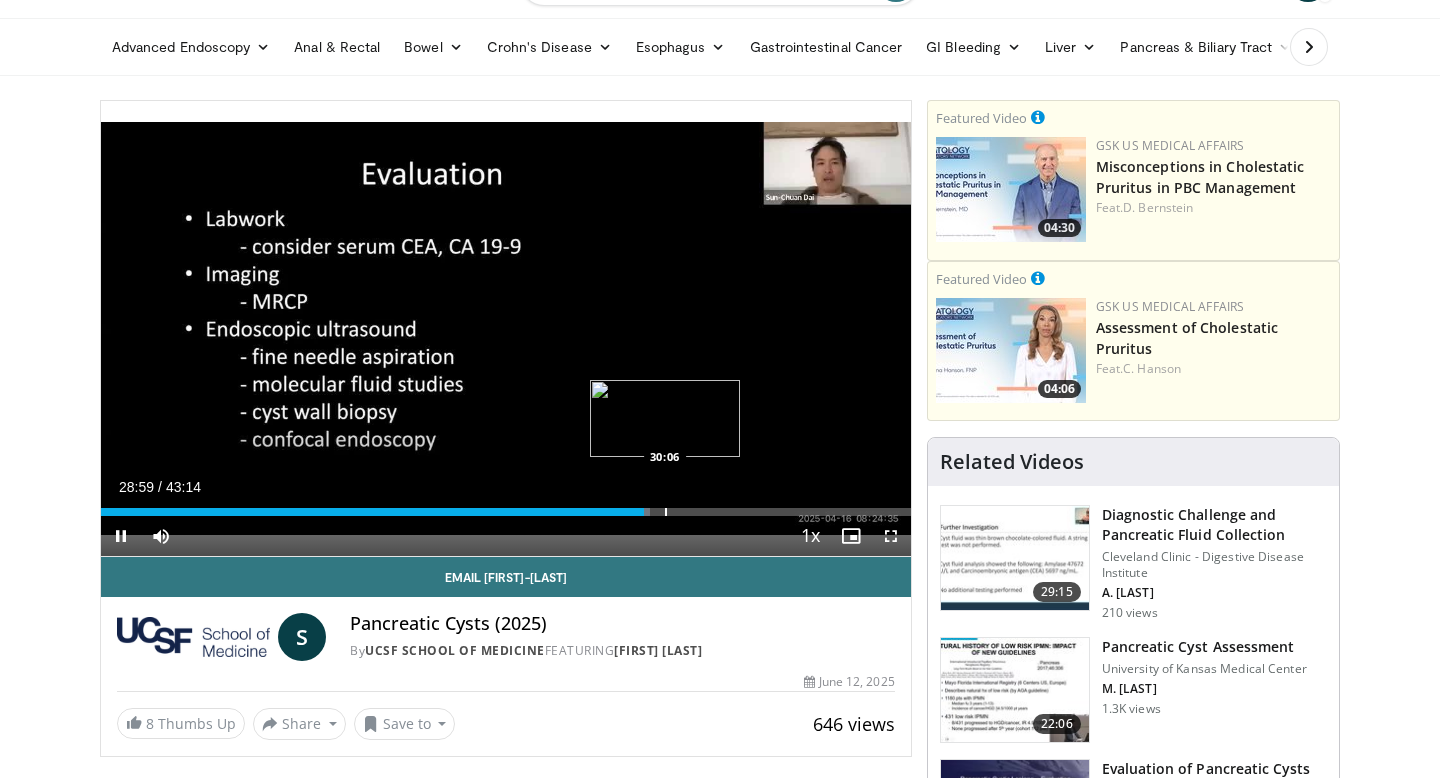 click at bounding box center (666, 512) 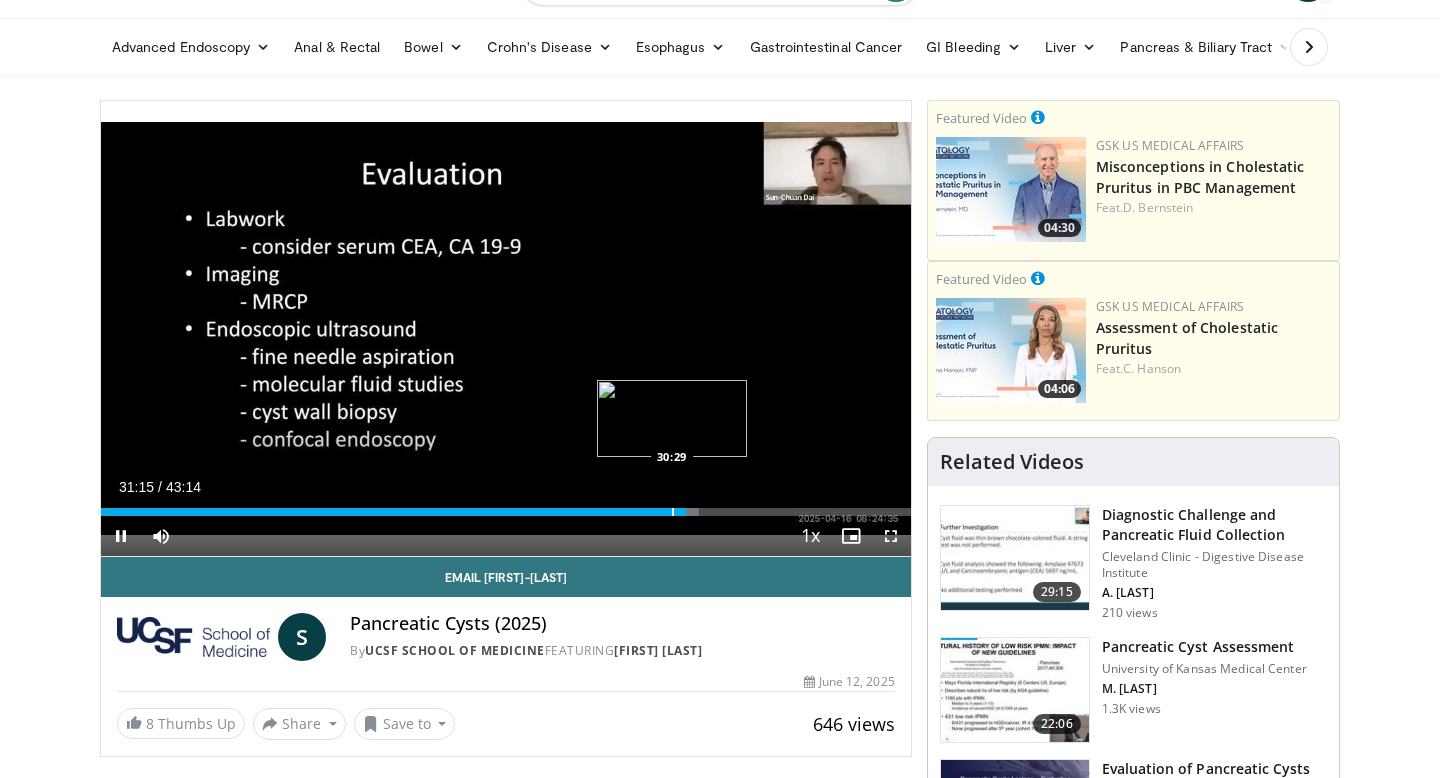 click at bounding box center [673, 512] 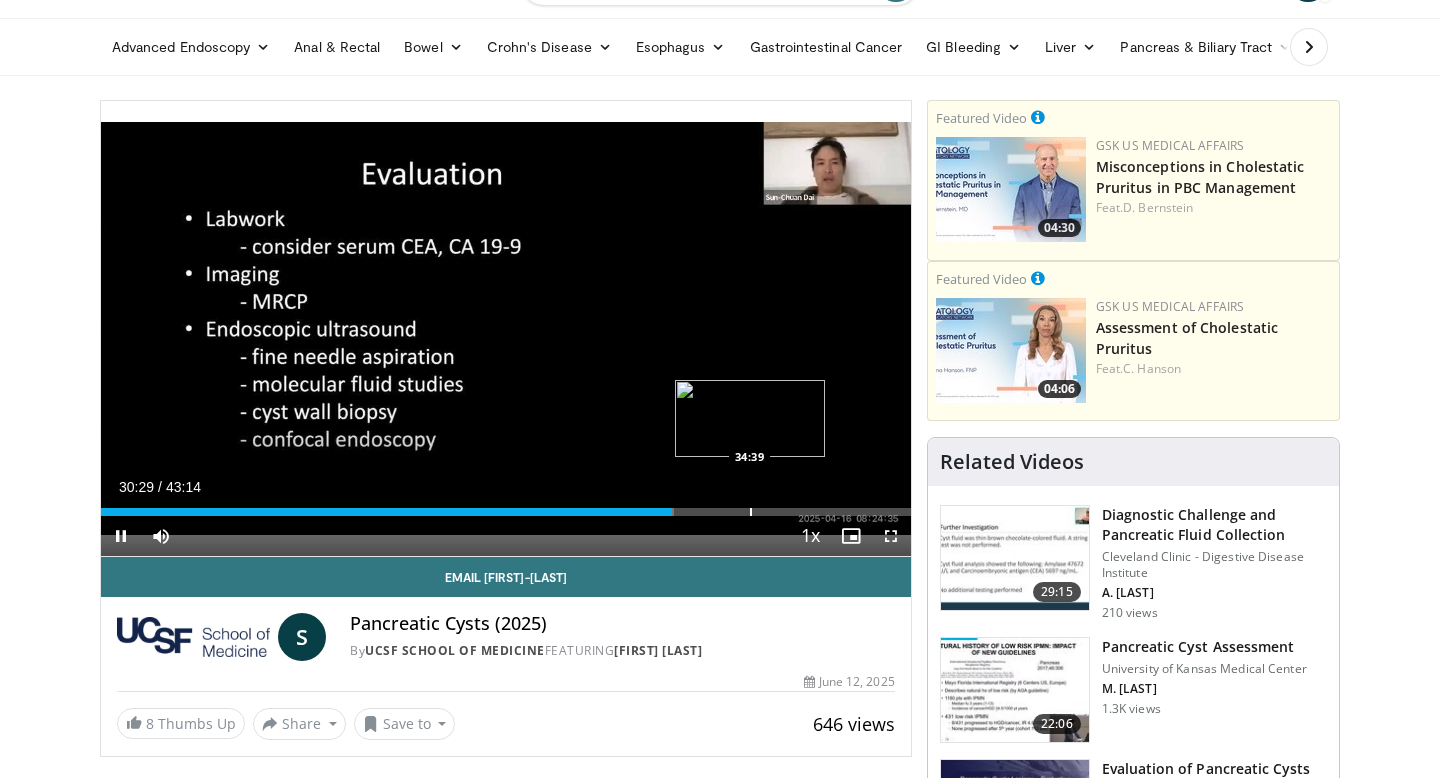 click on "Loaded :  70.80% 30:29 34:39" at bounding box center (506, 506) 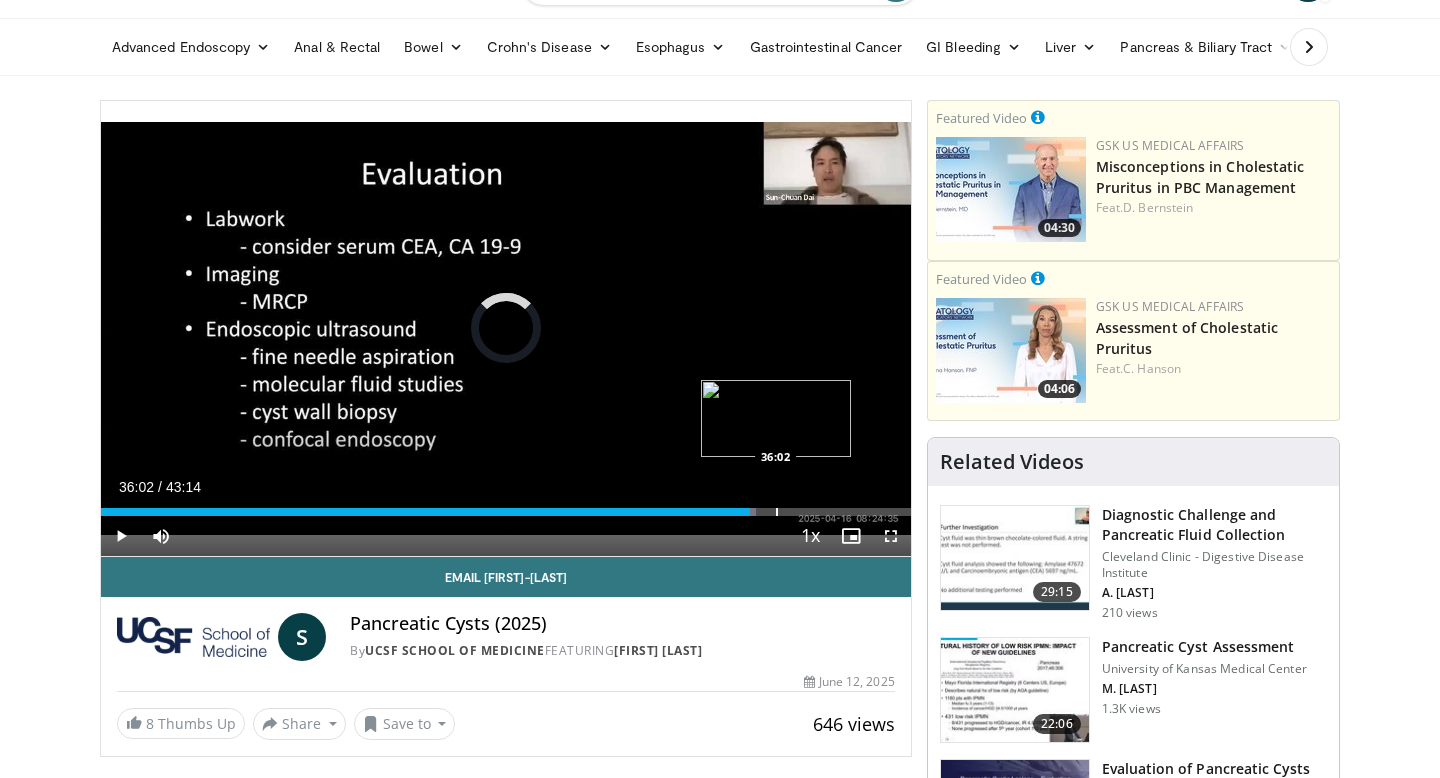 click on "Loaded :  80.93% 36:02 36:02" at bounding box center [506, 506] 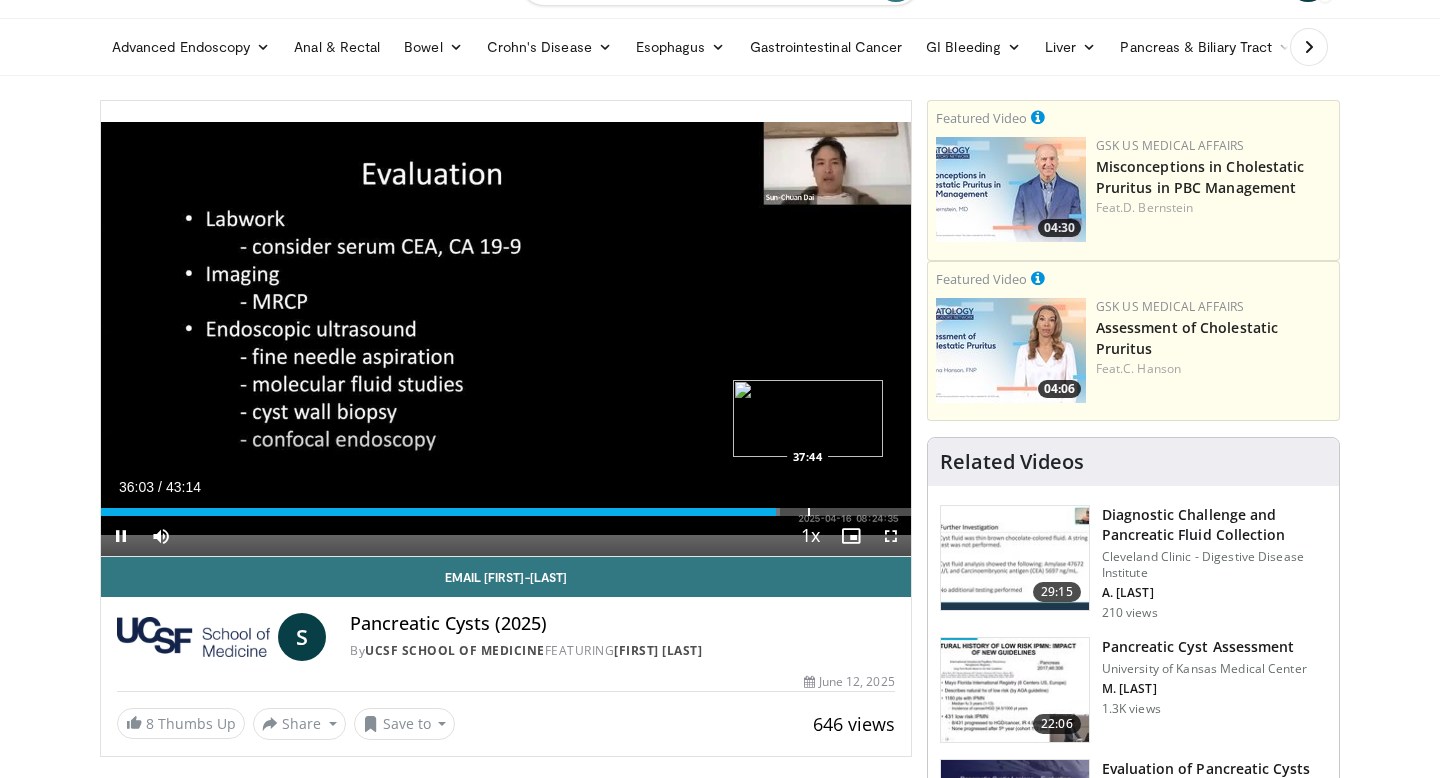 click at bounding box center (809, 512) 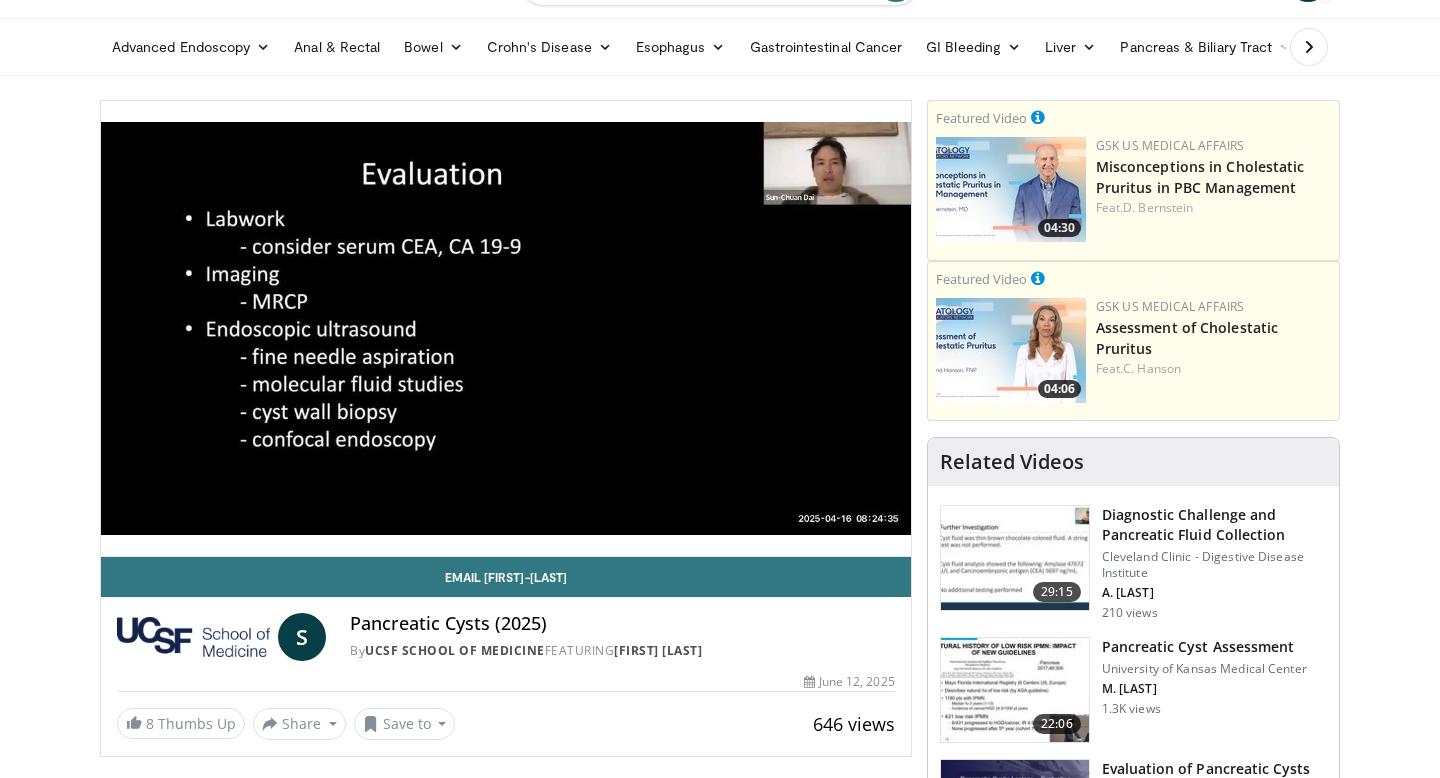 click on "190 seconds
Tap to unmute" at bounding box center [506, 328] 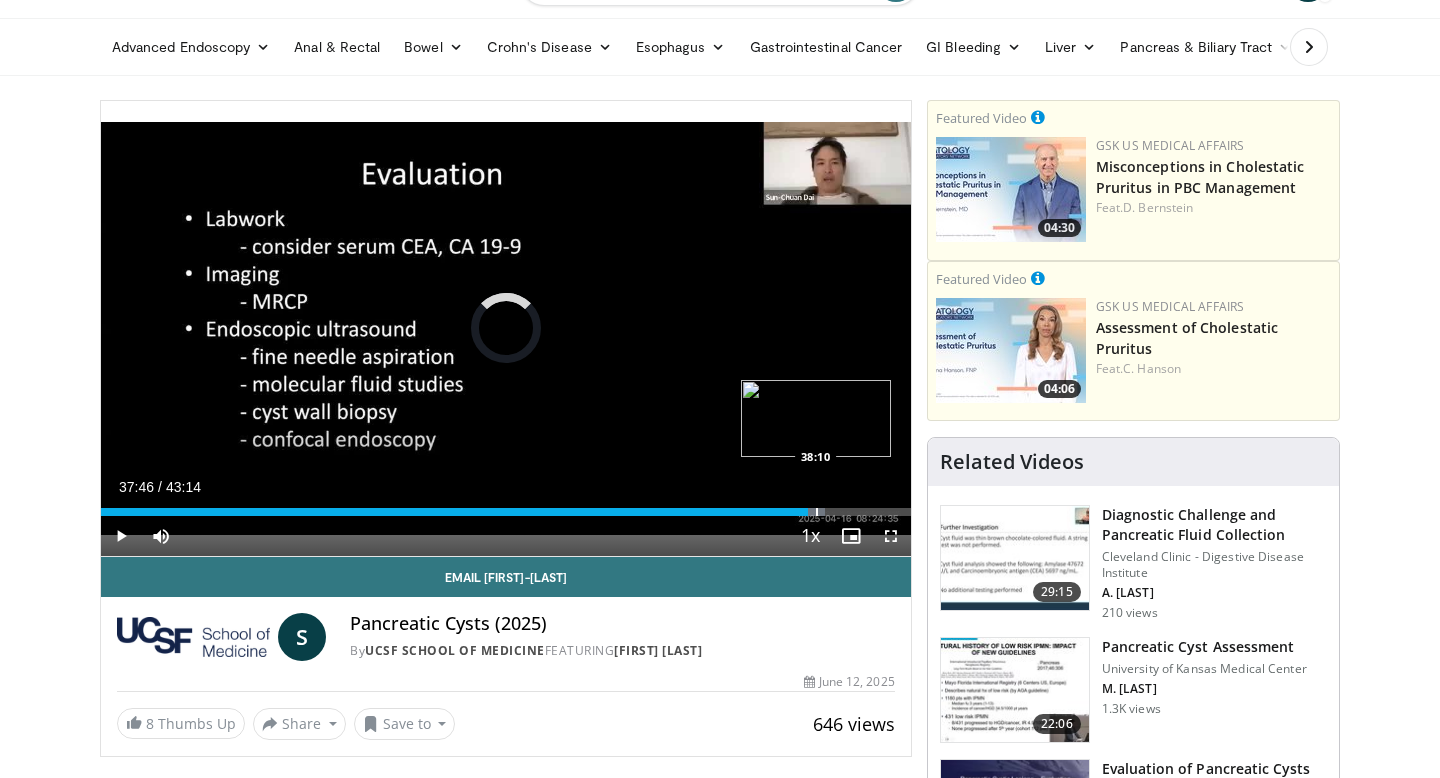 click at bounding box center (817, 512) 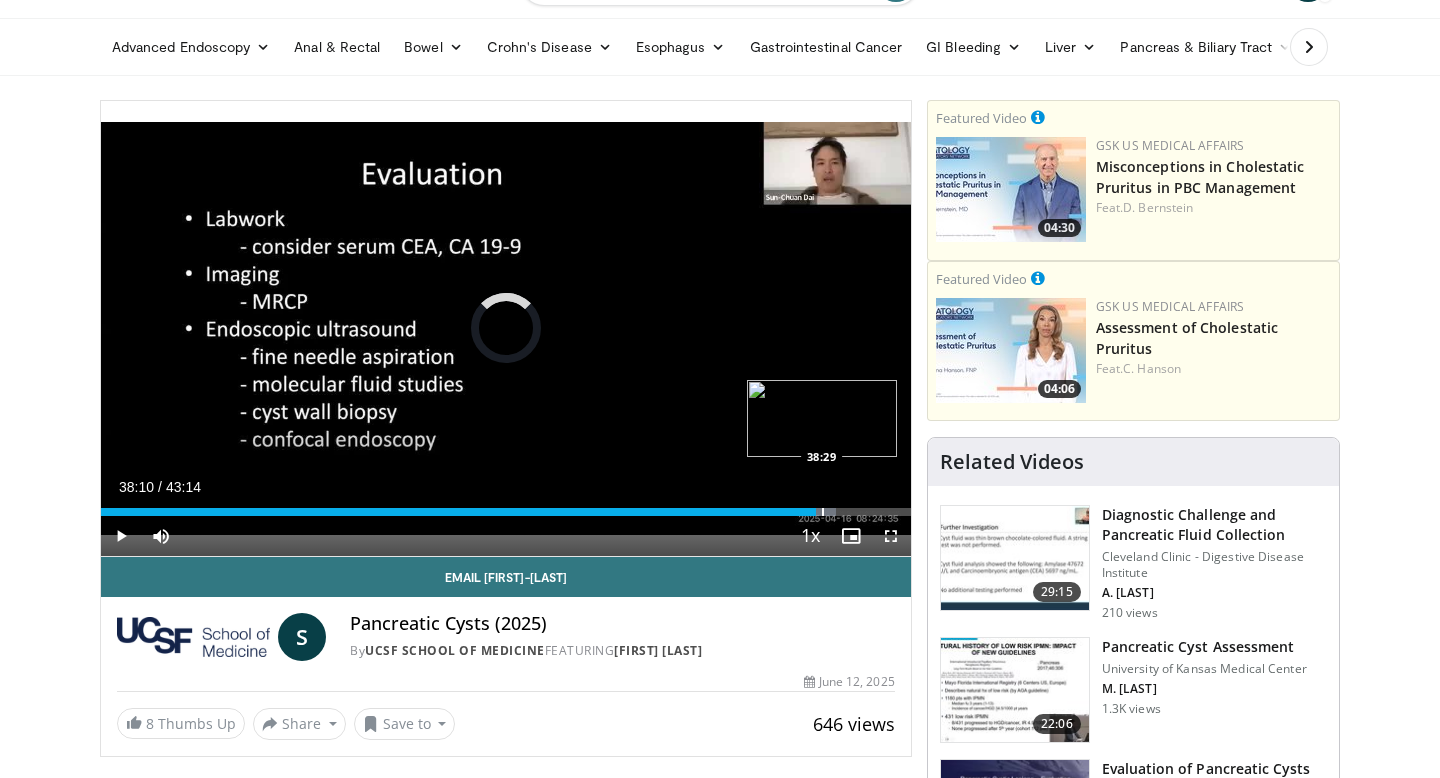 click at bounding box center [823, 512] 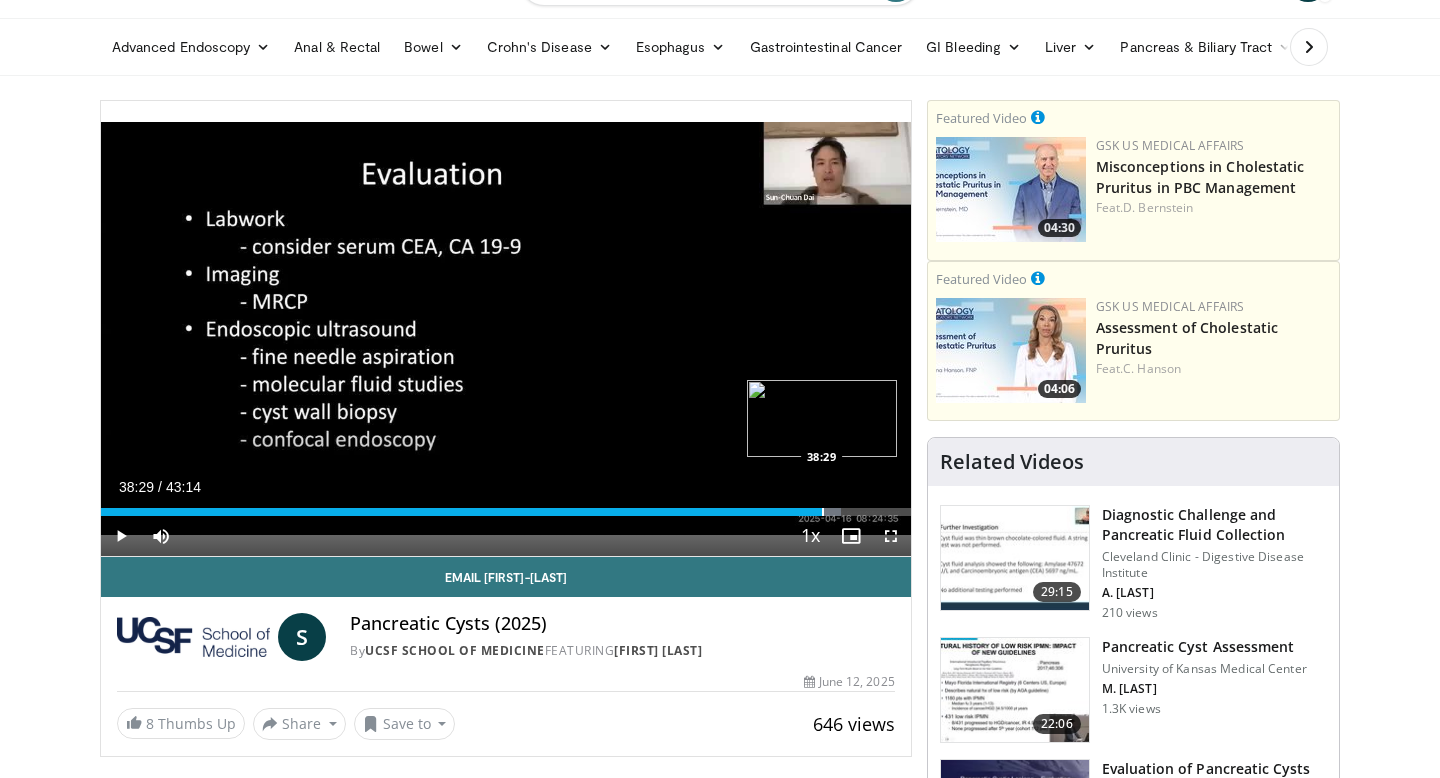 click at bounding box center [823, 512] 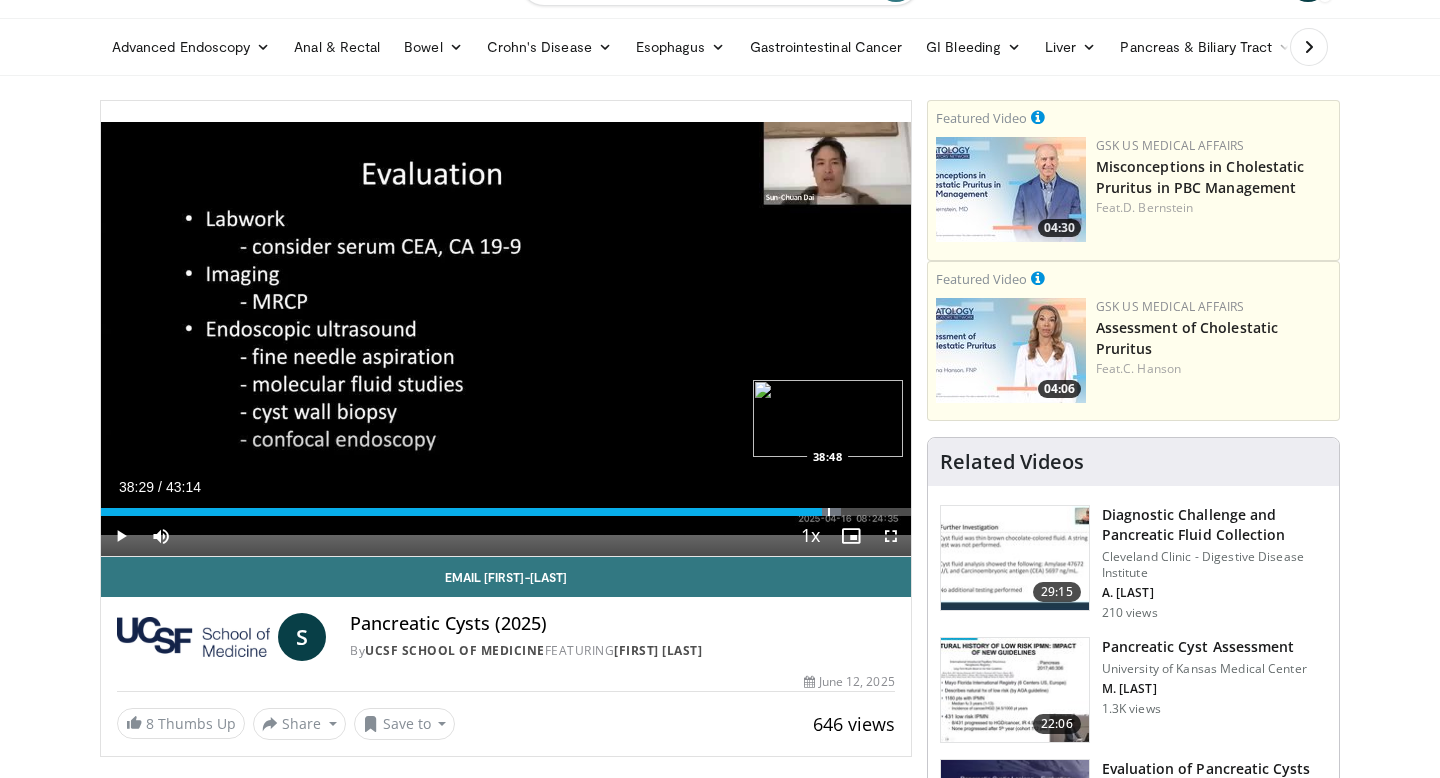 click at bounding box center (829, 512) 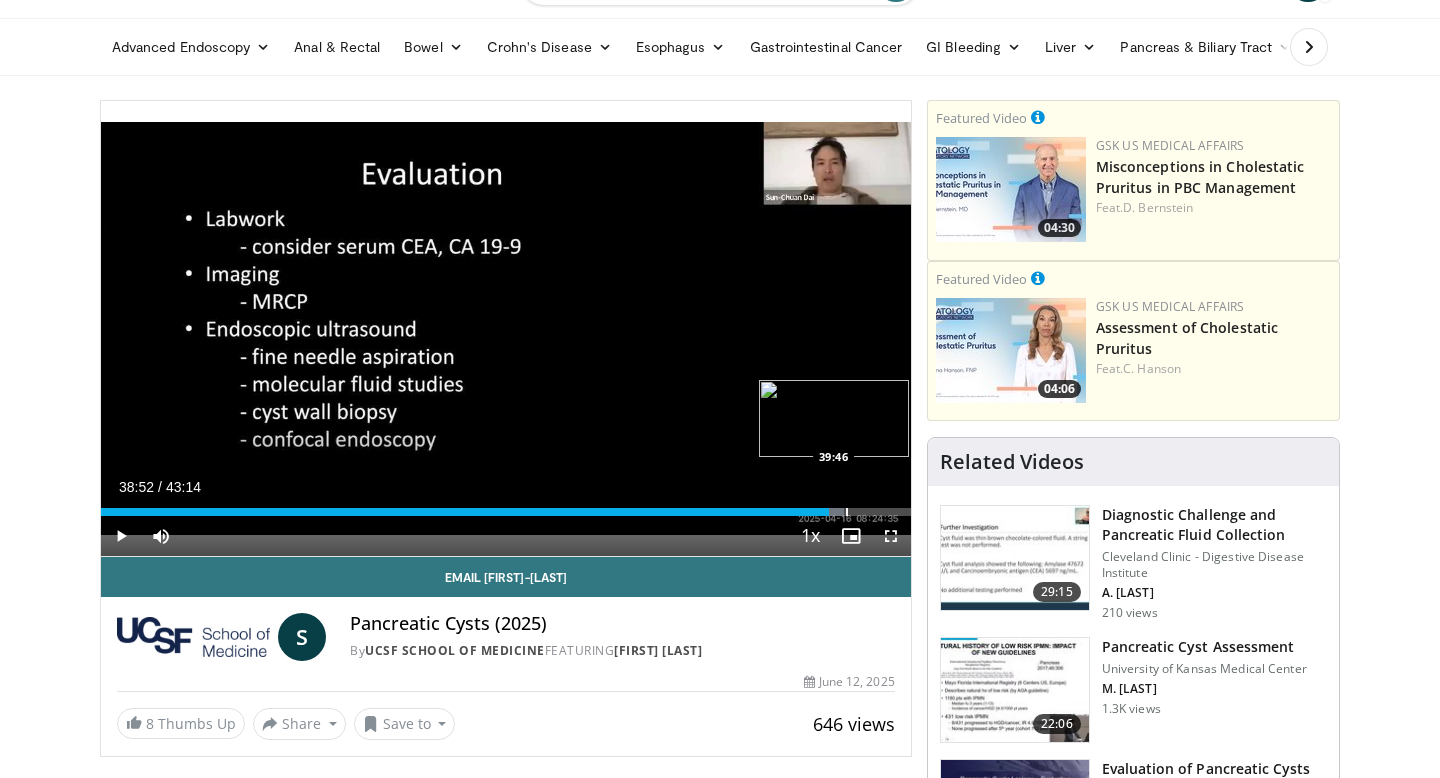 click at bounding box center [847, 512] 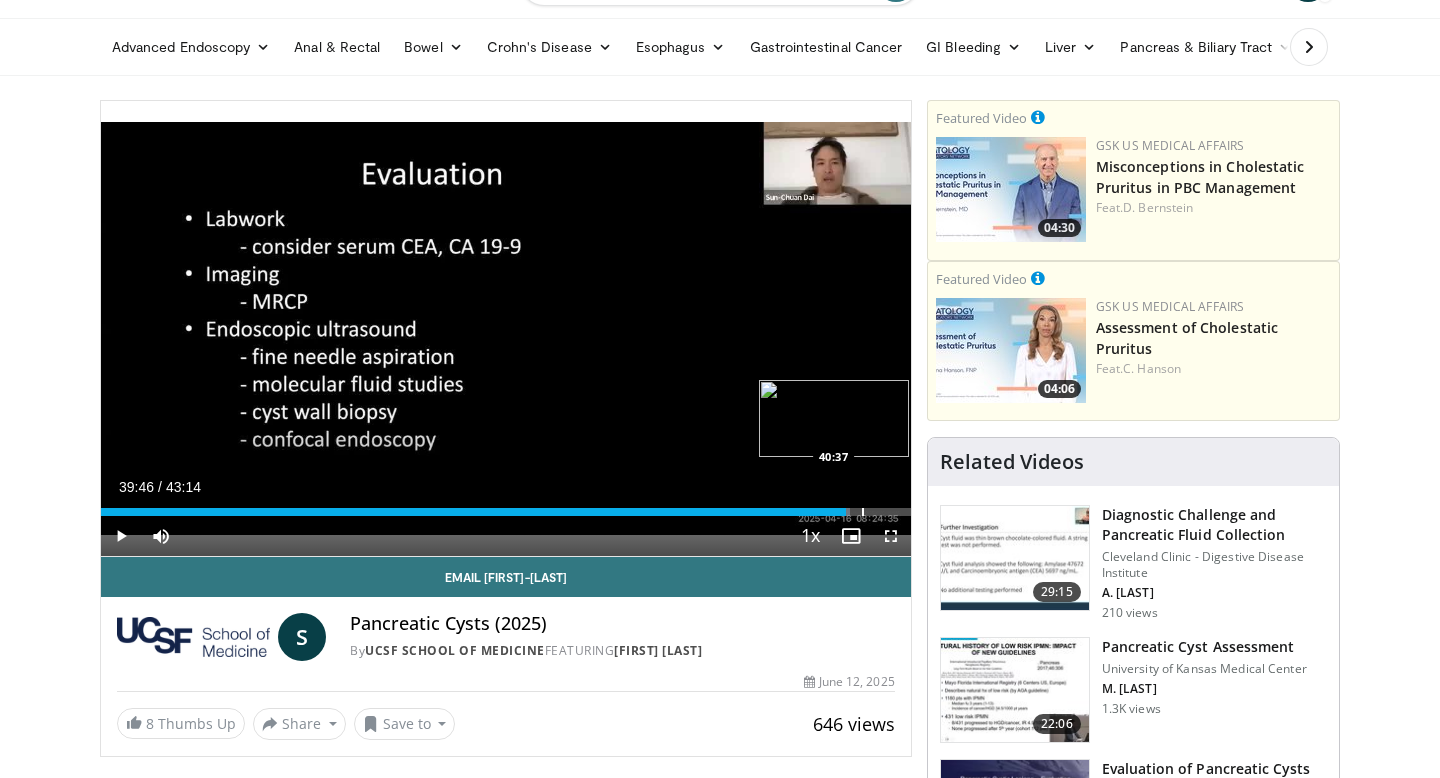 click at bounding box center [863, 512] 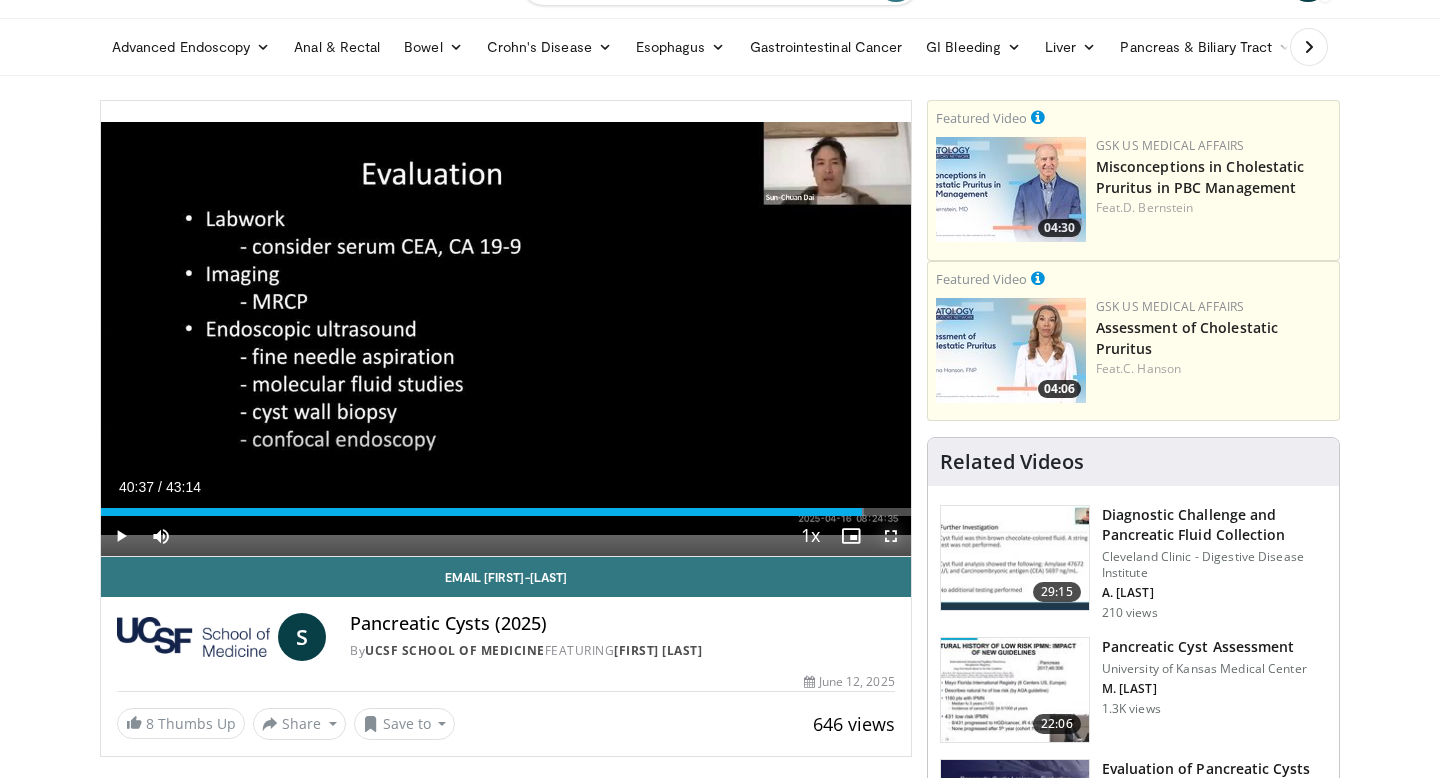 click at bounding box center [891, 536] 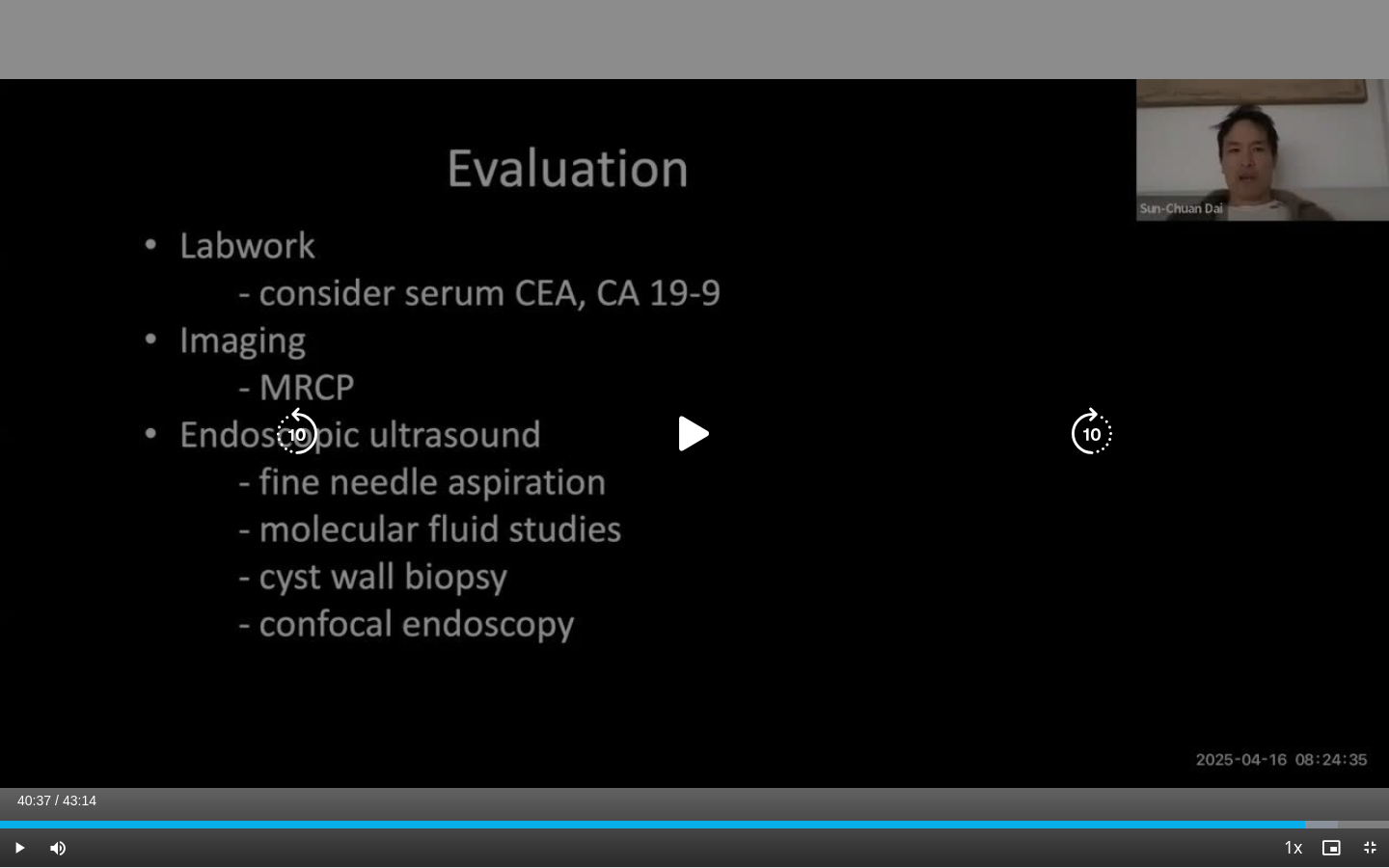 click at bounding box center (694, 434) 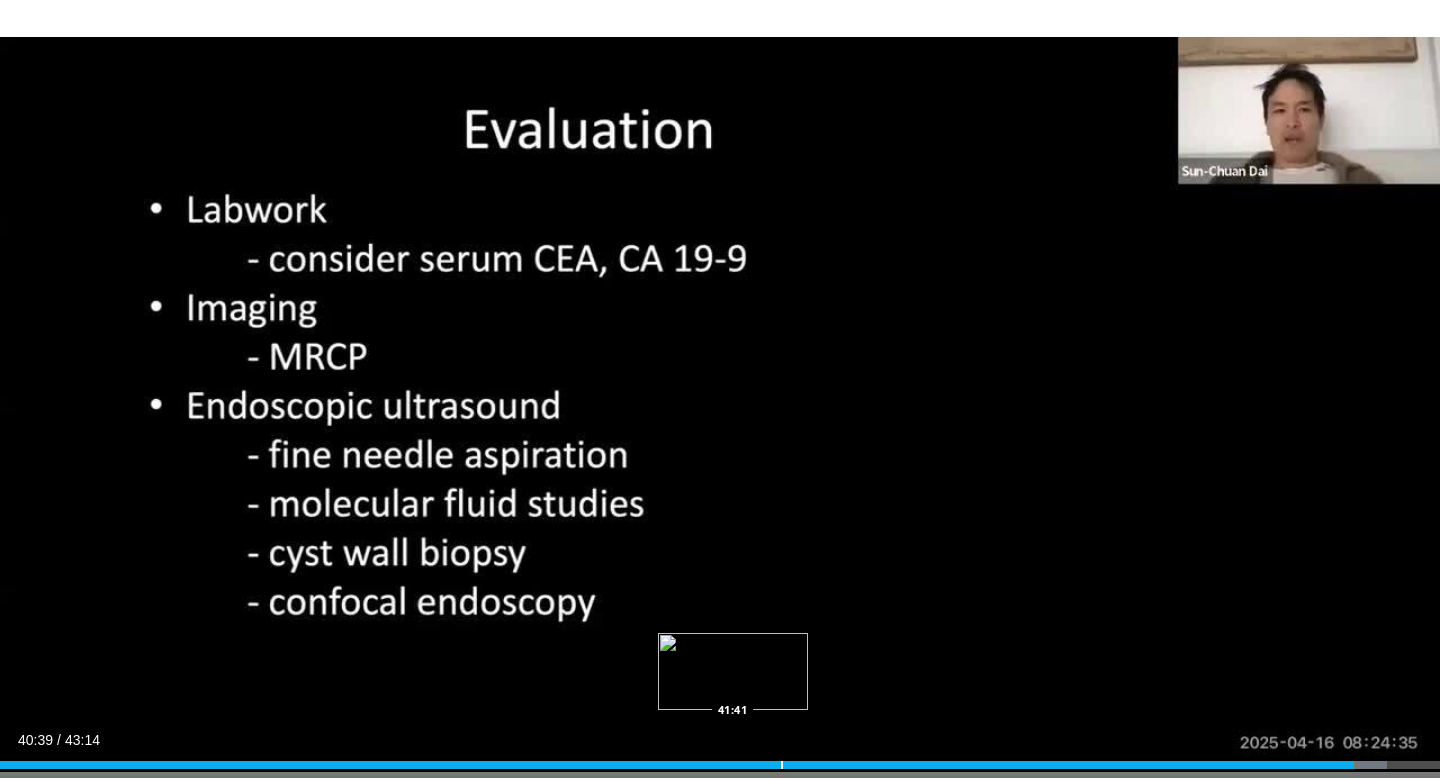 click on "Loaded :  96.35% 40:39 41:41" at bounding box center [720, 759] 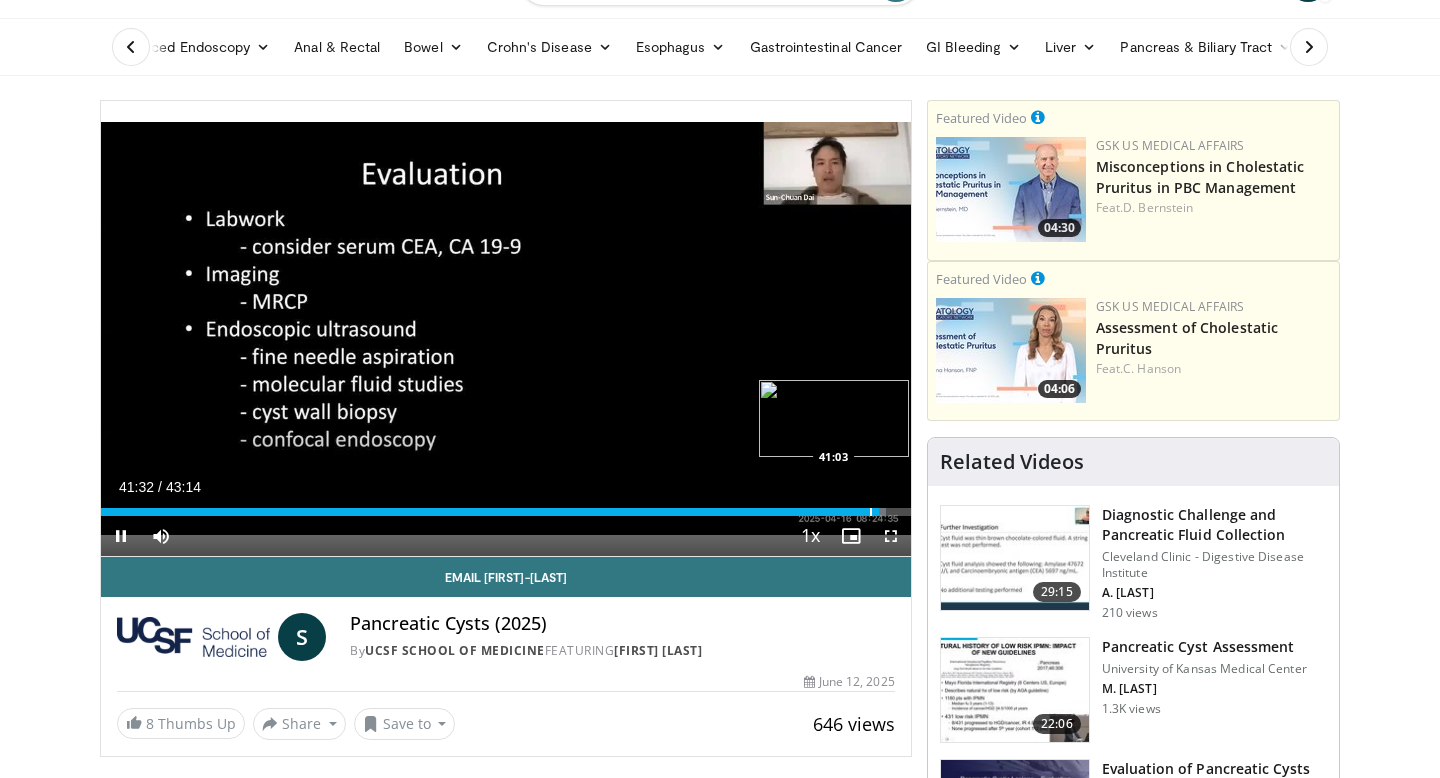 click on "Loaded :  96.96% 41:32 41:03" at bounding box center (506, 506) 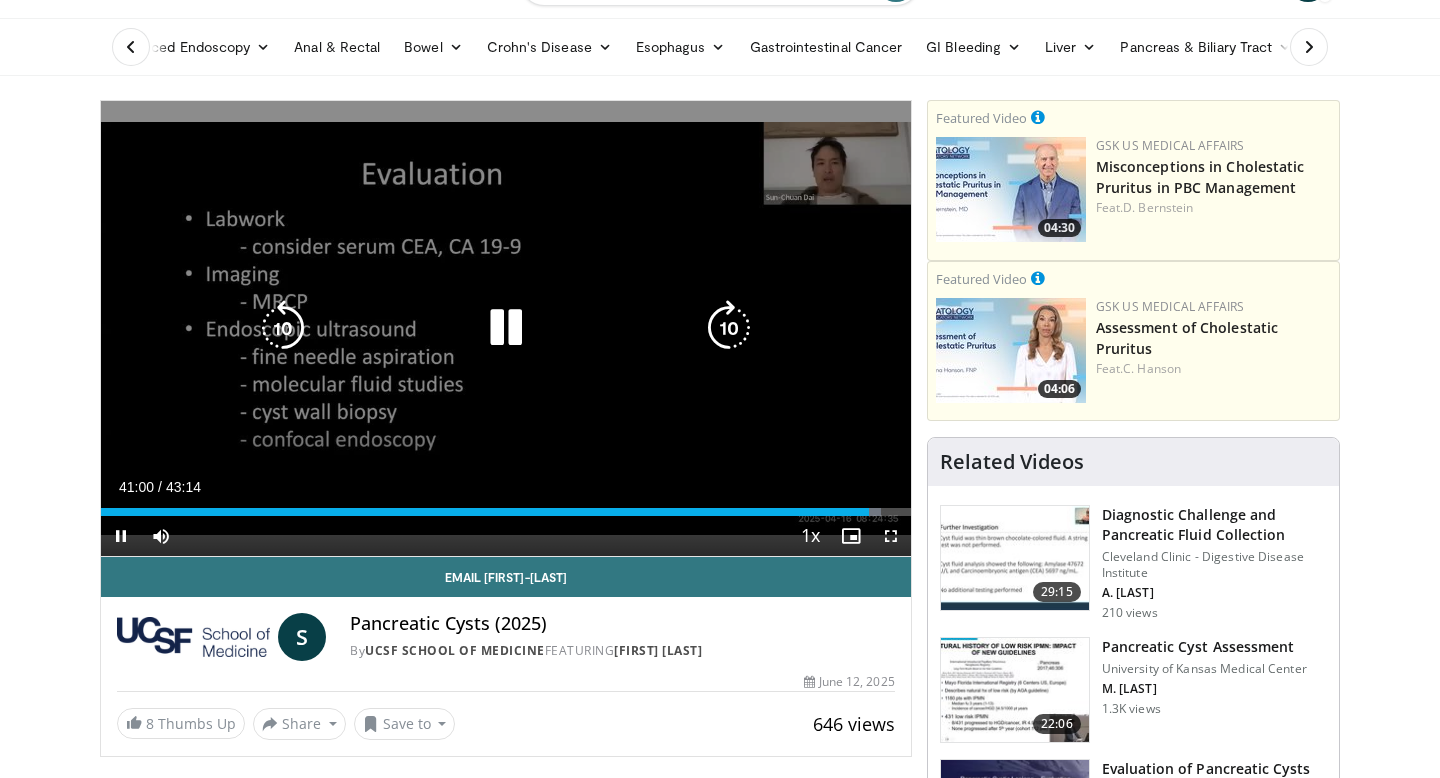 click at bounding box center (506, 328) 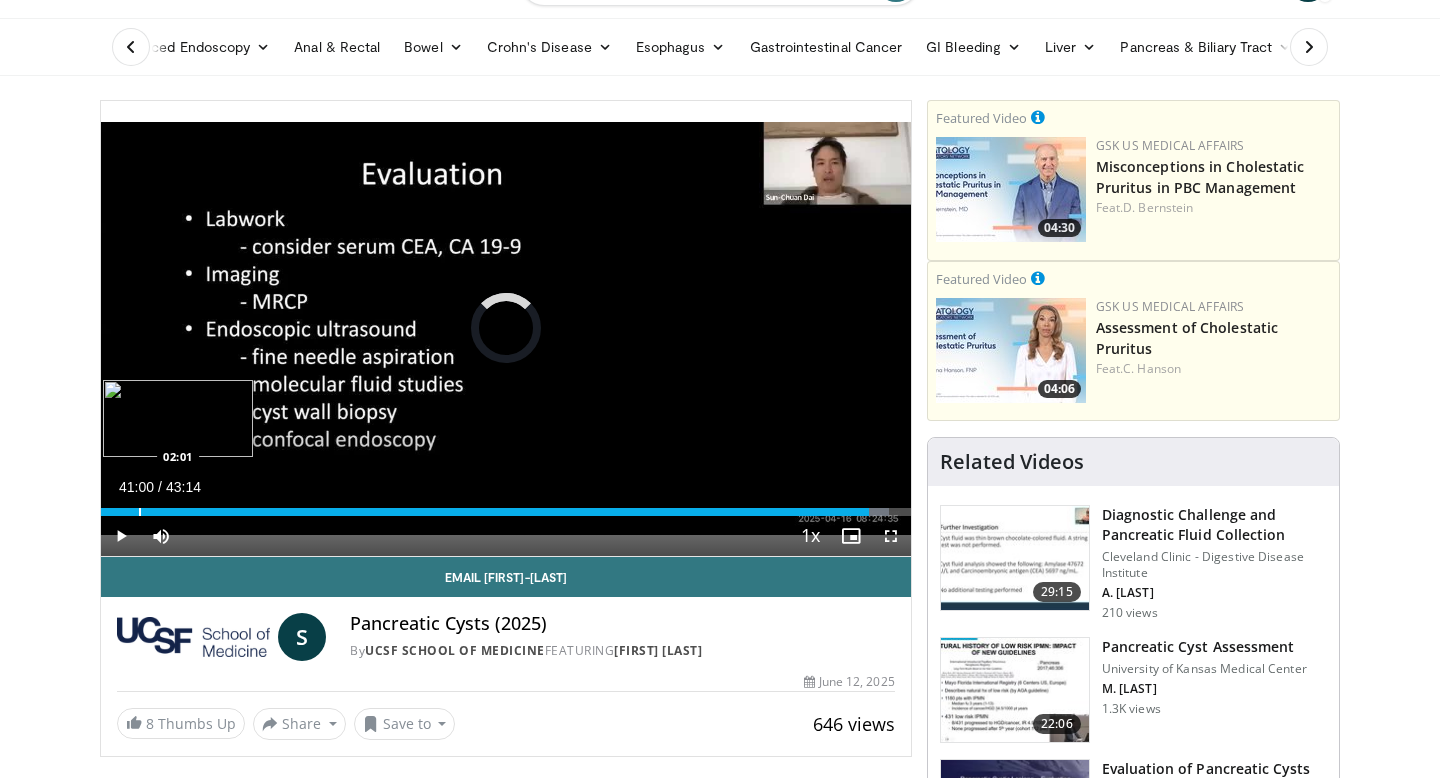 click on "Loaded :  97.35% 02:04 02:01" at bounding box center [506, 506] 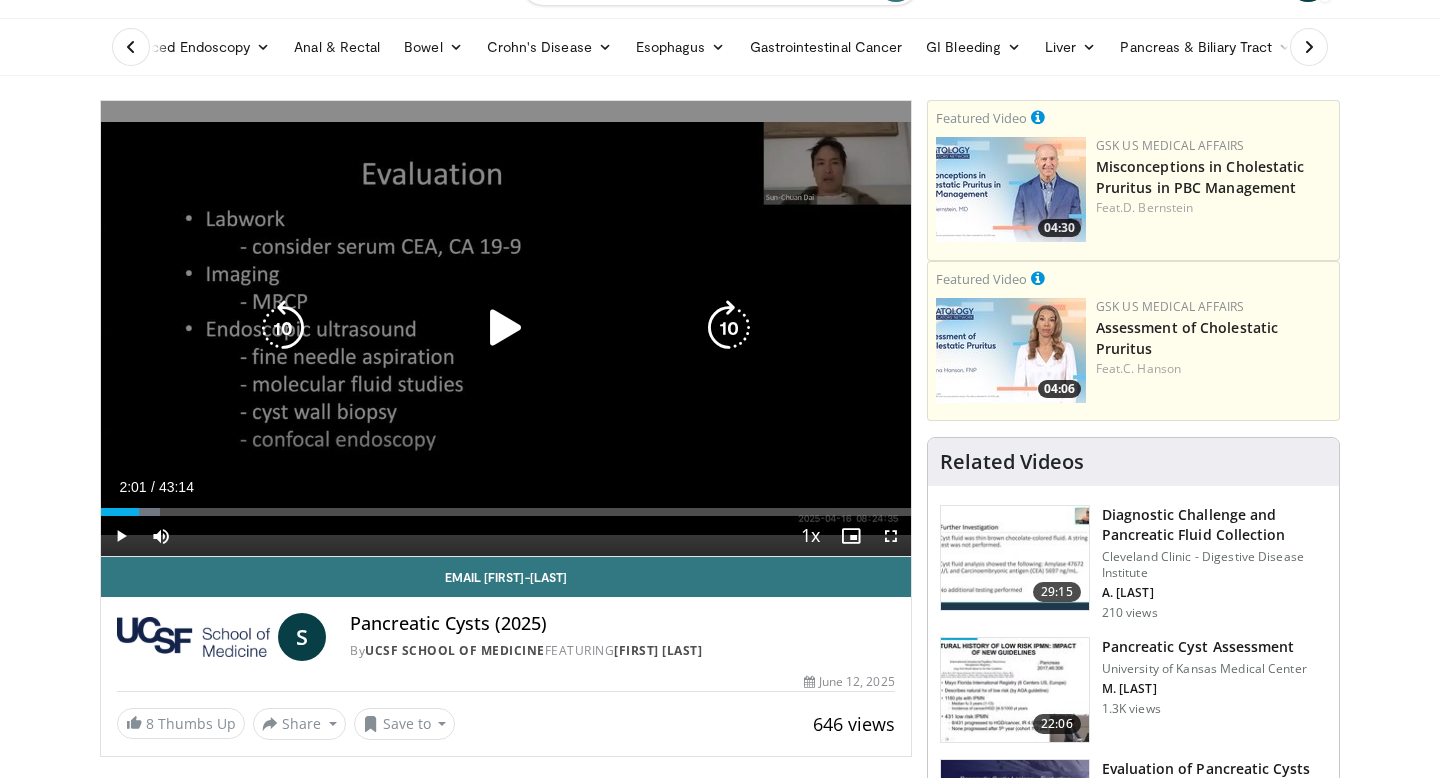 type 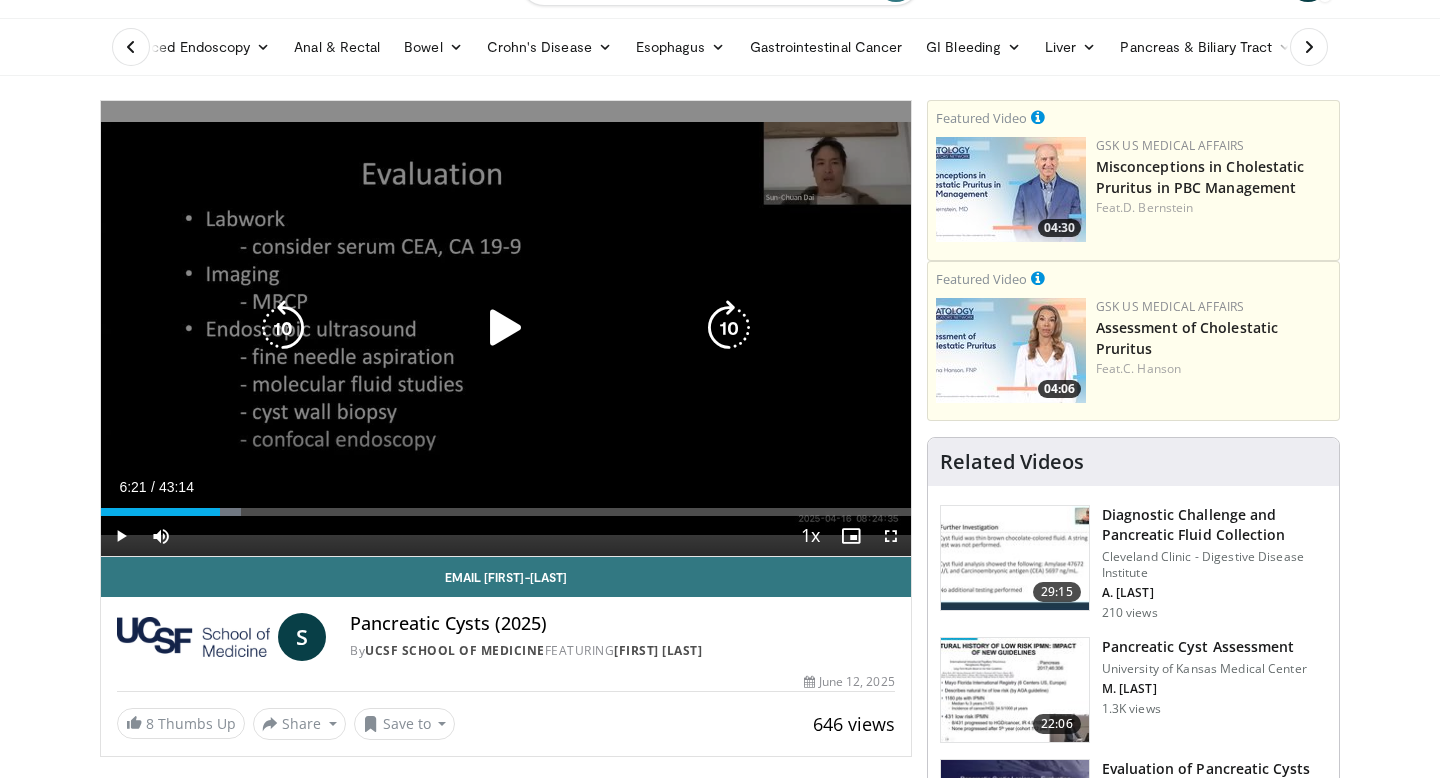 click at bounding box center (506, 328) 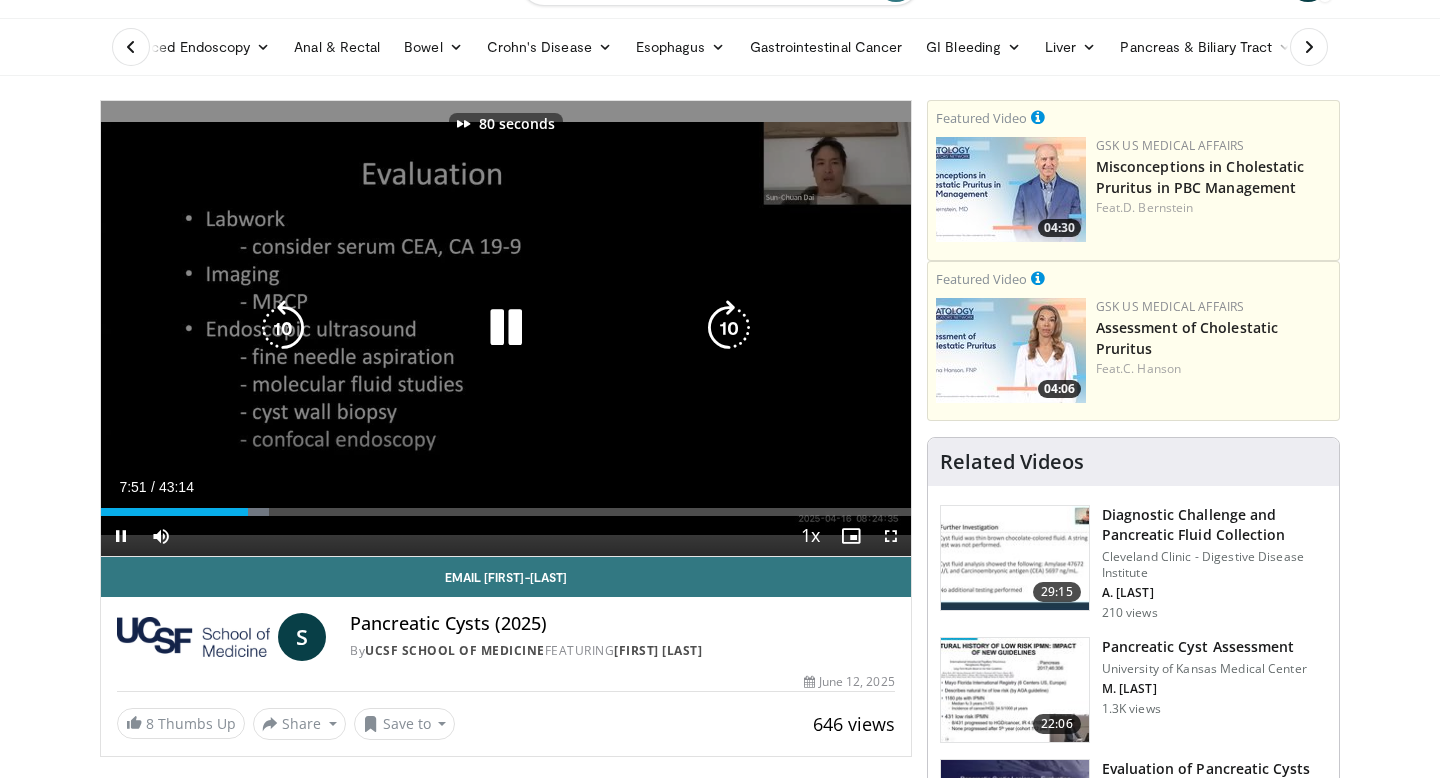 click at bounding box center [283, 328] 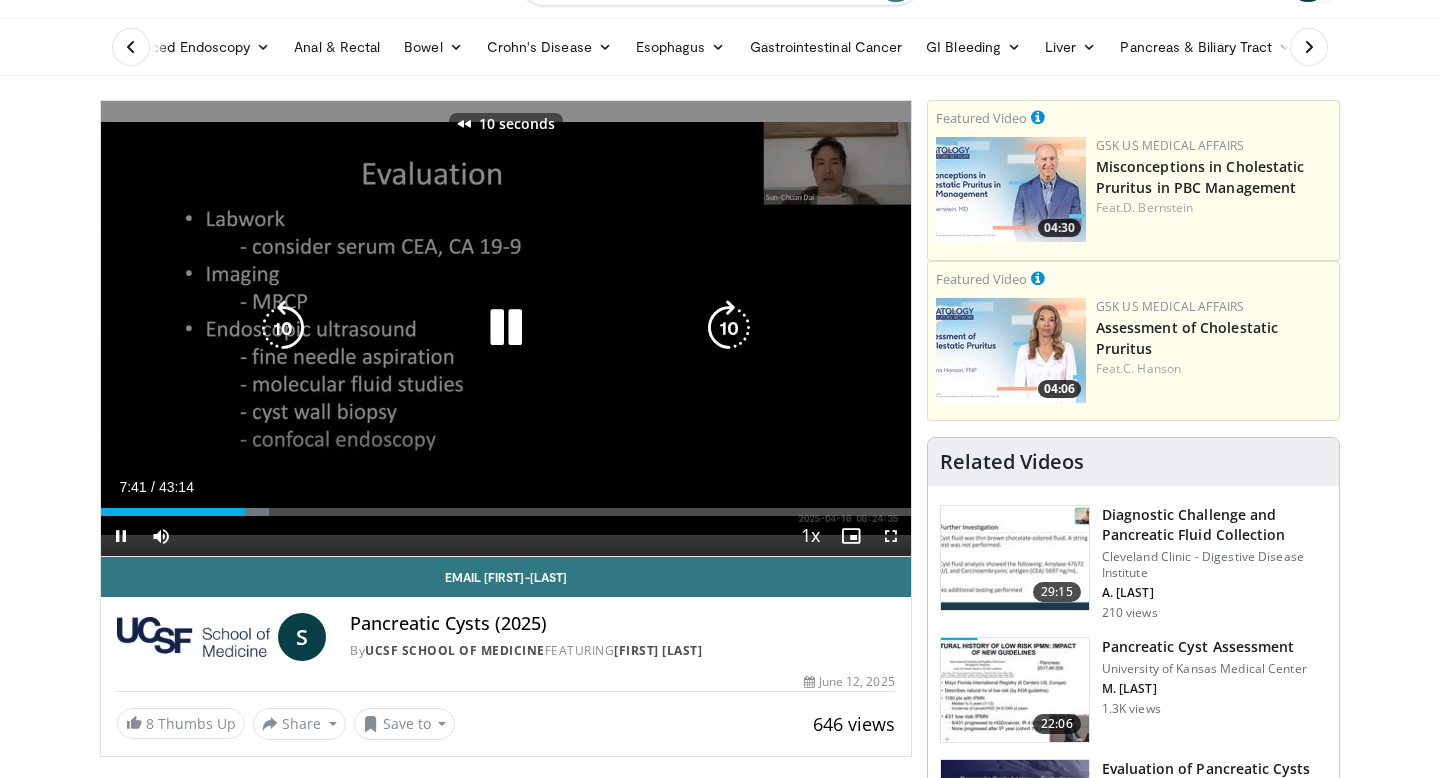 click at bounding box center (283, 328) 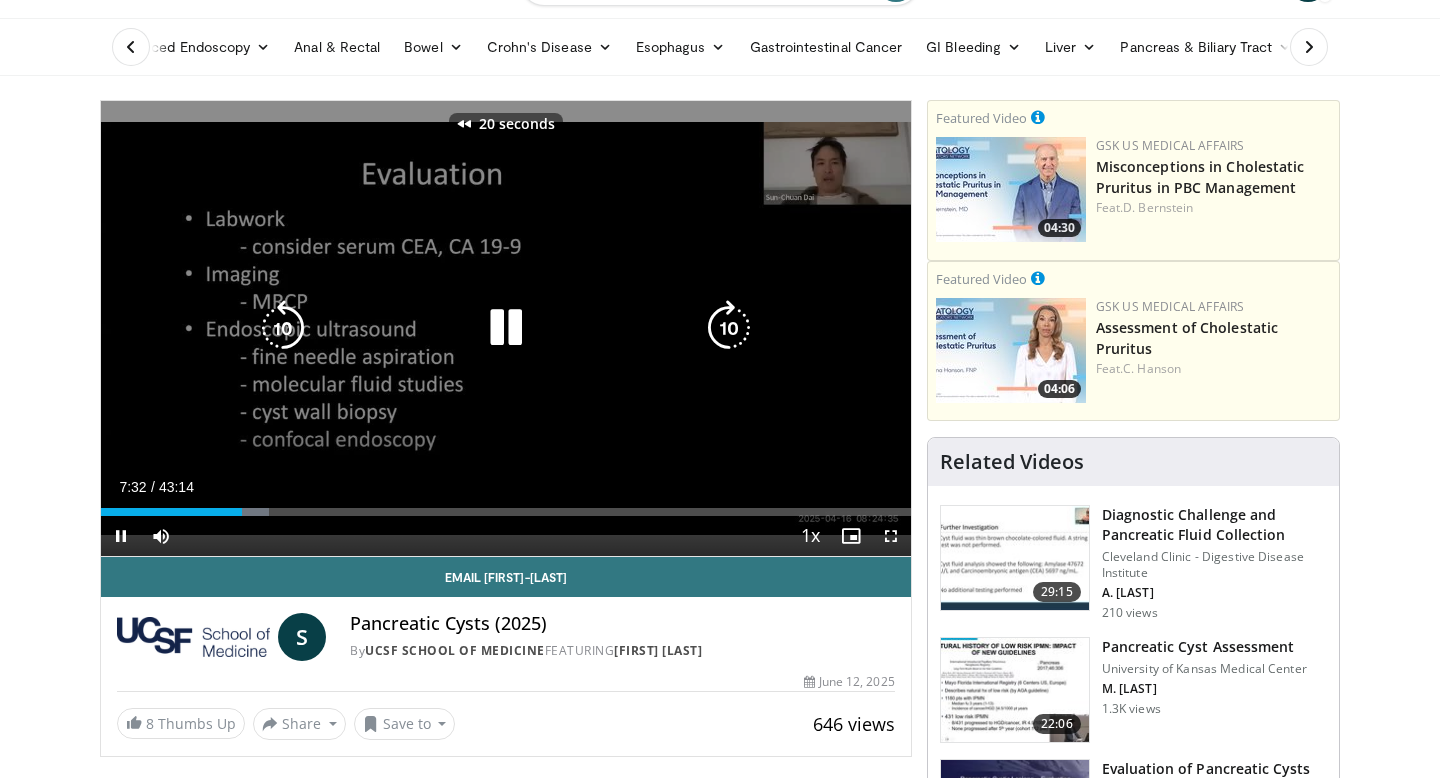 click at bounding box center [283, 328] 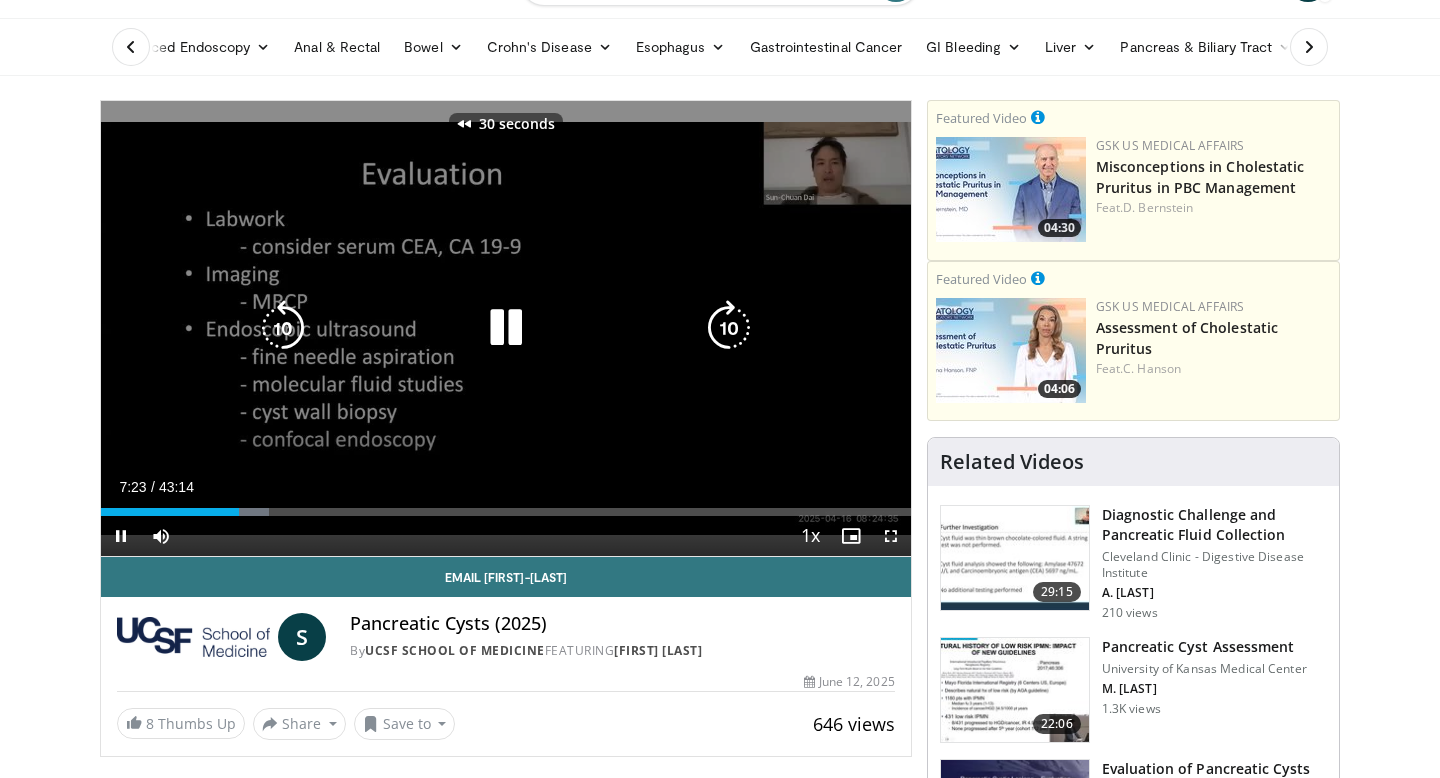 click at bounding box center (283, 328) 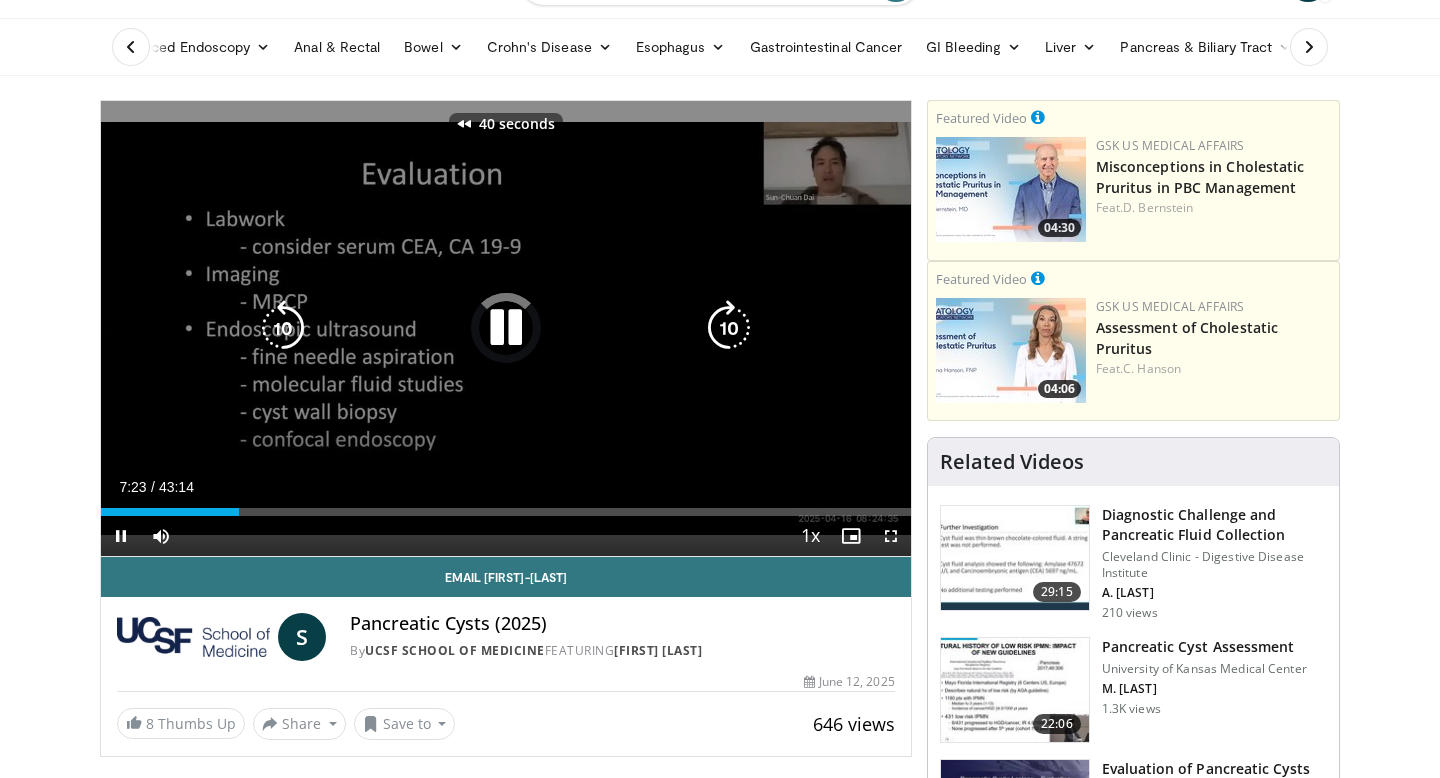 click at bounding box center (283, 328) 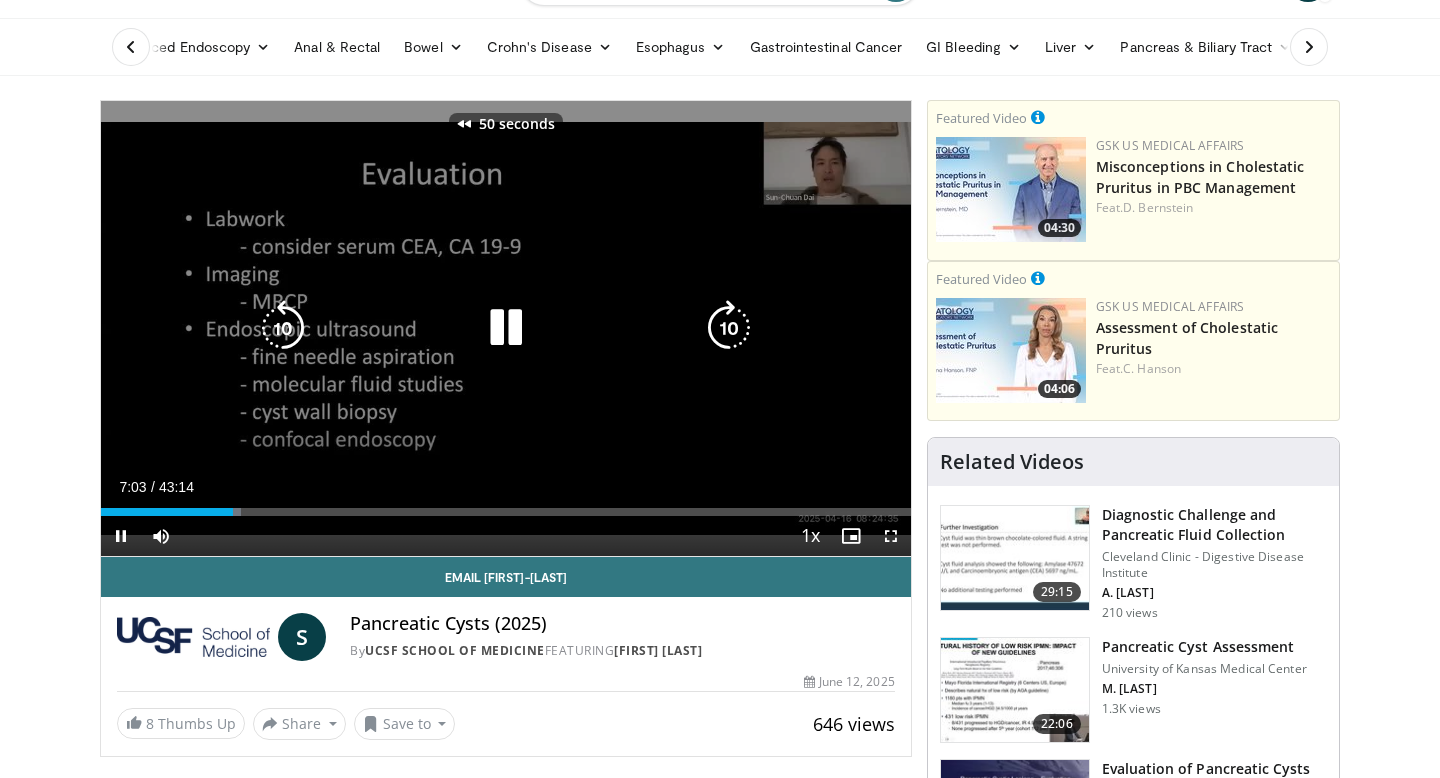 click at bounding box center [283, 328] 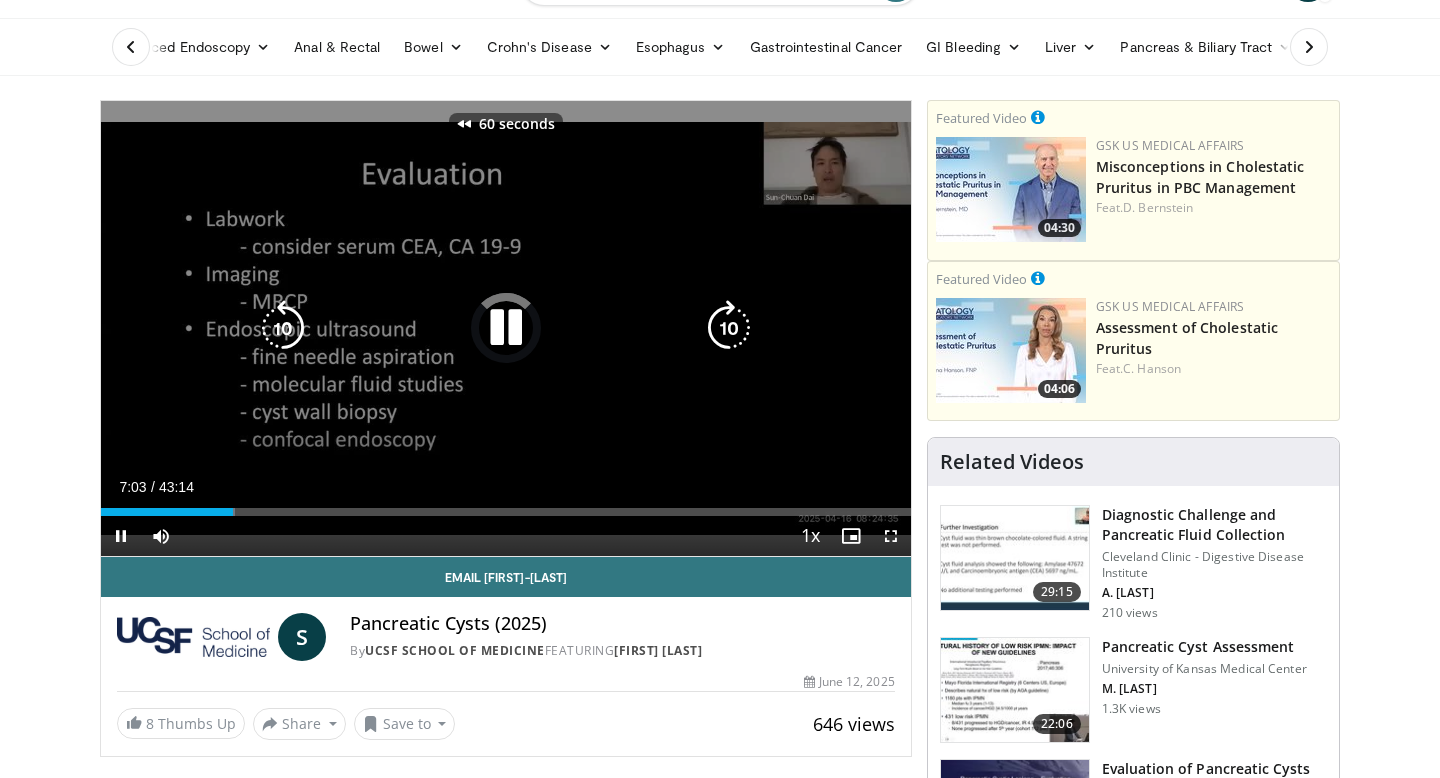 click at bounding box center (506, 328) 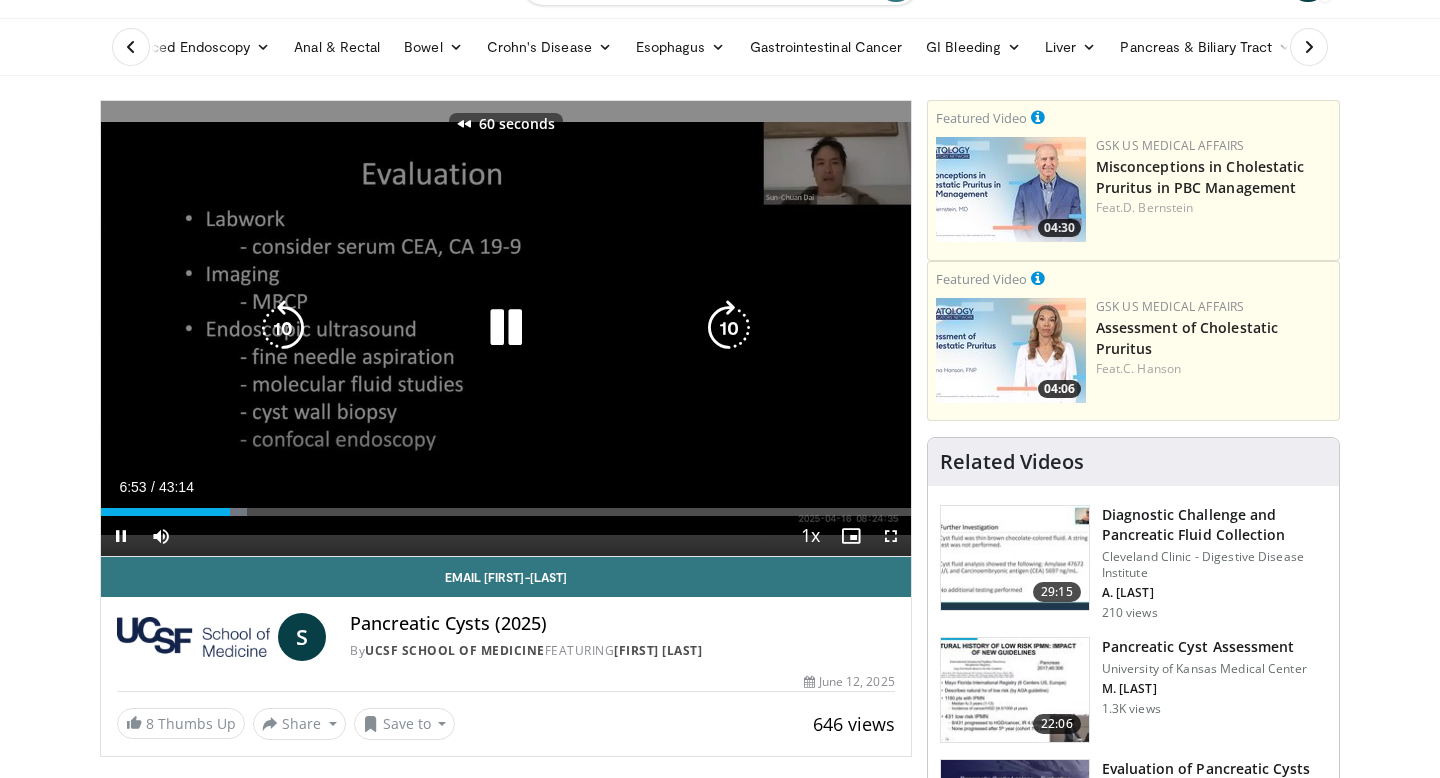 click at bounding box center [506, 328] 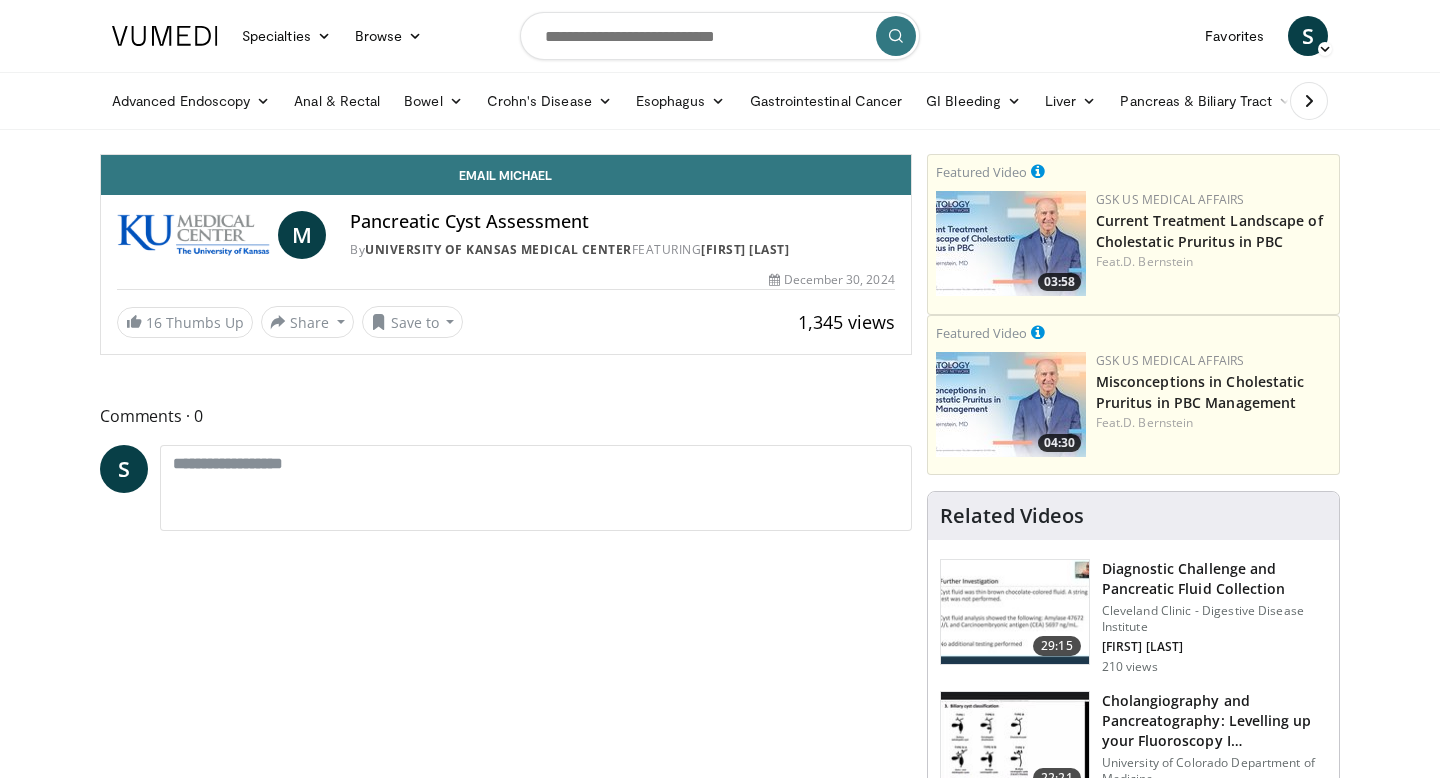 scroll, scrollTop: 0, scrollLeft: 0, axis: both 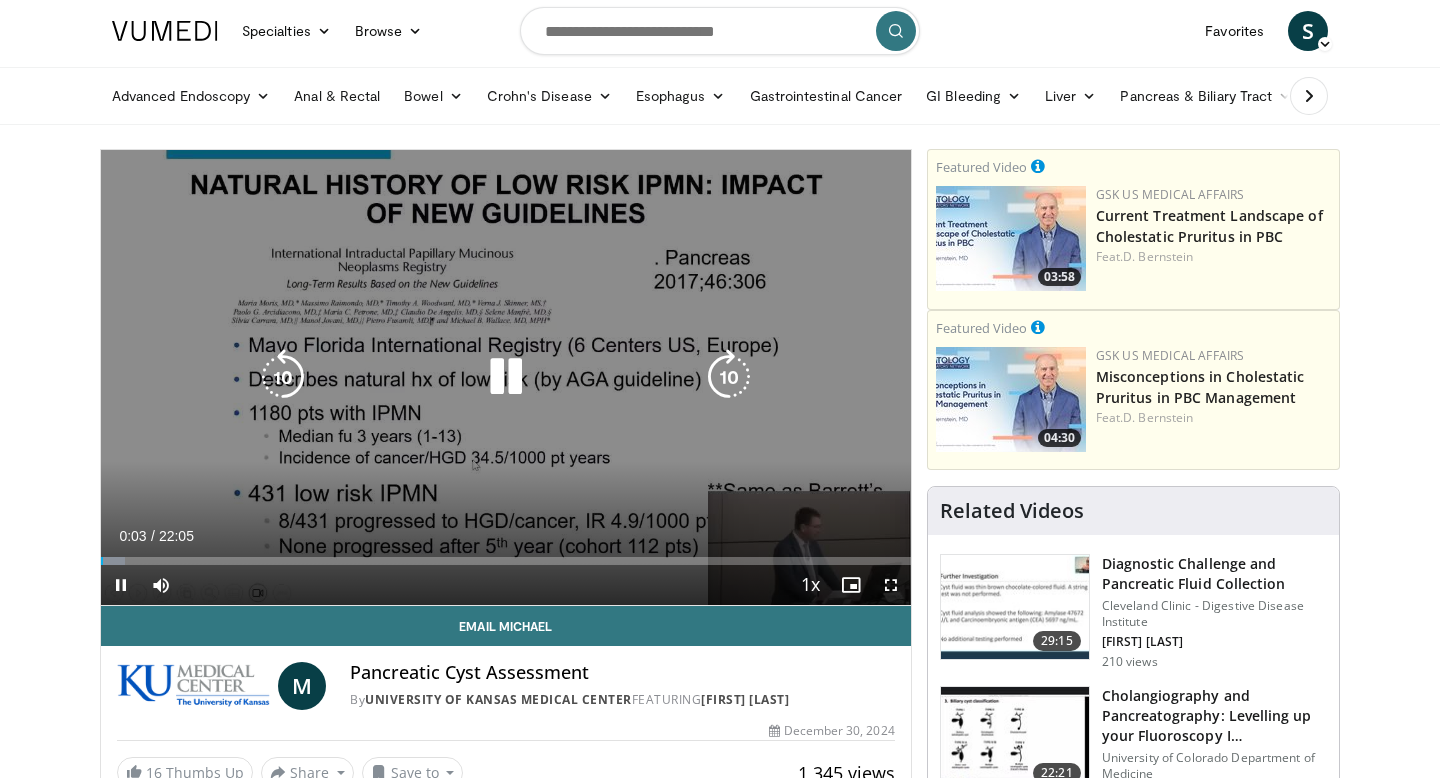 click at bounding box center [729, 377] 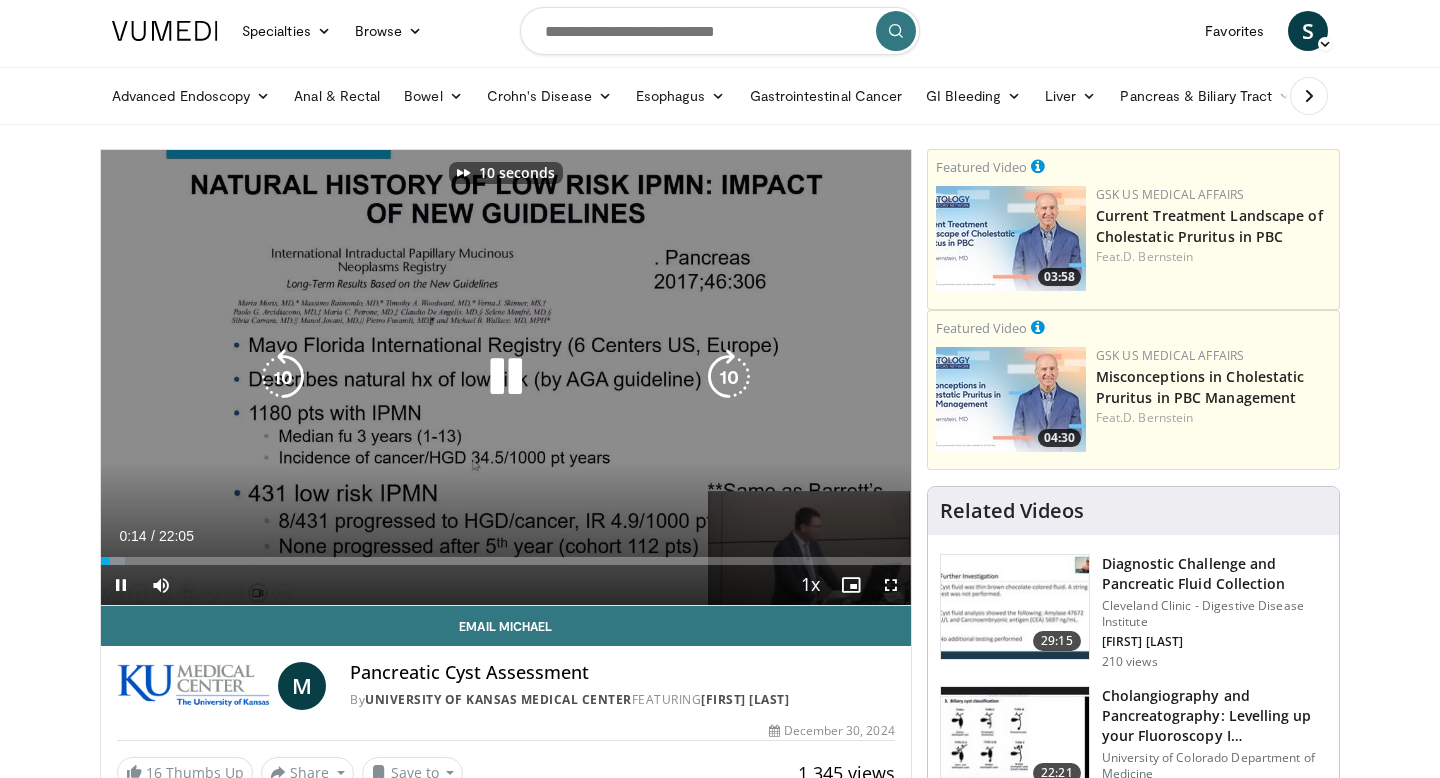 click at bounding box center [729, 377] 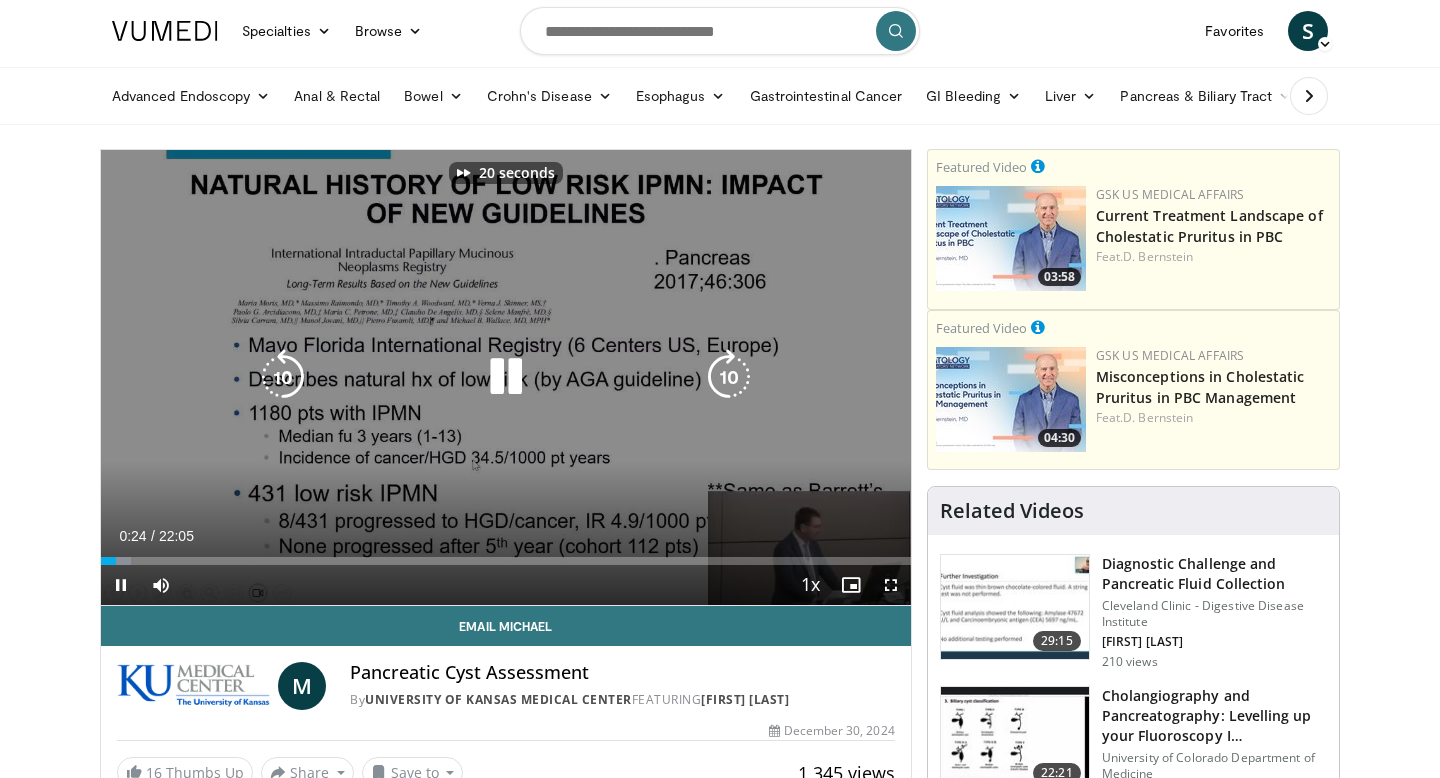 click at bounding box center (729, 377) 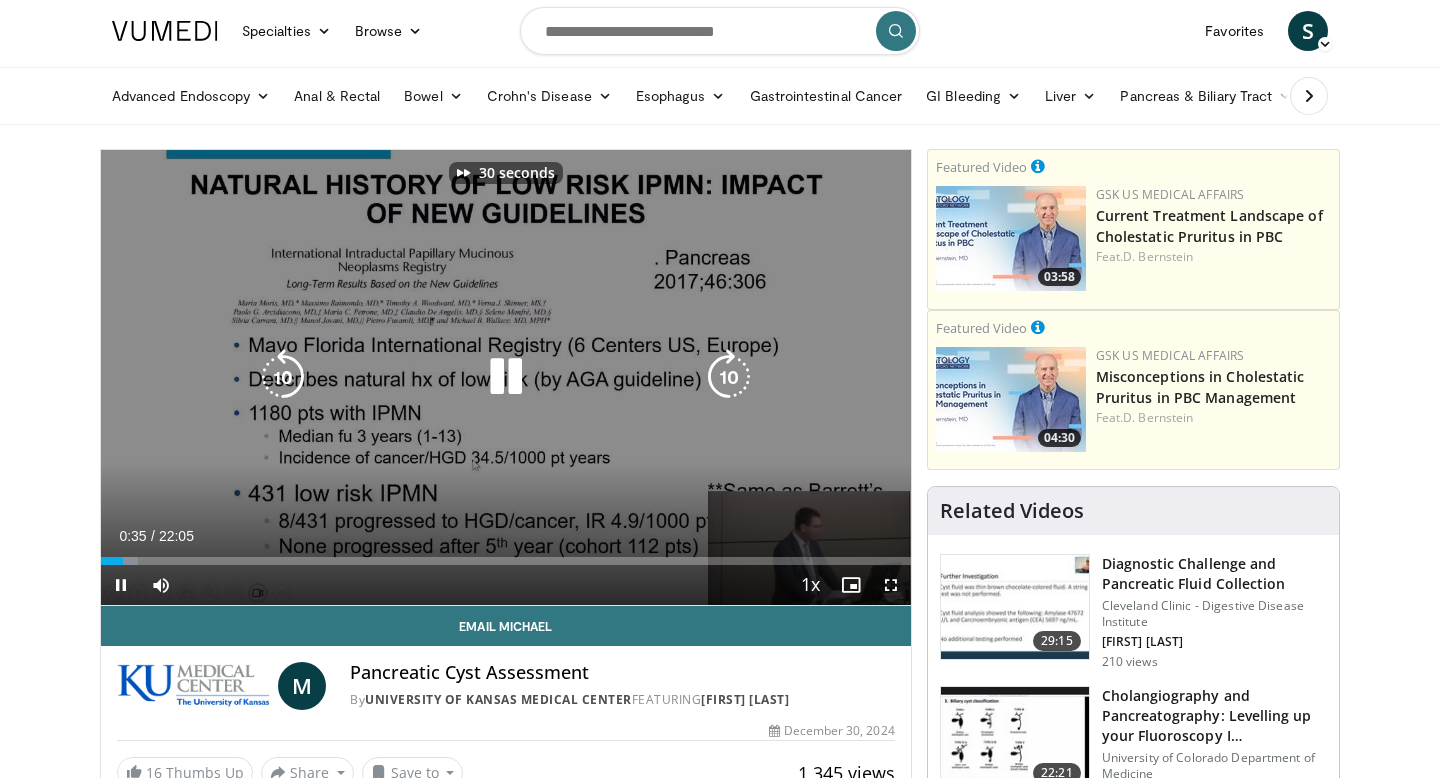 click at bounding box center (729, 377) 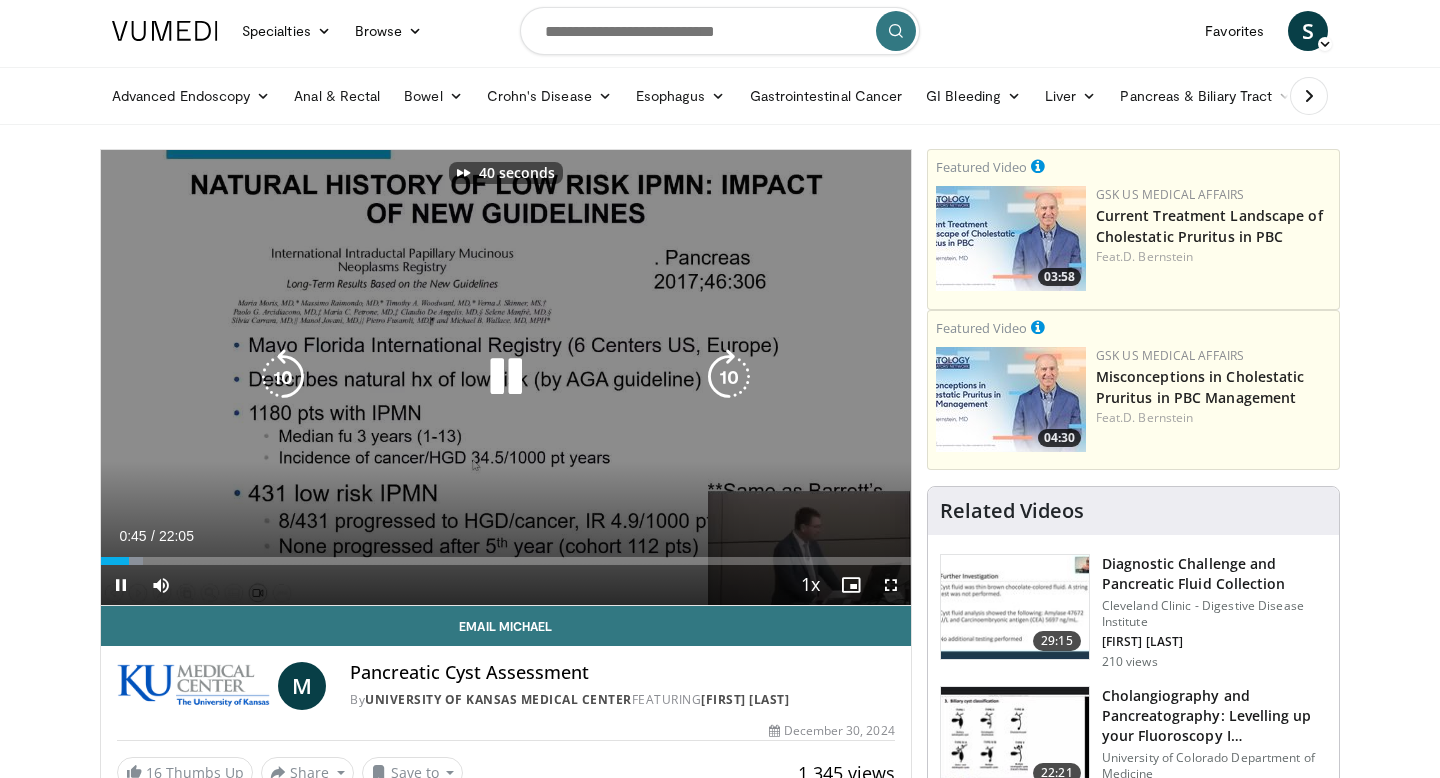 click at bounding box center [729, 377] 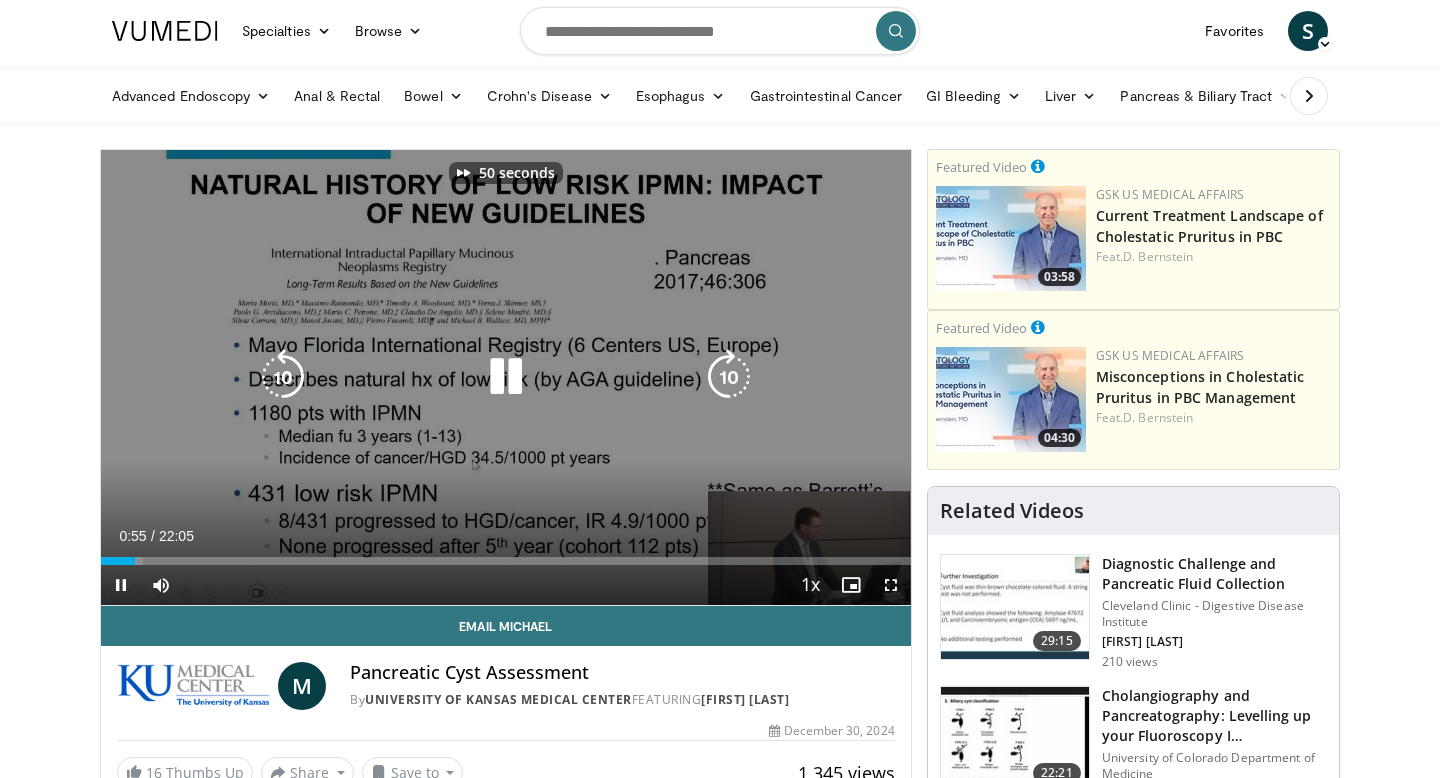 click at bounding box center [729, 377] 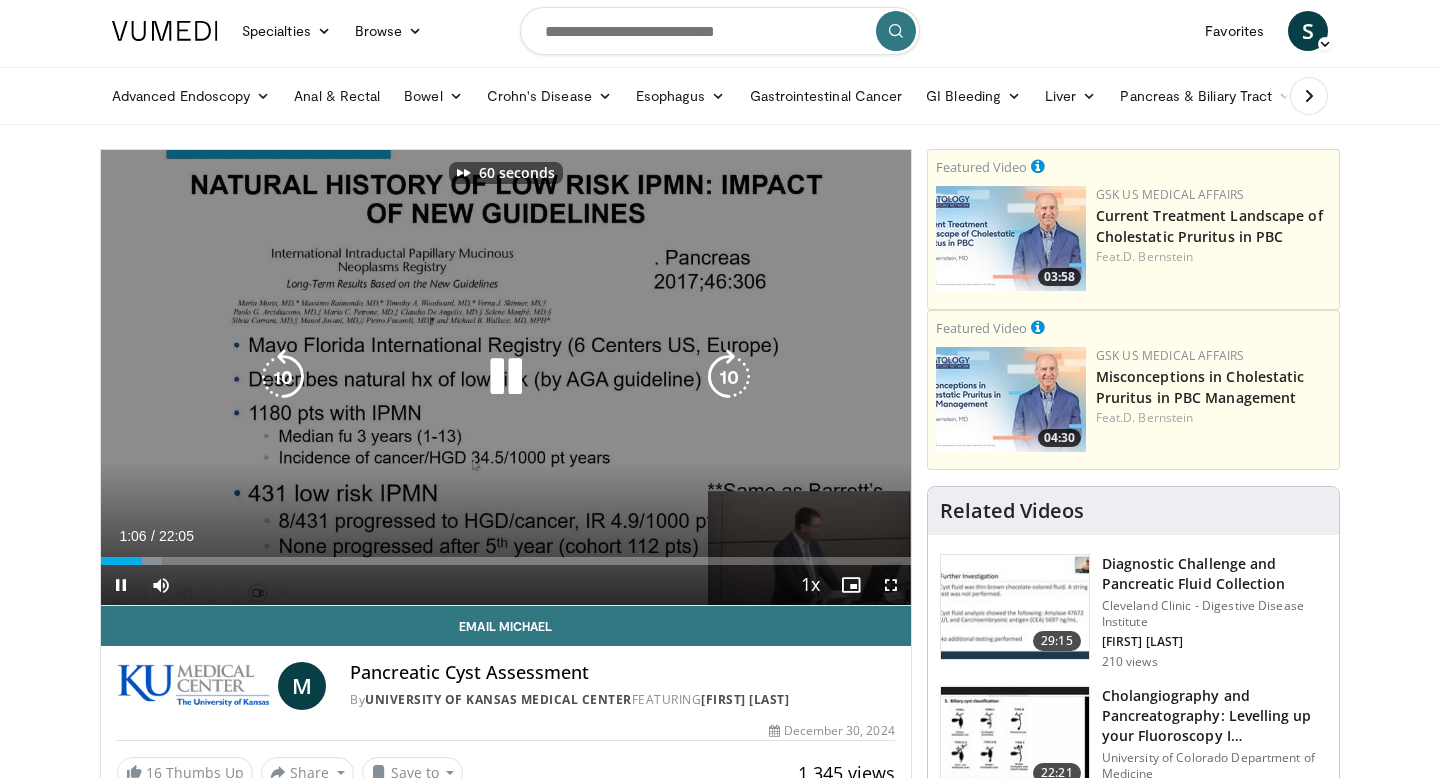 click at bounding box center (729, 377) 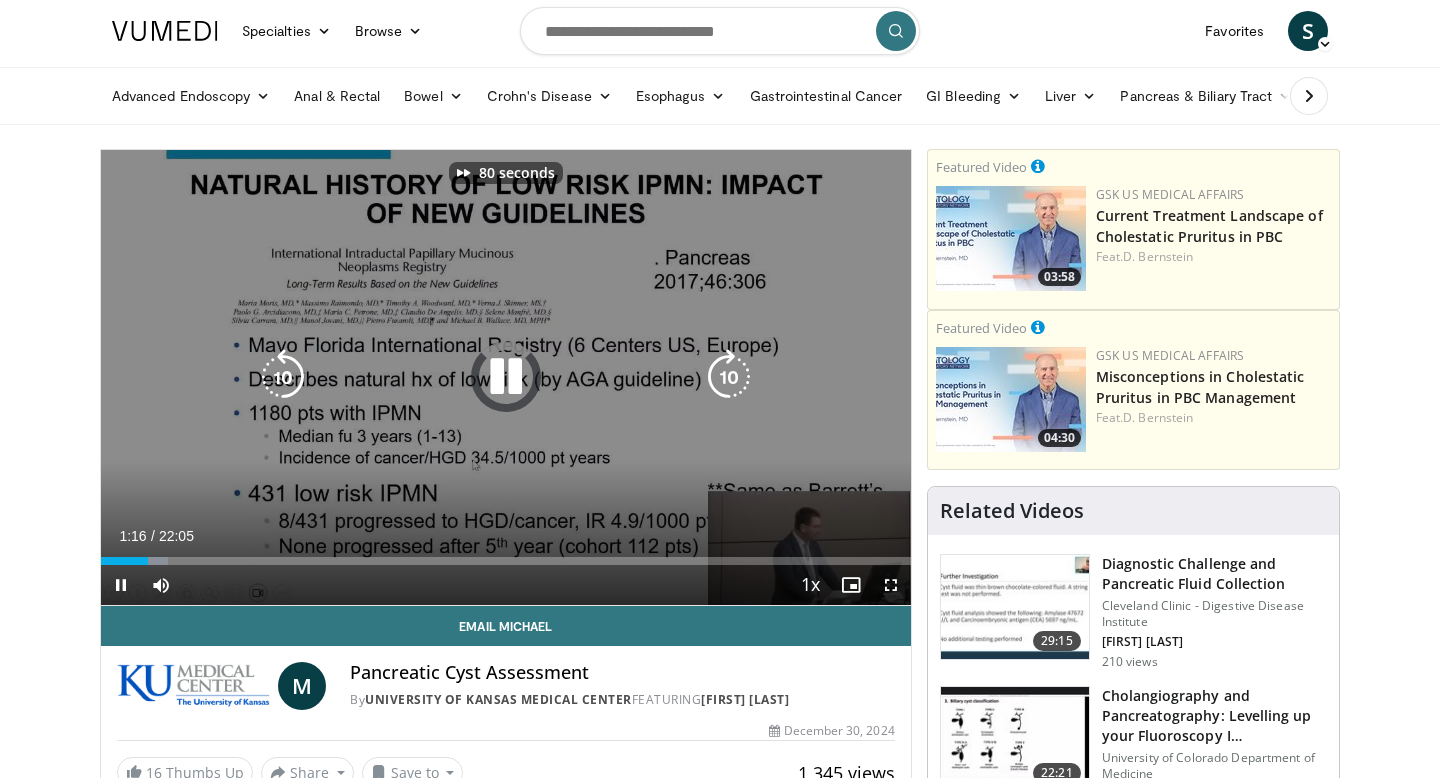 click at bounding box center (729, 377) 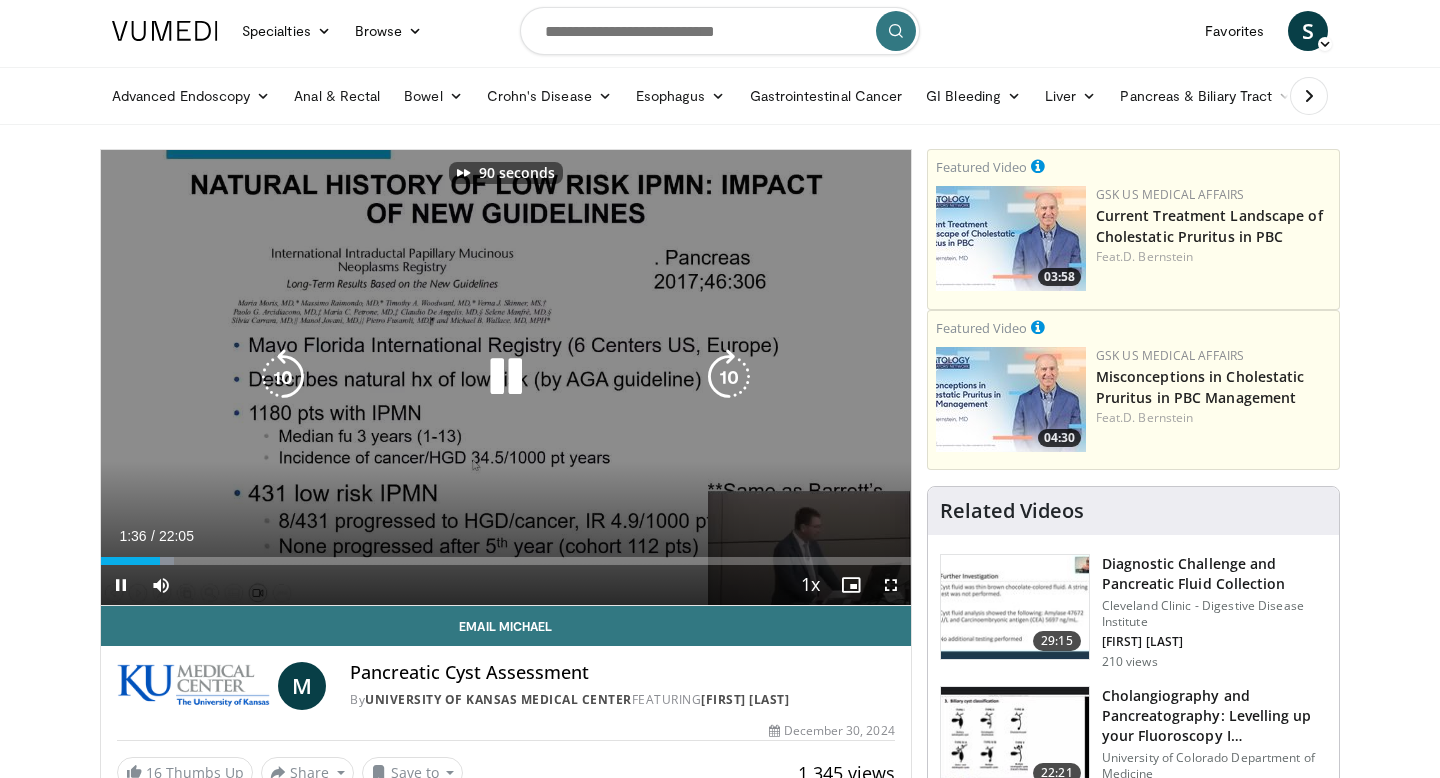 click at bounding box center (729, 377) 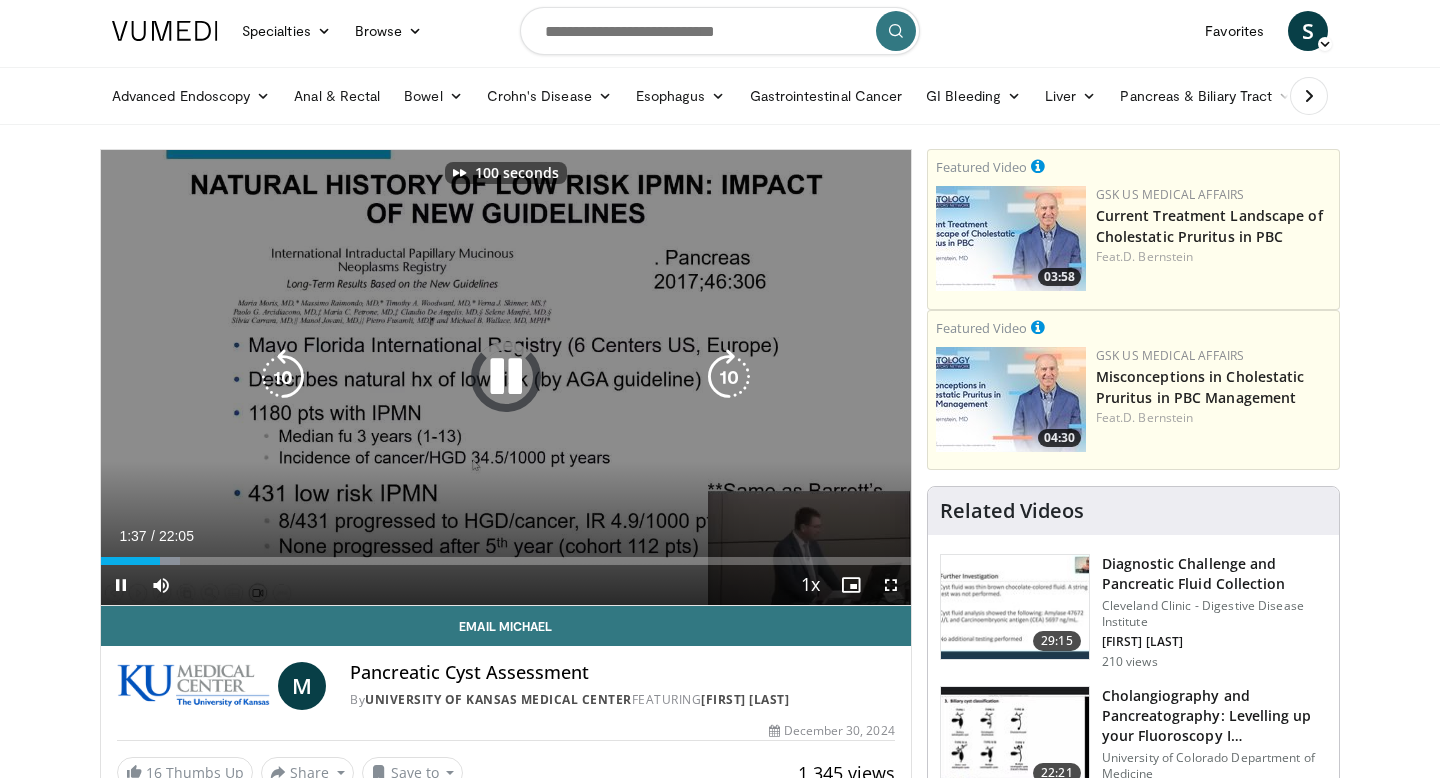 click at bounding box center (729, 377) 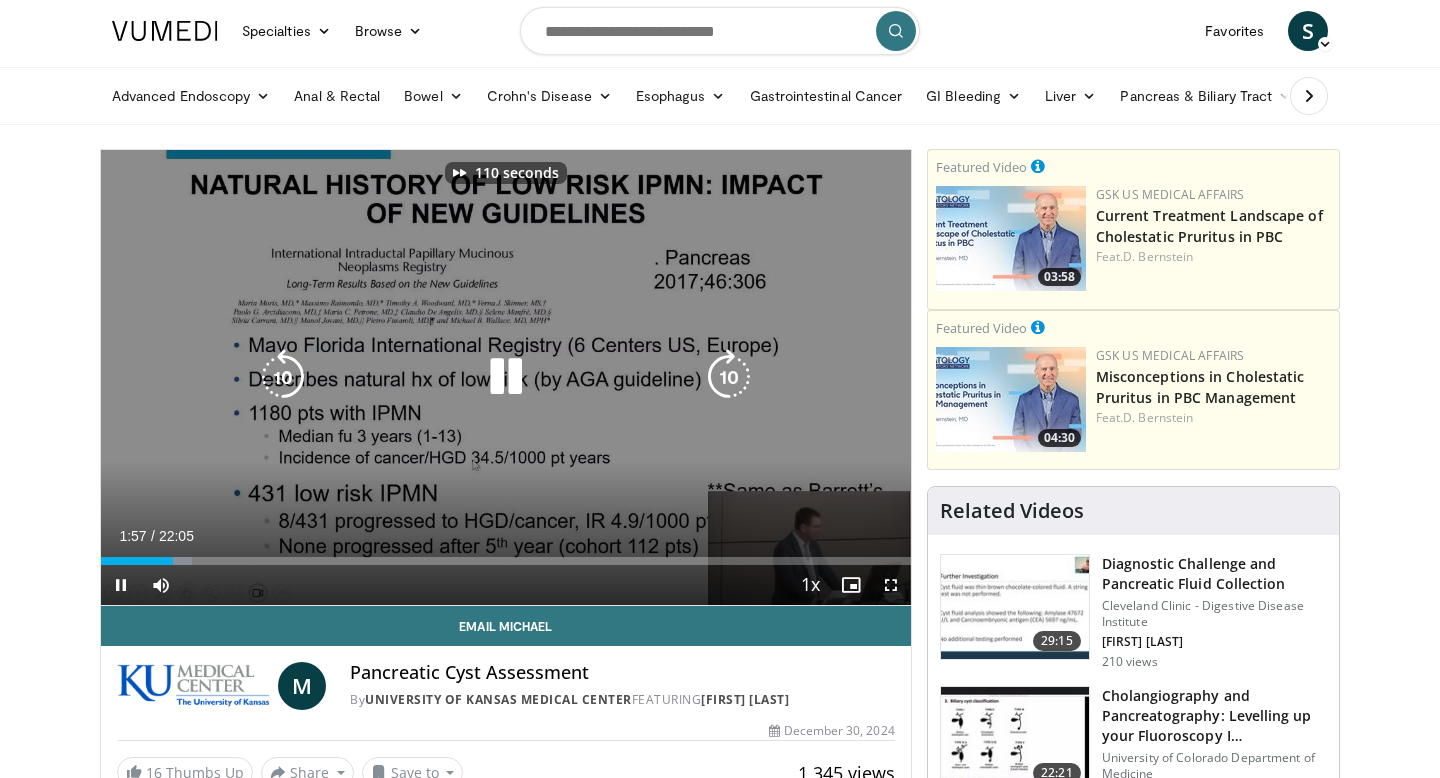 click at bounding box center (729, 377) 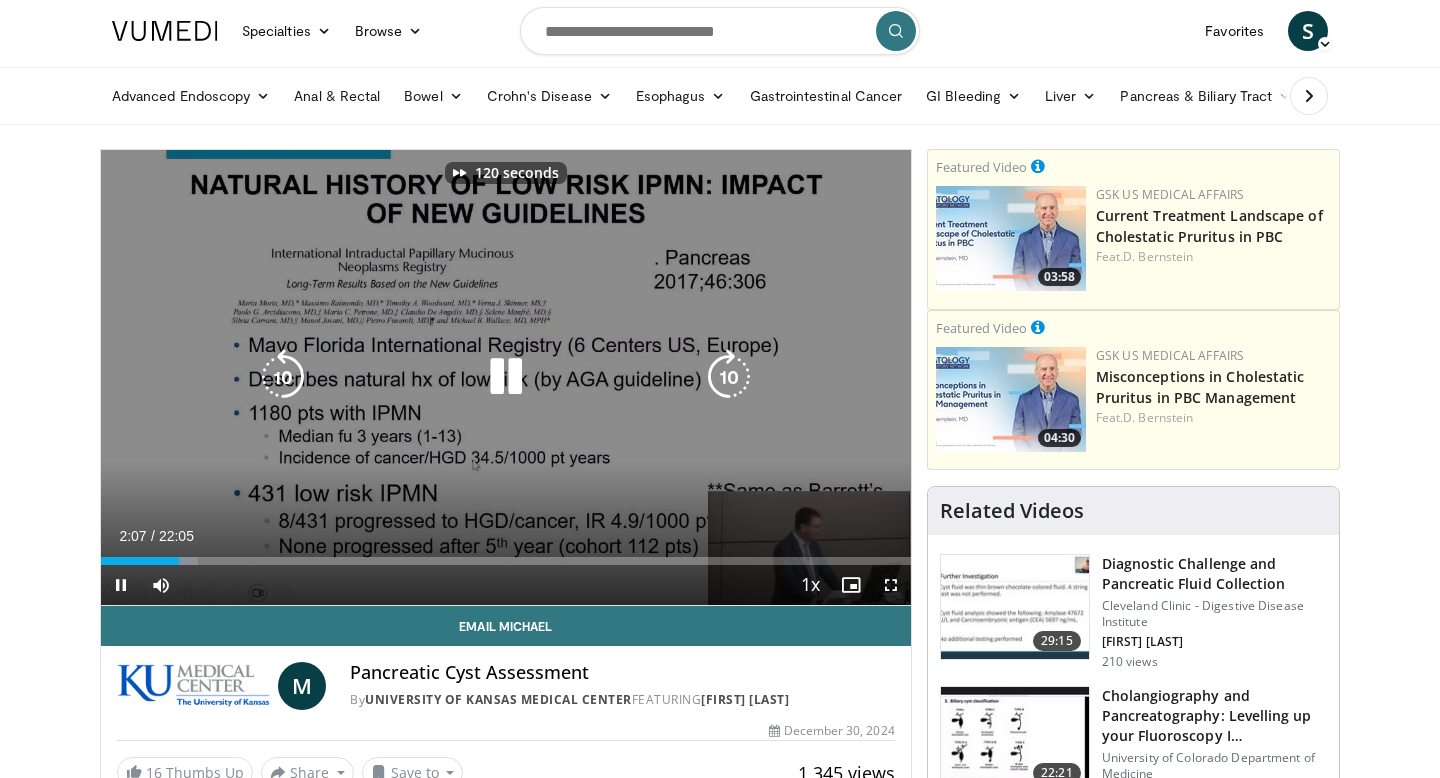 click at bounding box center [729, 377] 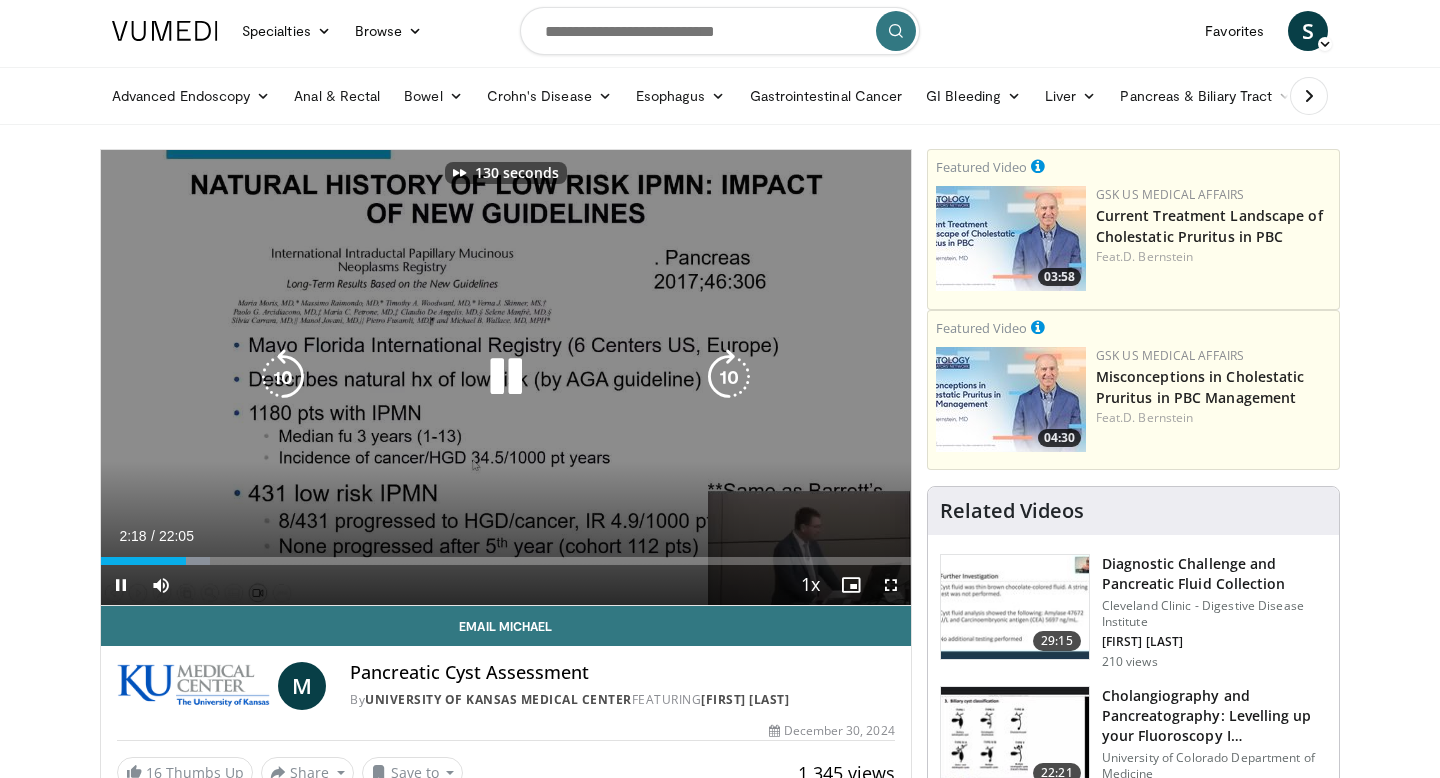 click at bounding box center [729, 377] 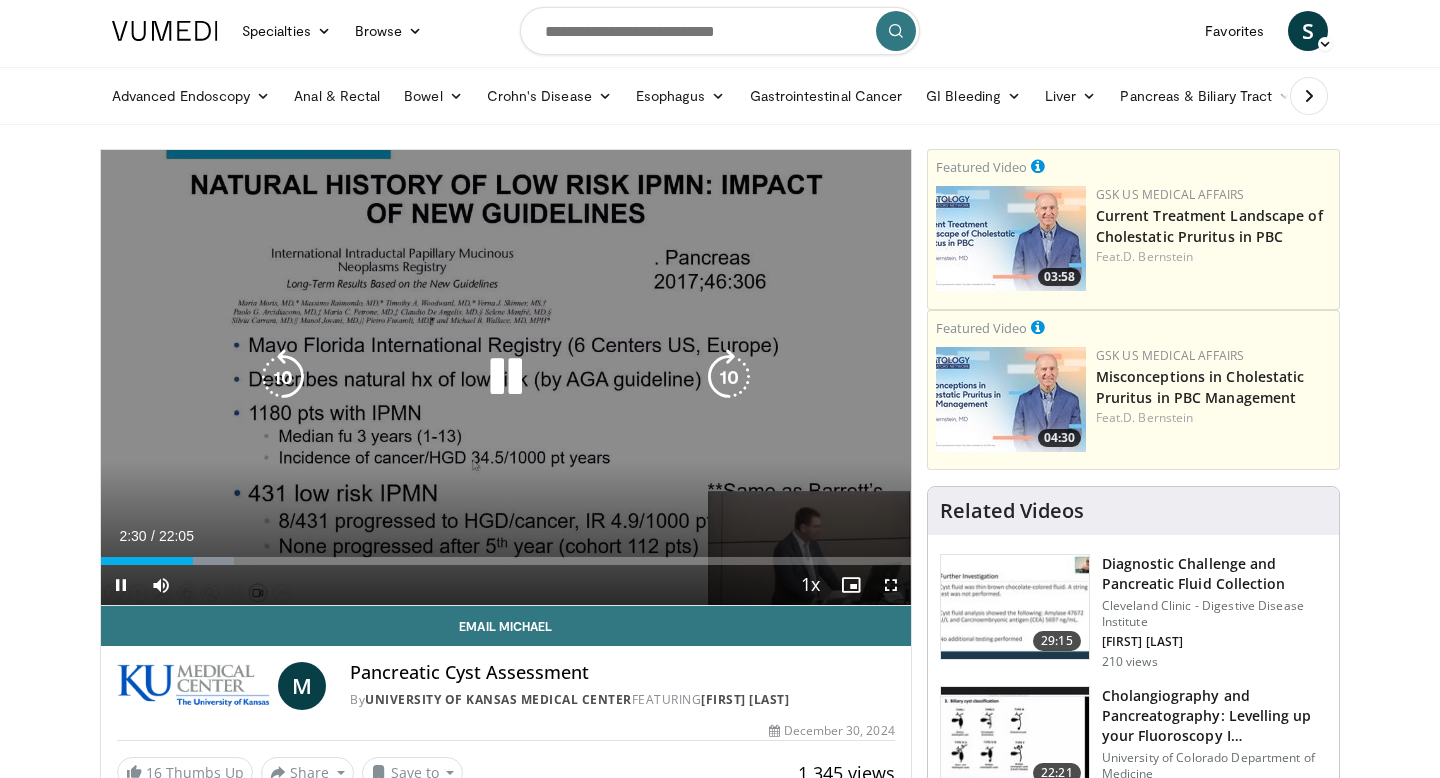 click at bounding box center (729, 377) 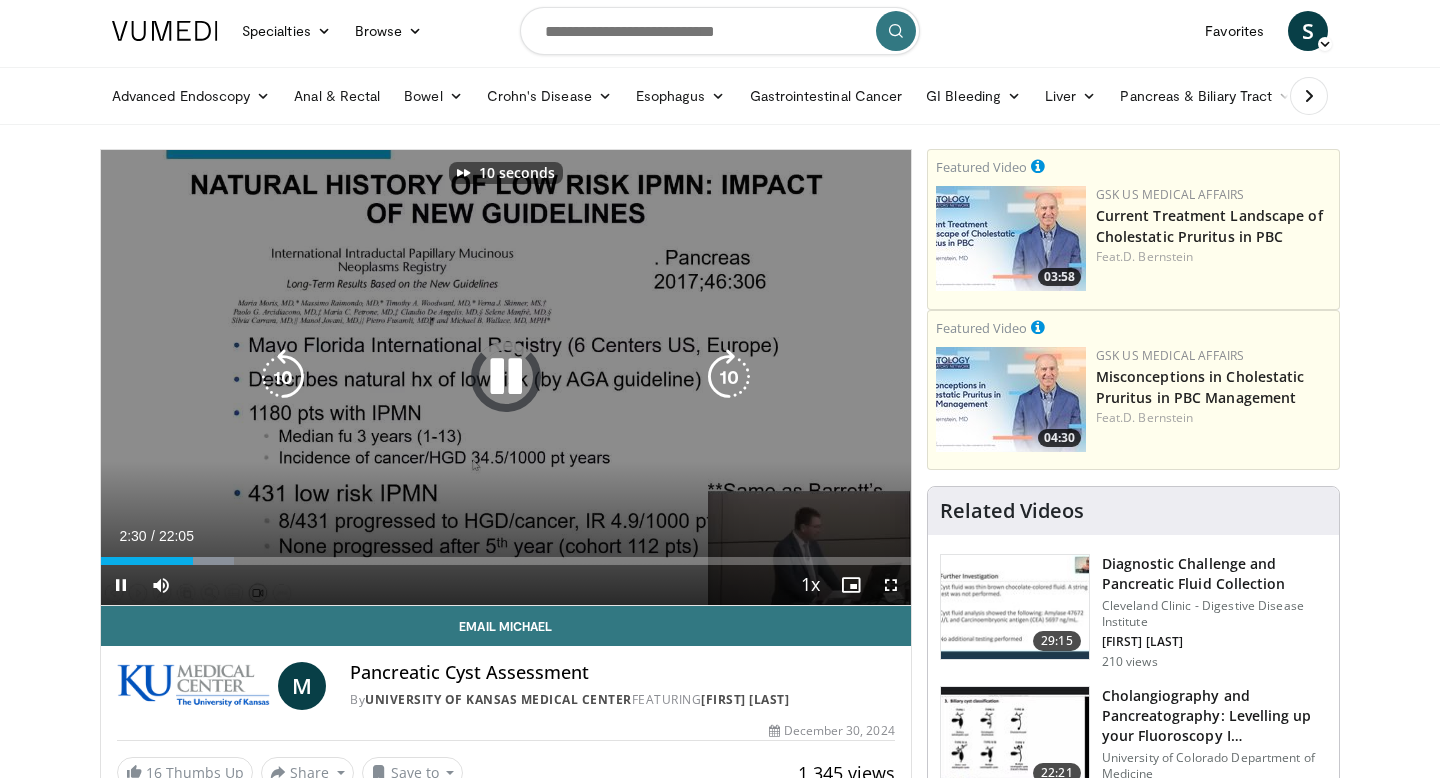 click at bounding box center (729, 377) 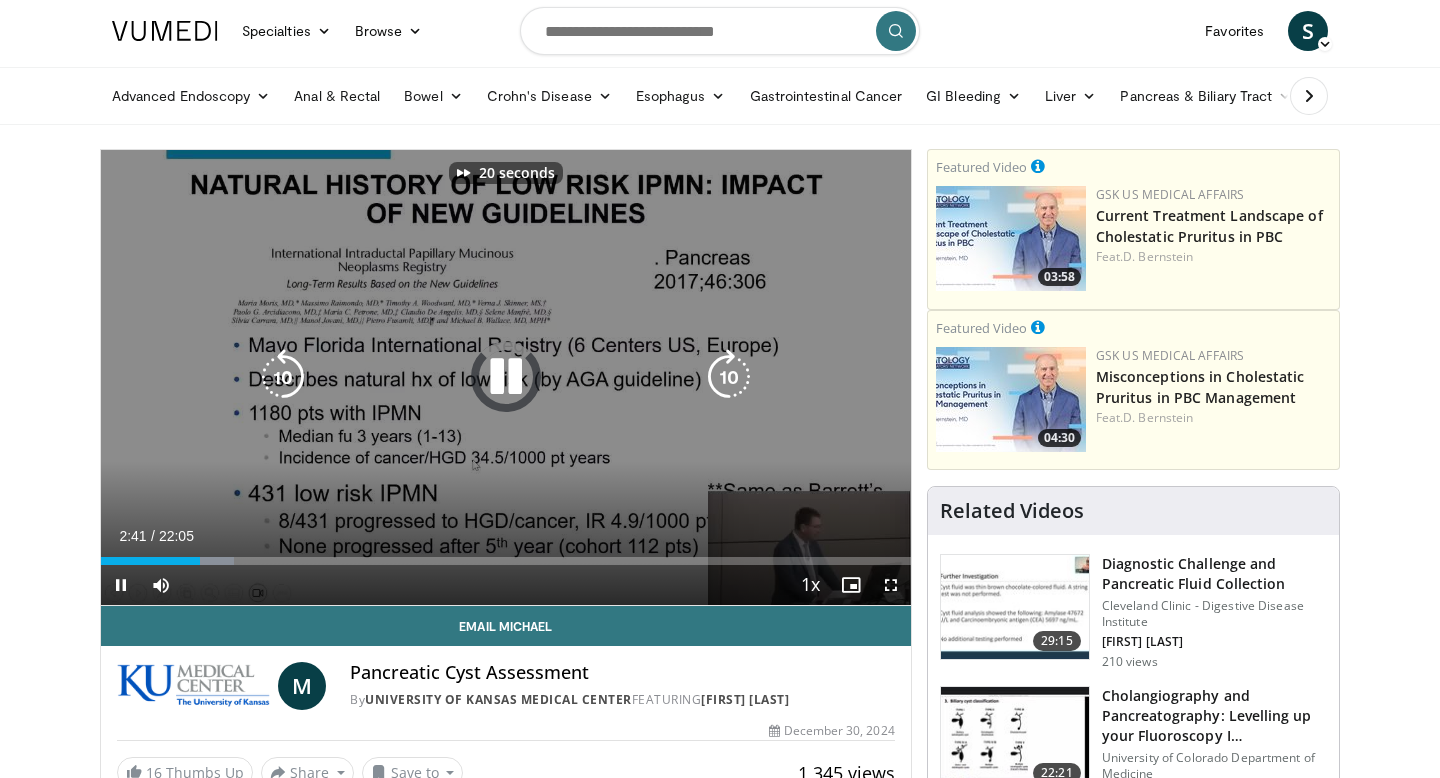 click at bounding box center (729, 377) 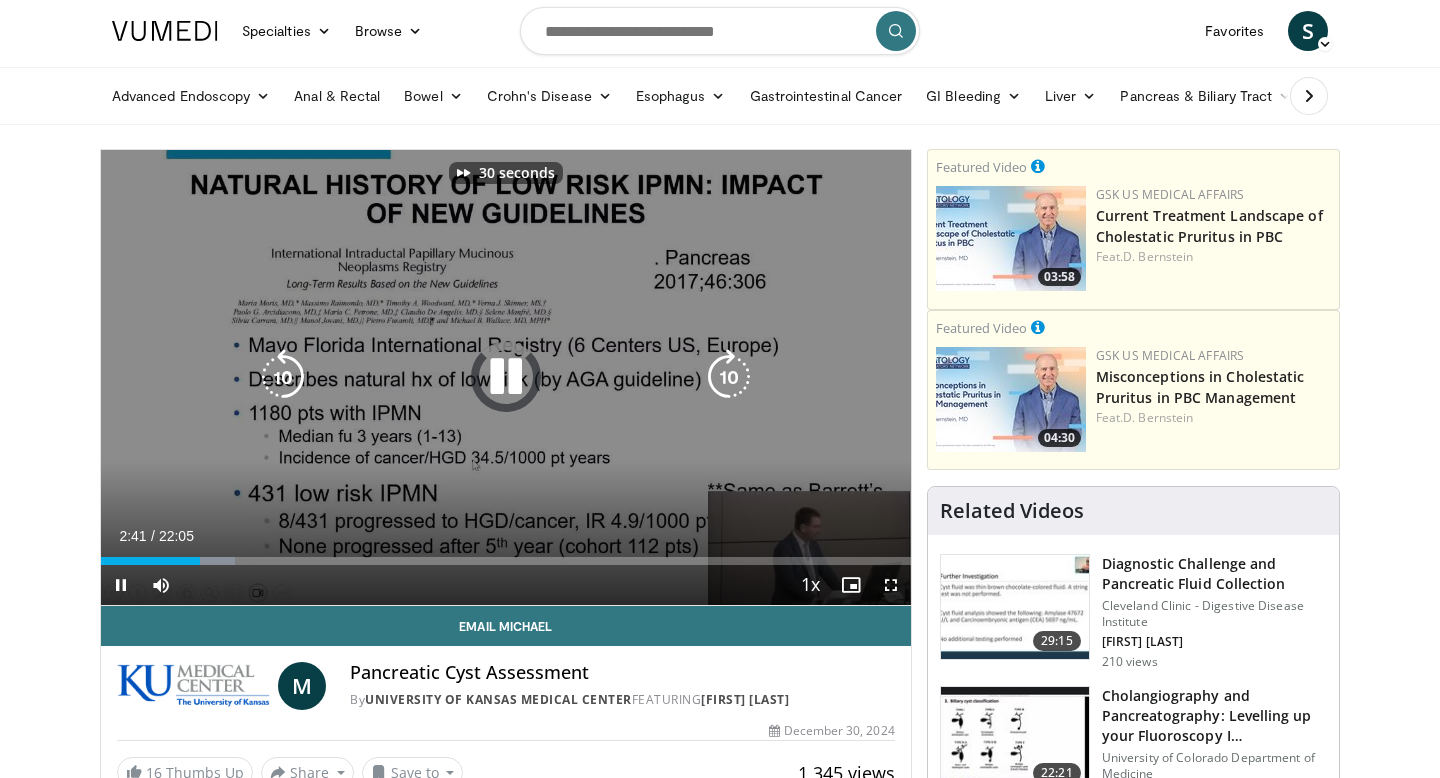 click at bounding box center (729, 377) 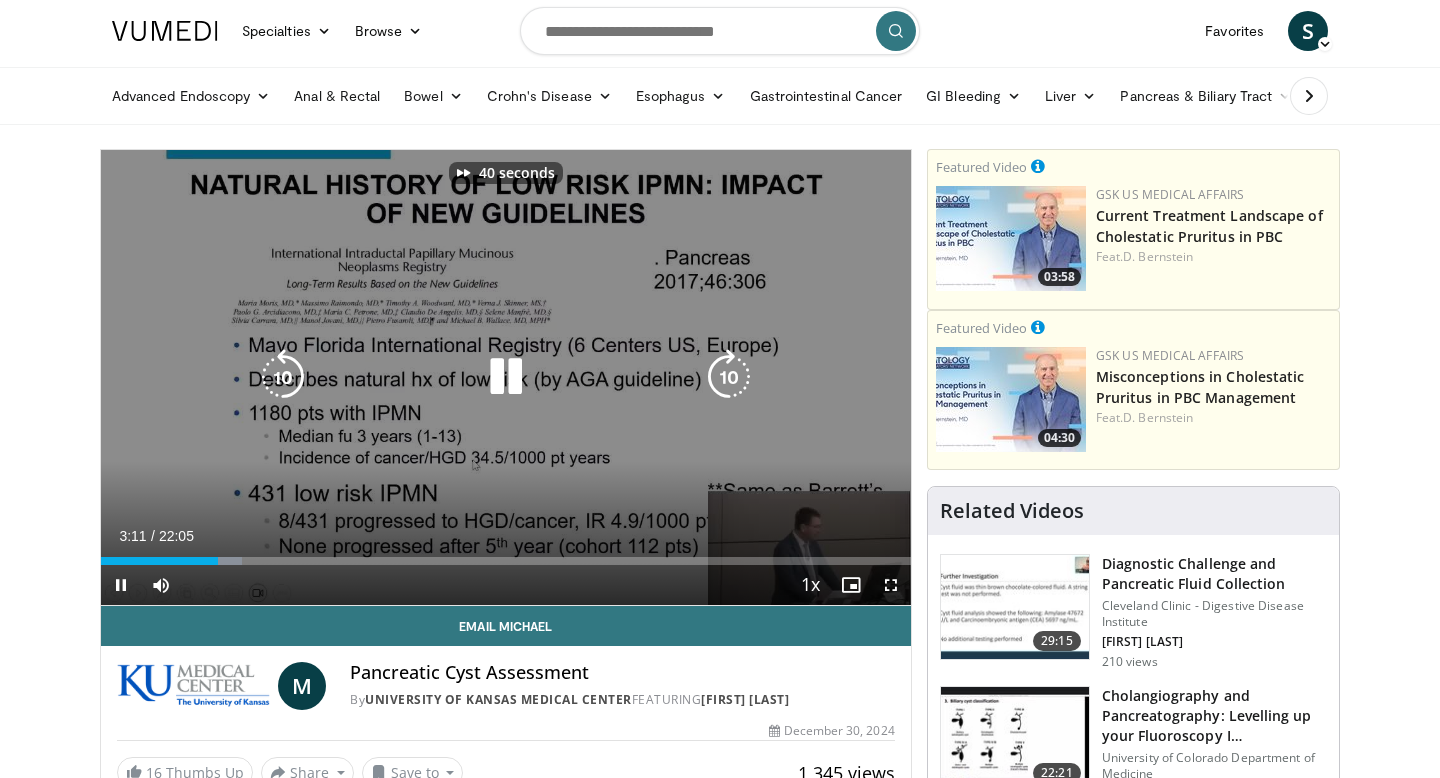 click at bounding box center (729, 377) 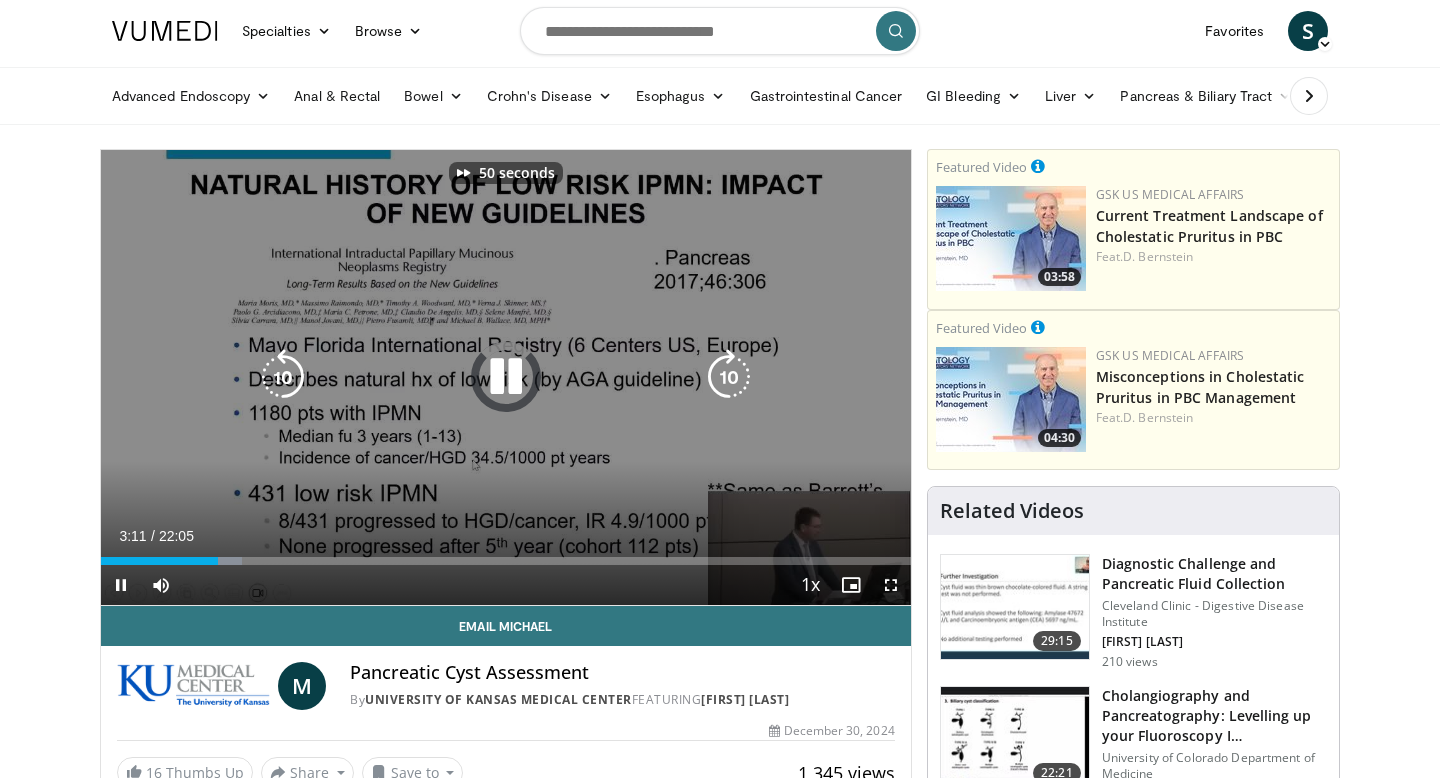 click at bounding box center [729, 377] 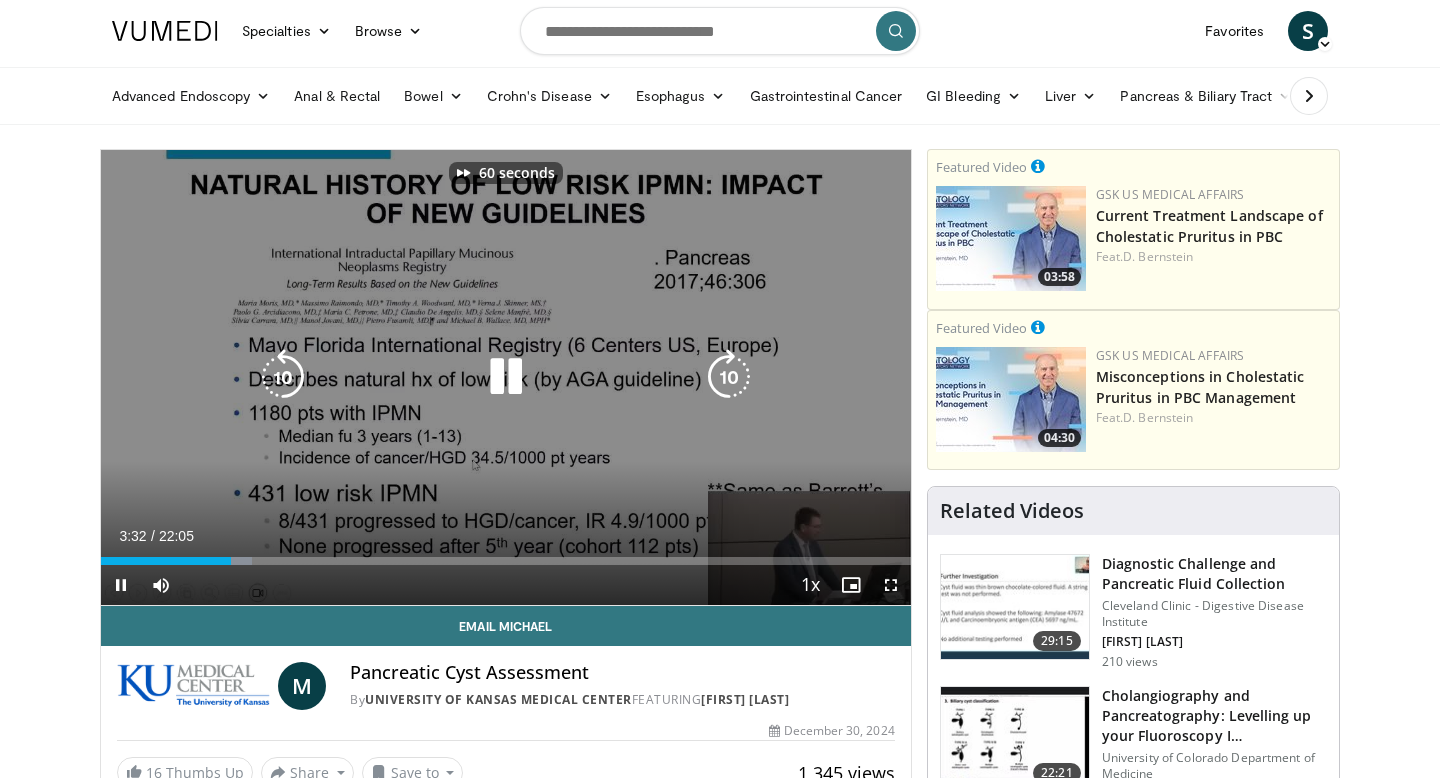 click at bounding box center (729, 377) 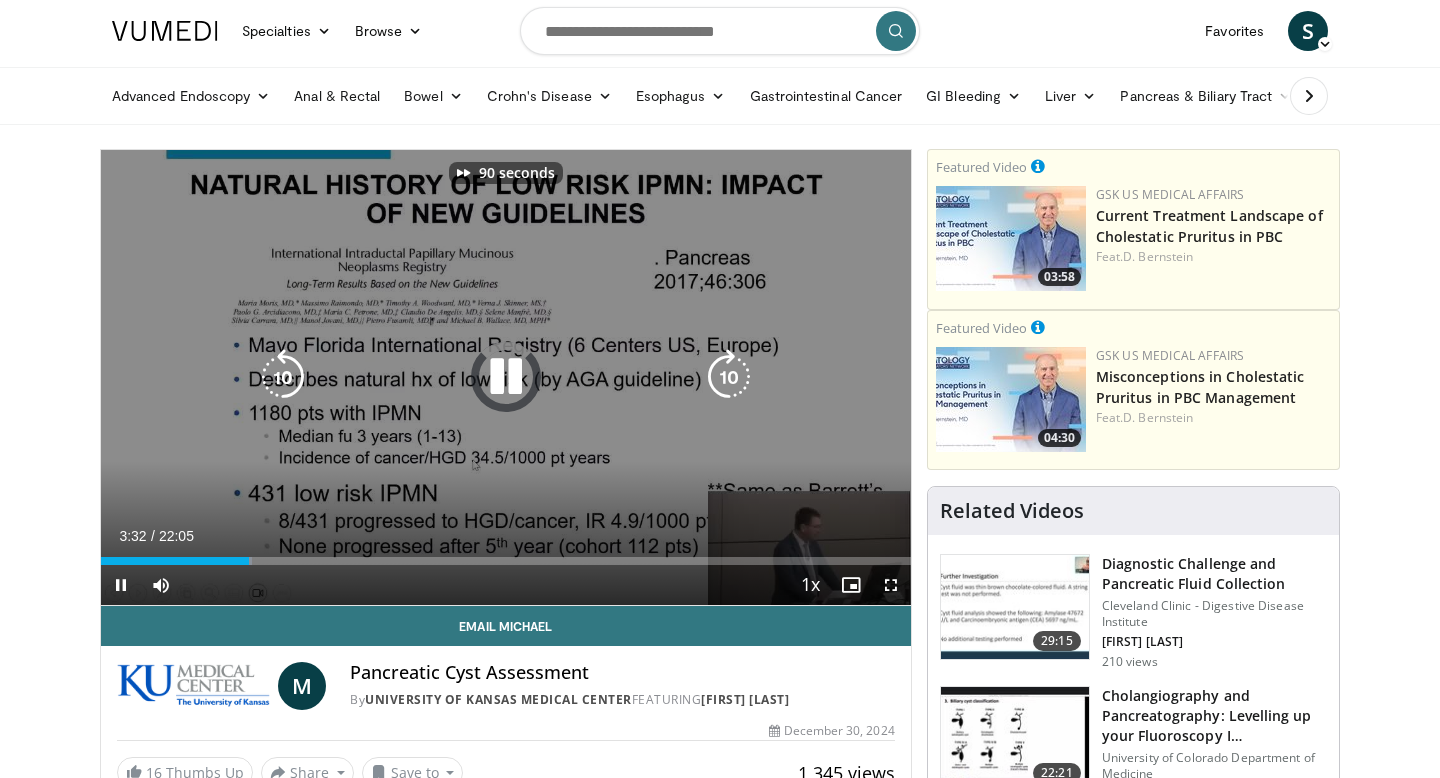 click at bounding box center (729, 377) 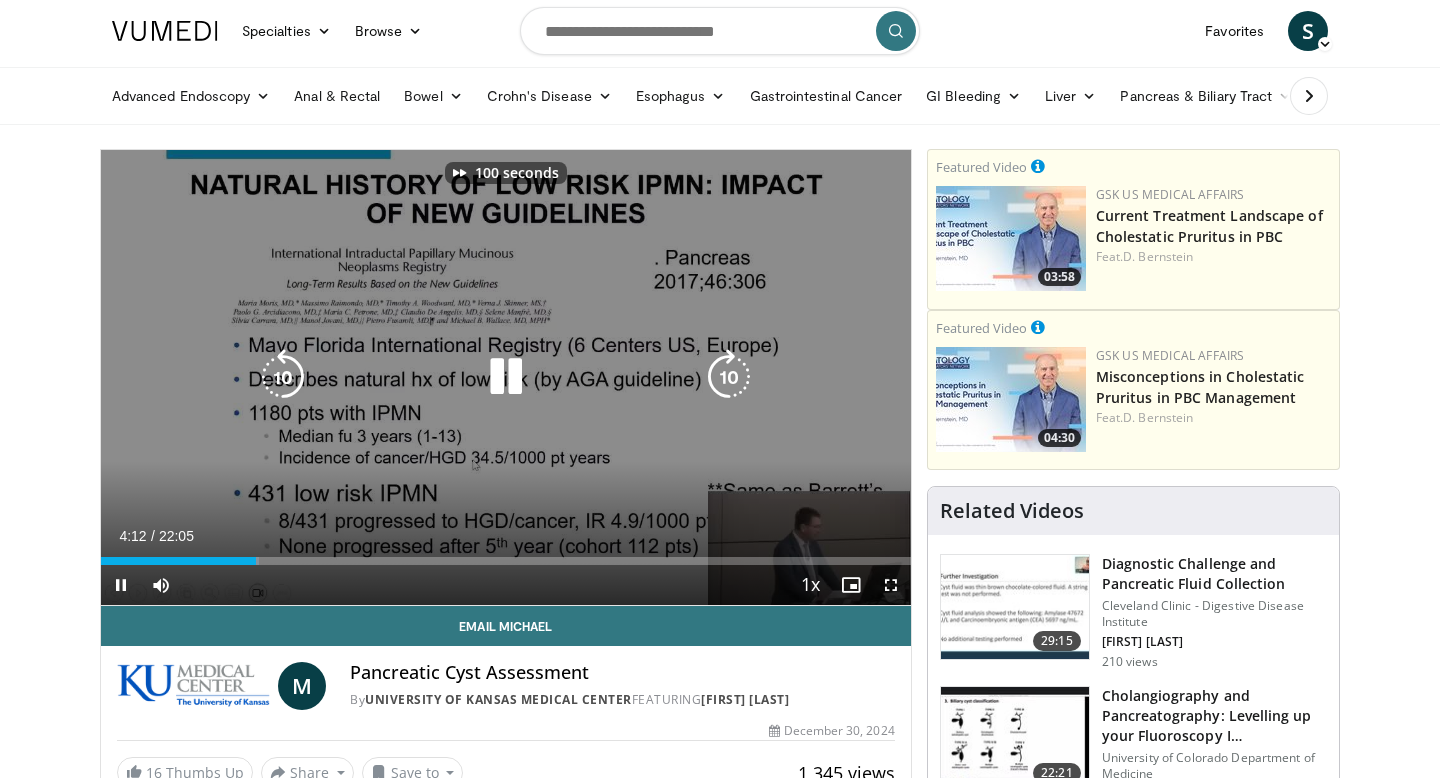 click at bounding box center [729, 377] 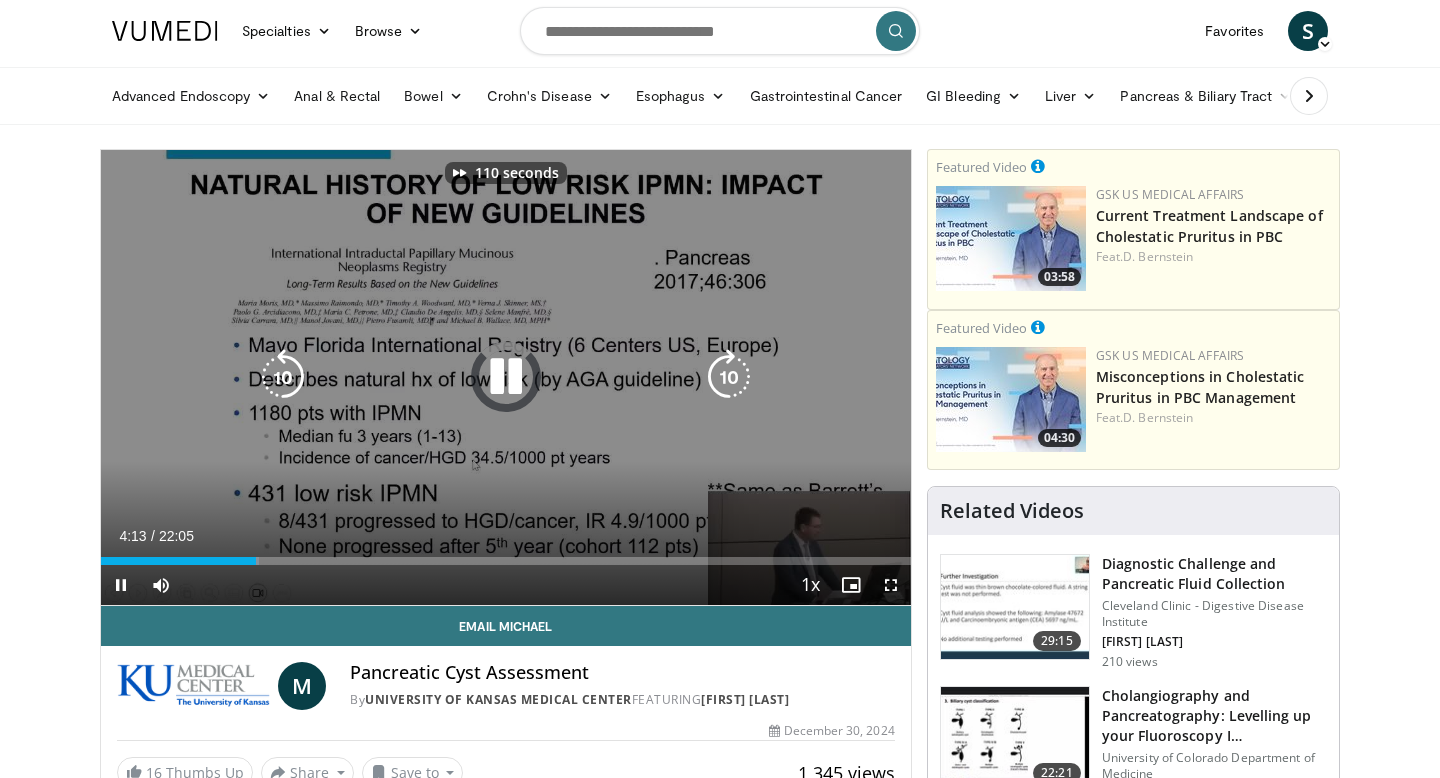 click at bounding box center (729, 377) 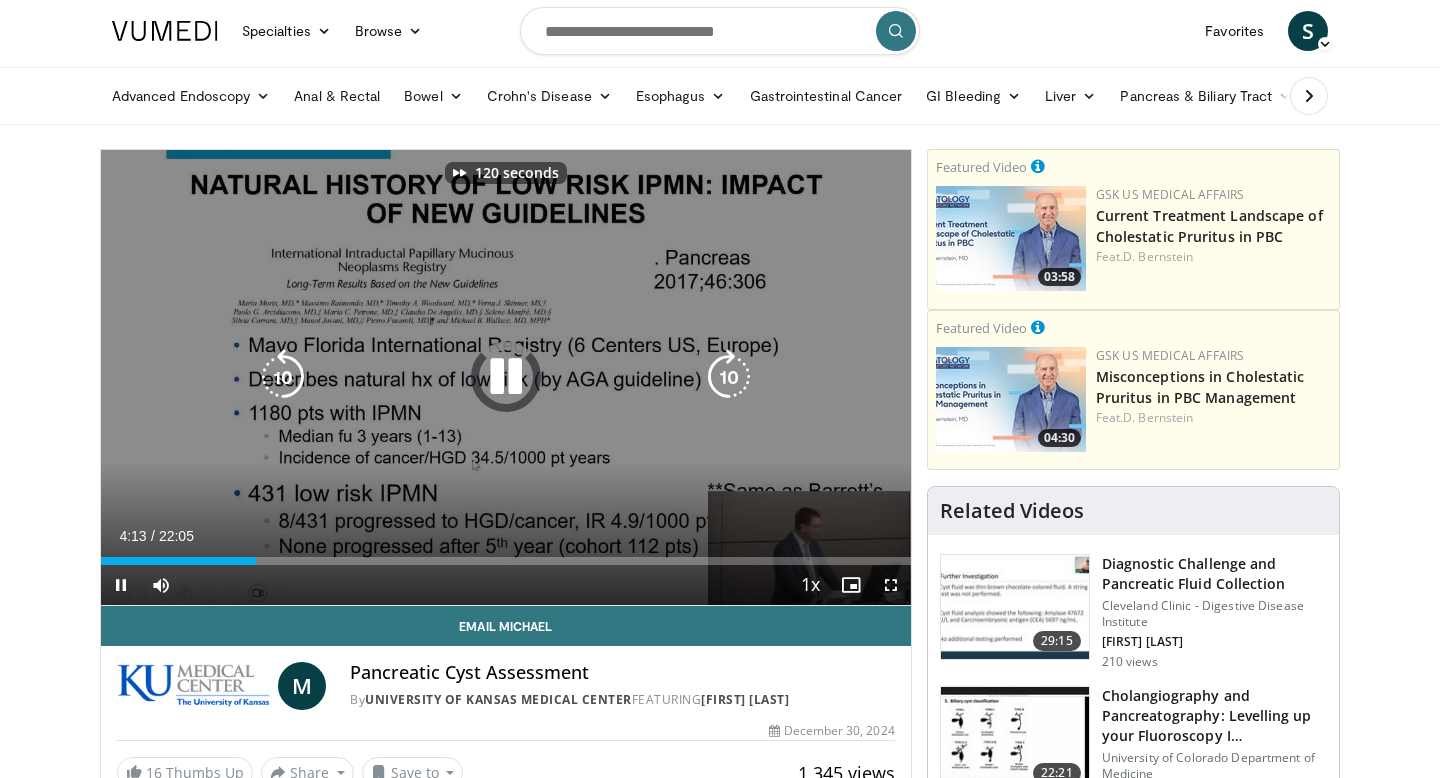 click at bounding box center [729, 377] 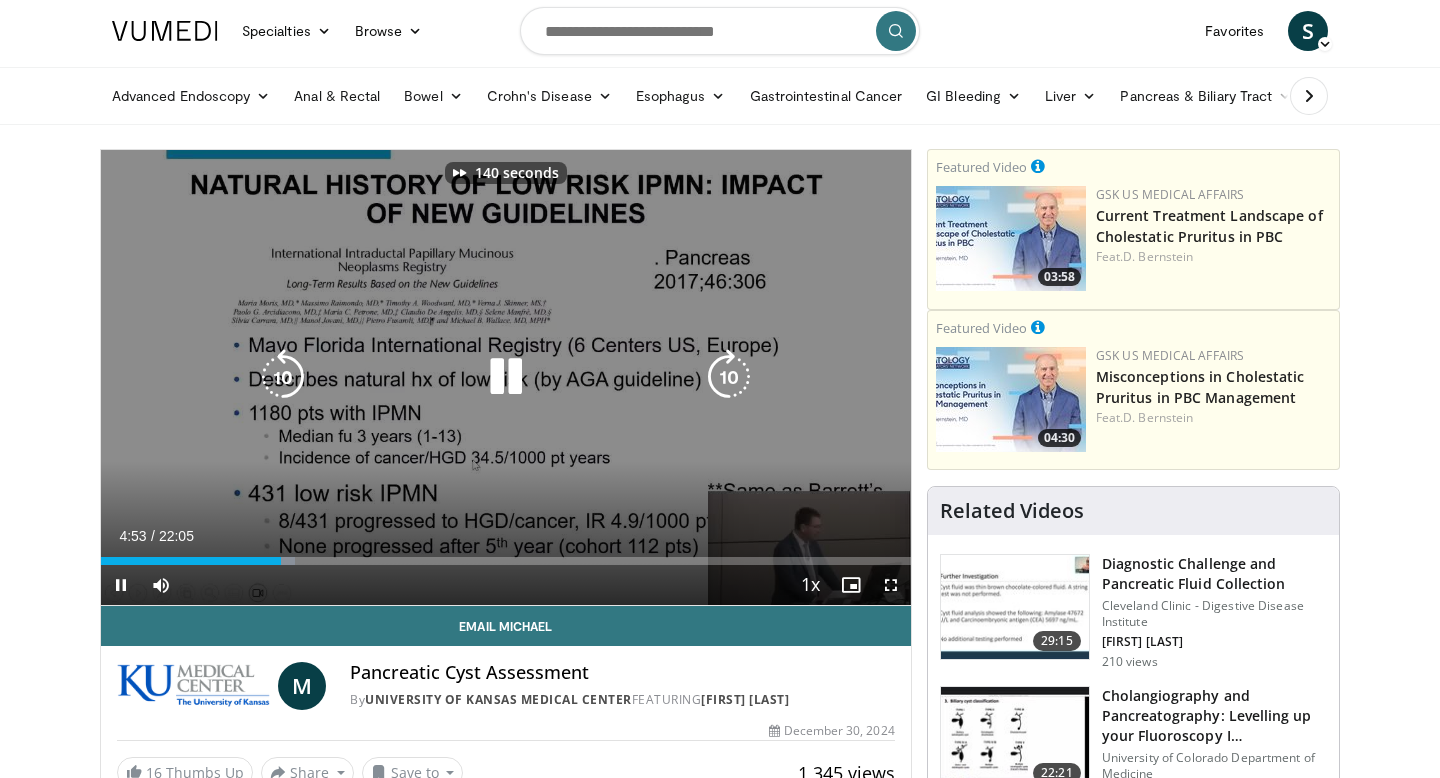click at bounding box center [729, 377] 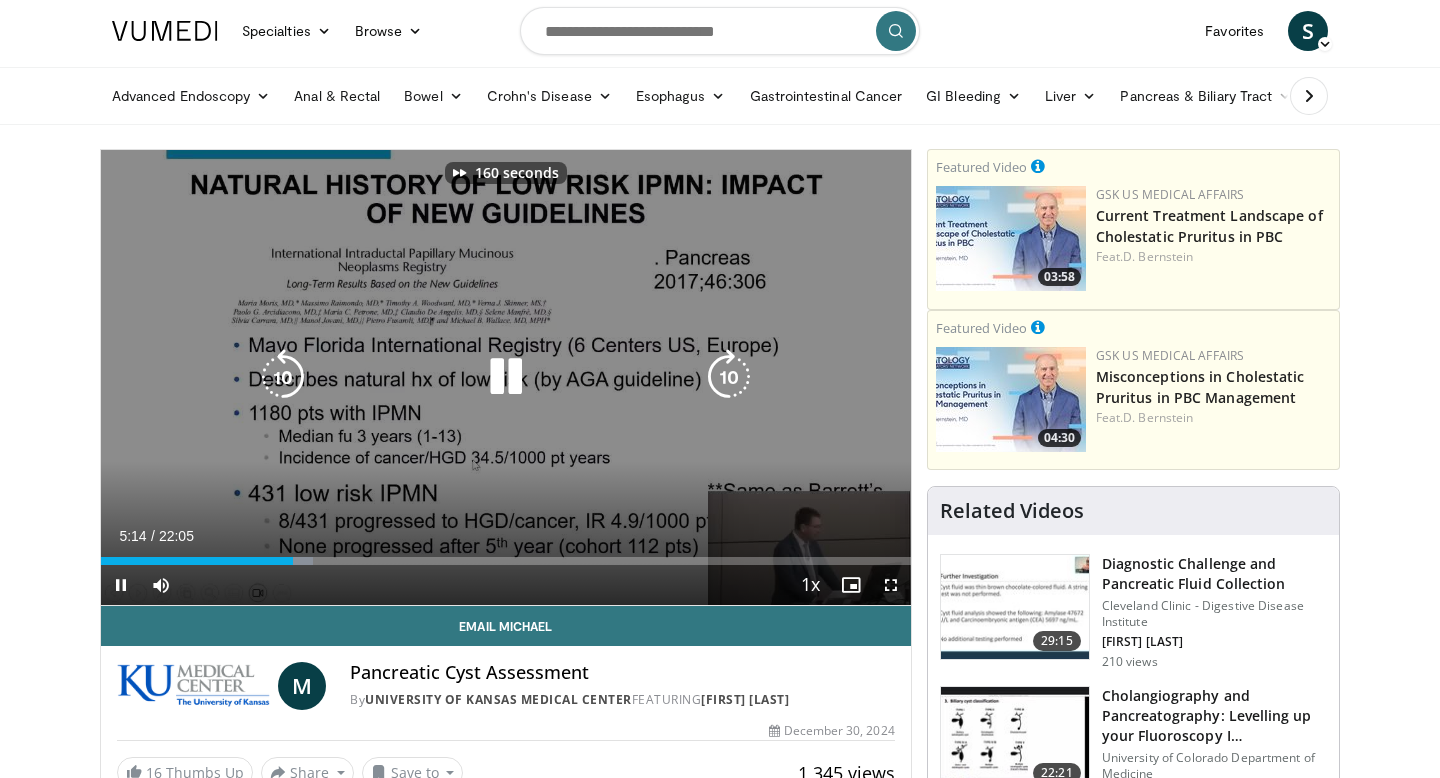 click at bounding box center [729, 377] 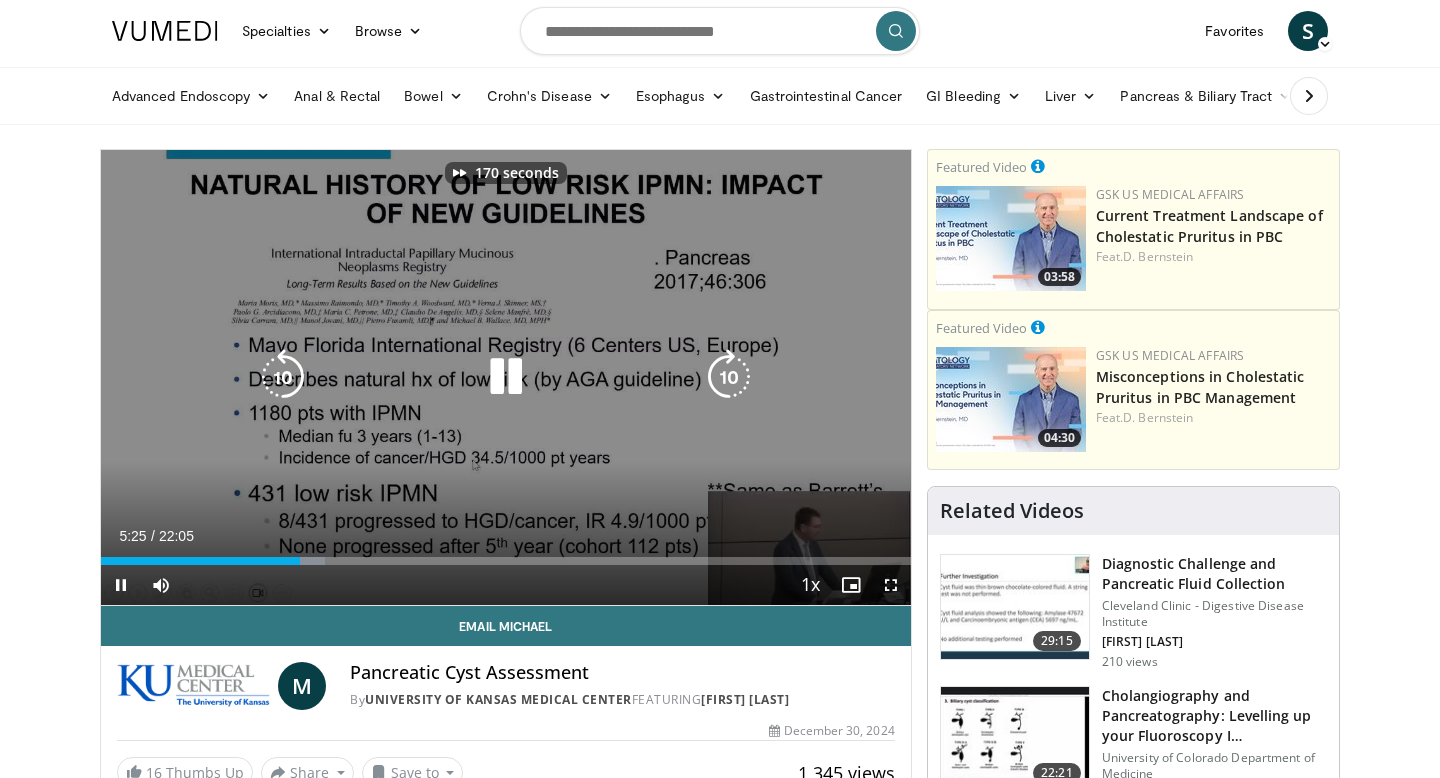 click at bounding box center (729, 377) 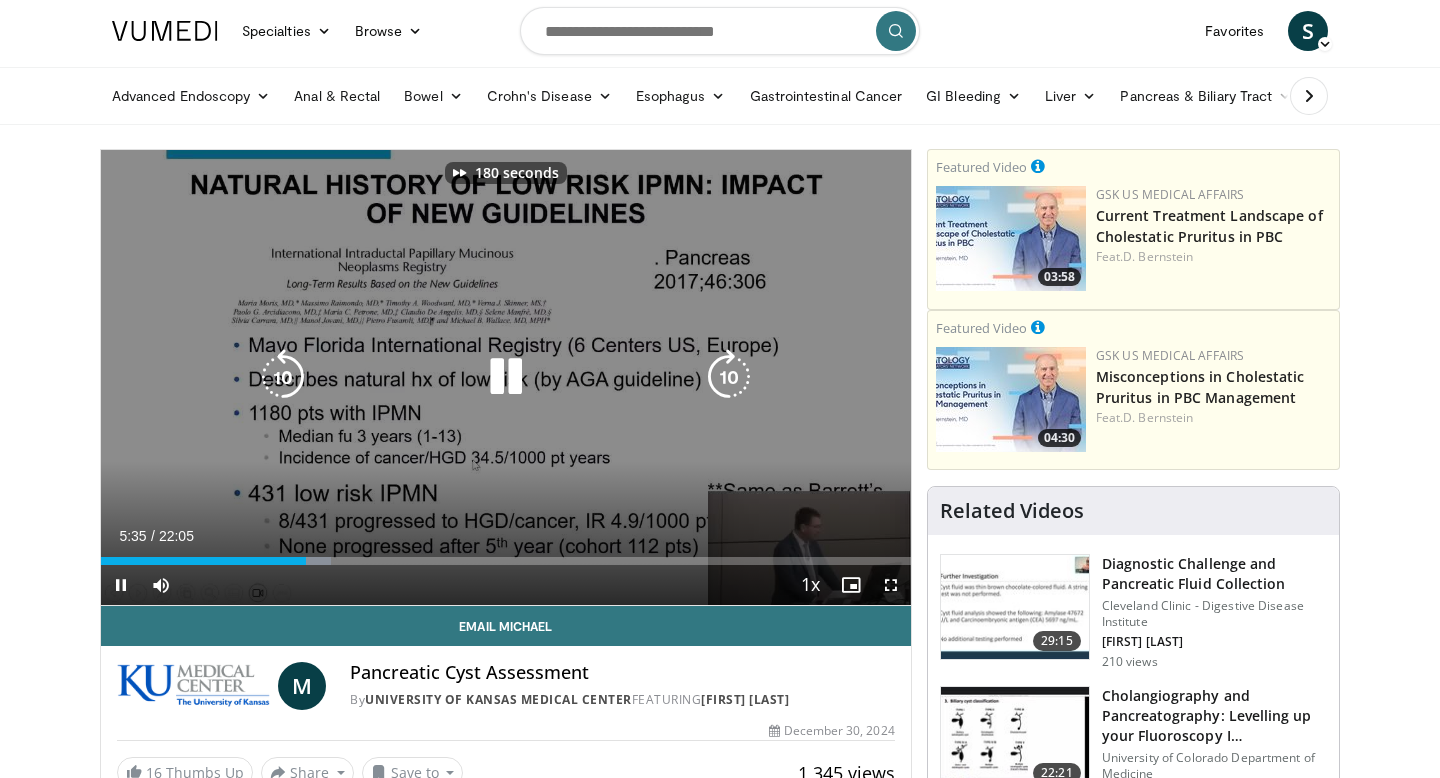 click at bounding box center [729, 377] 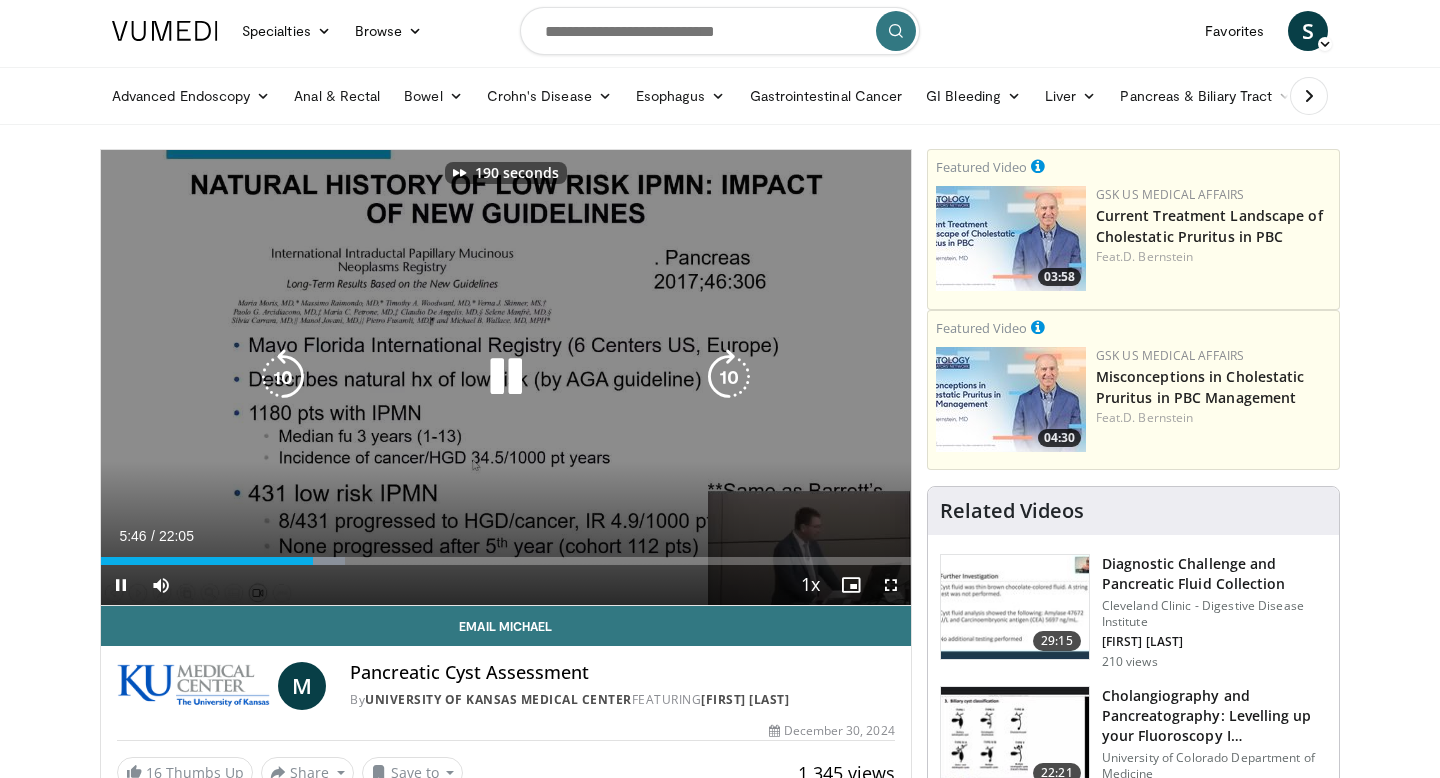 click at bounding box center [729, 377] 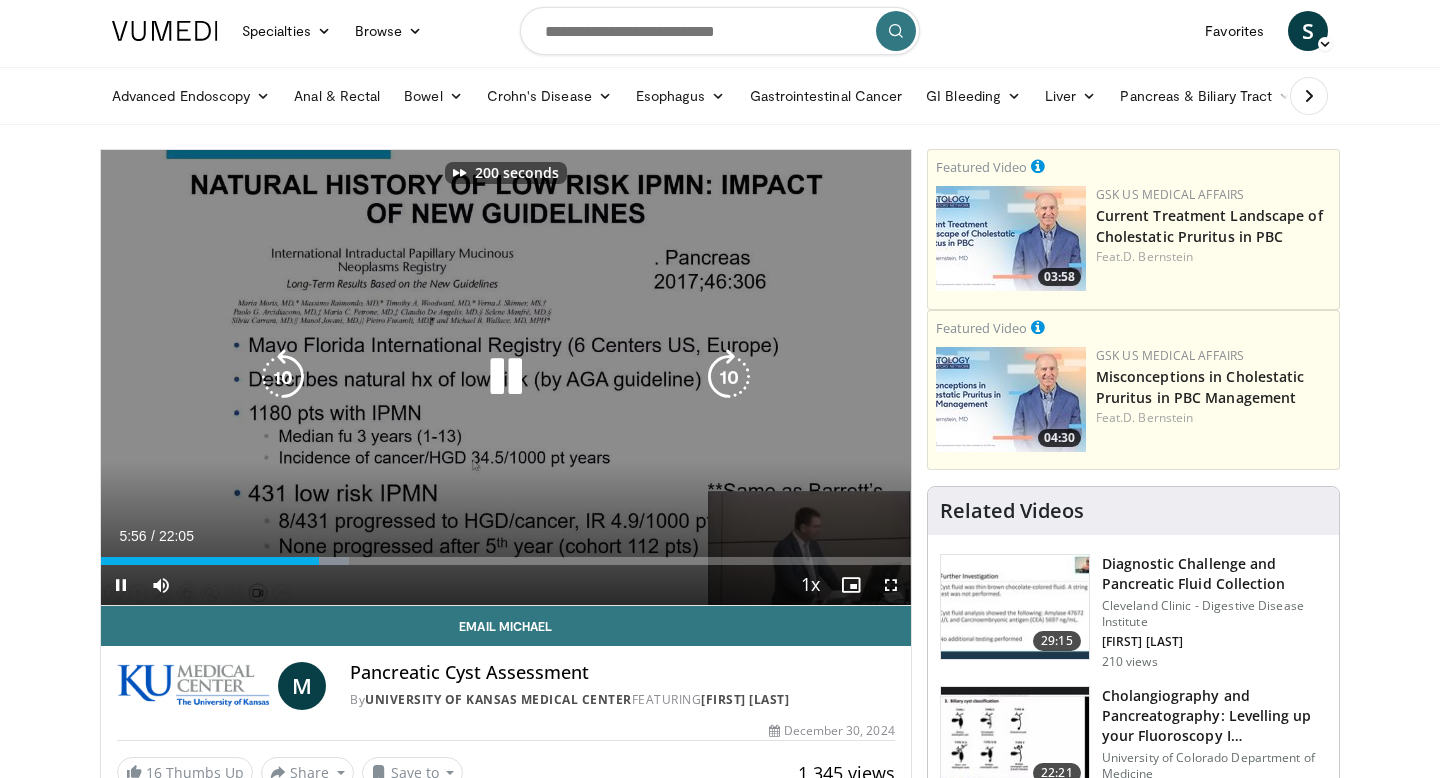 click at bounding box center [729, 377] 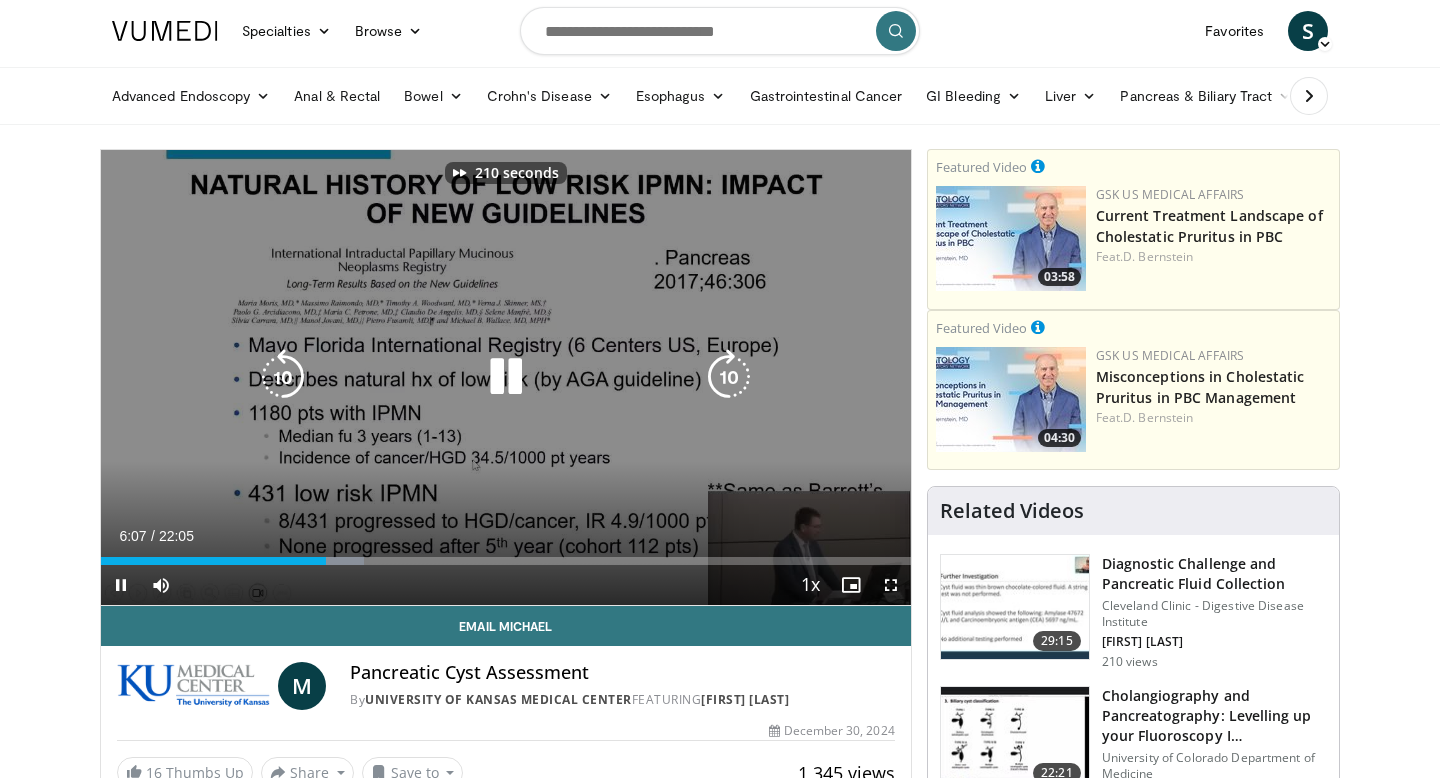 click at bounding box center (729, 377) 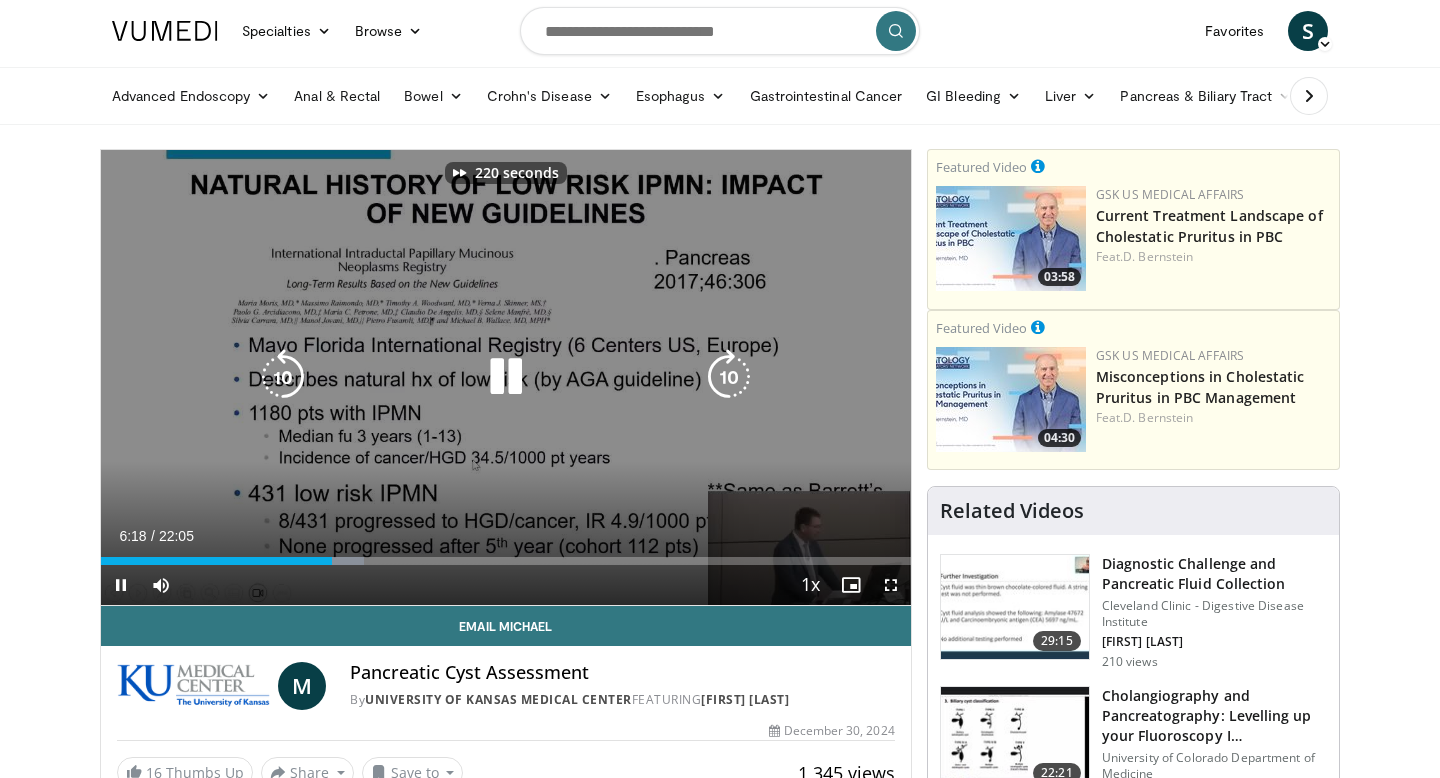 click at bounding box center (729, 377) 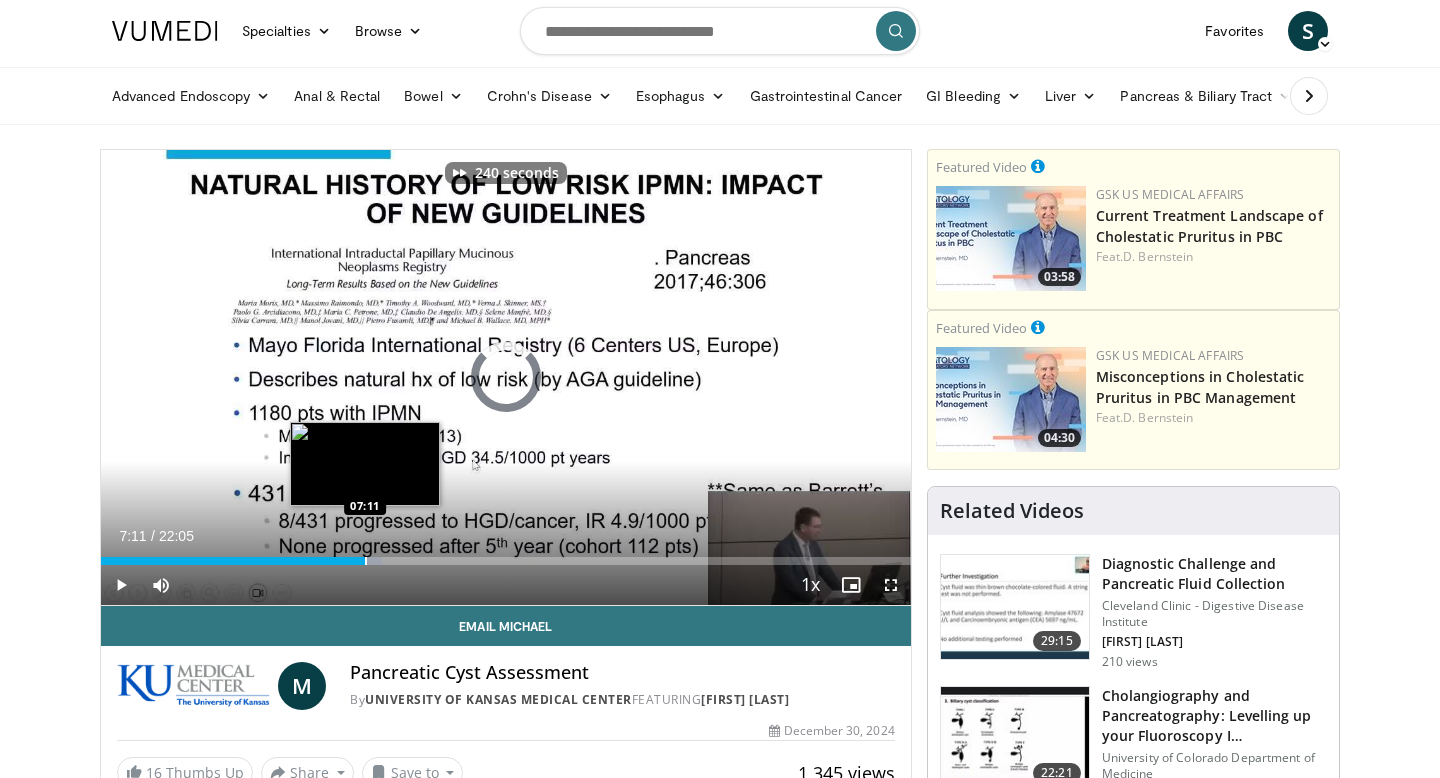 click at bounding box center (366, 561) 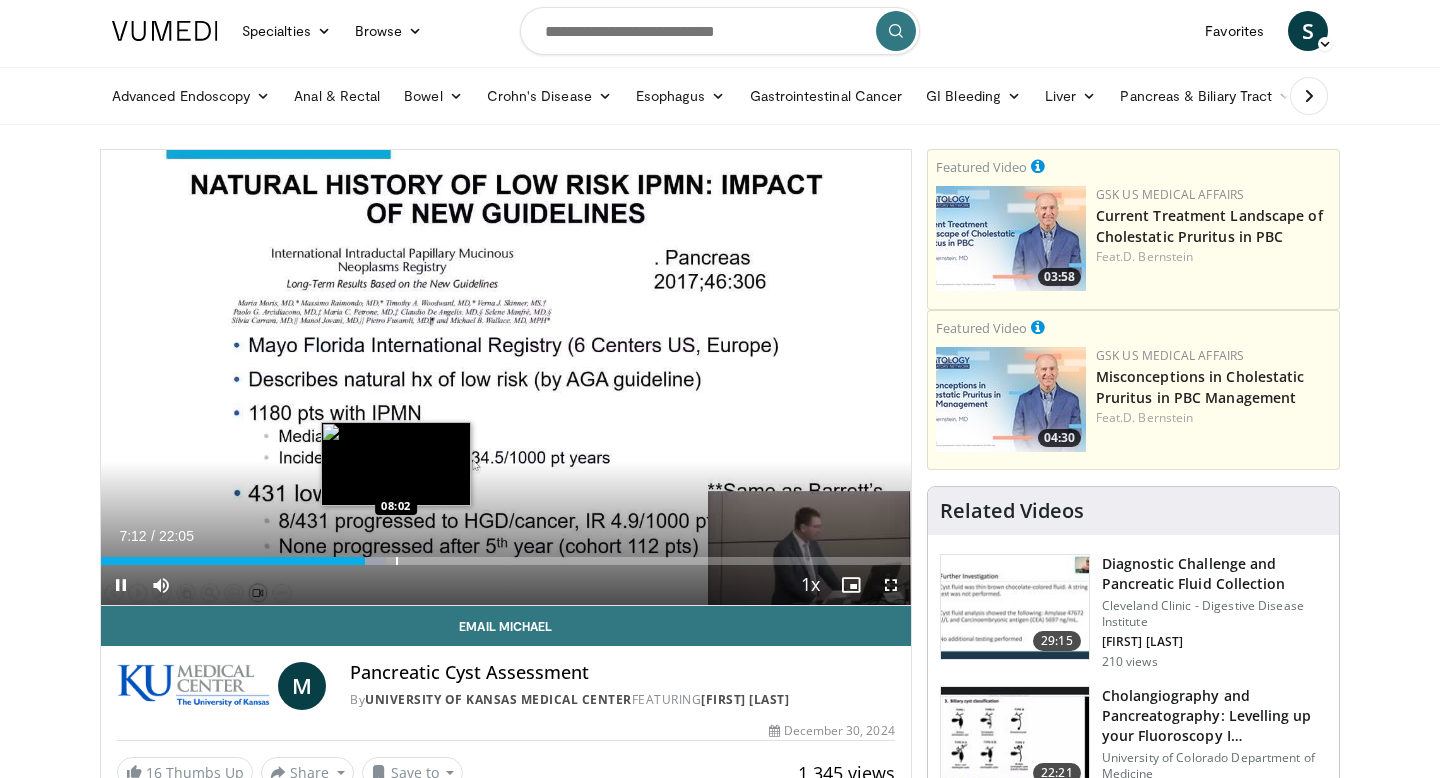 click at bounding box center (397, 561) 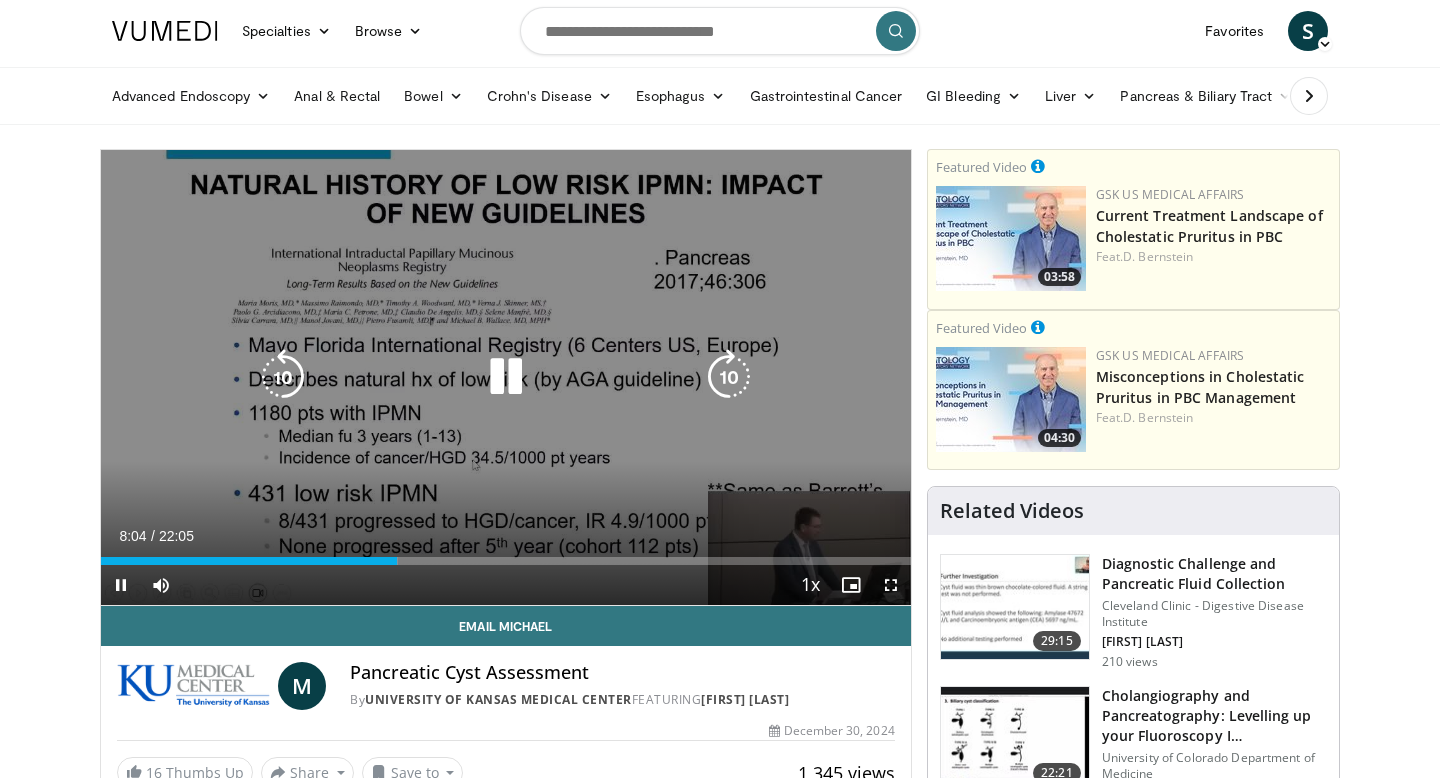 click on "**********" at bounding box center (506, 378) 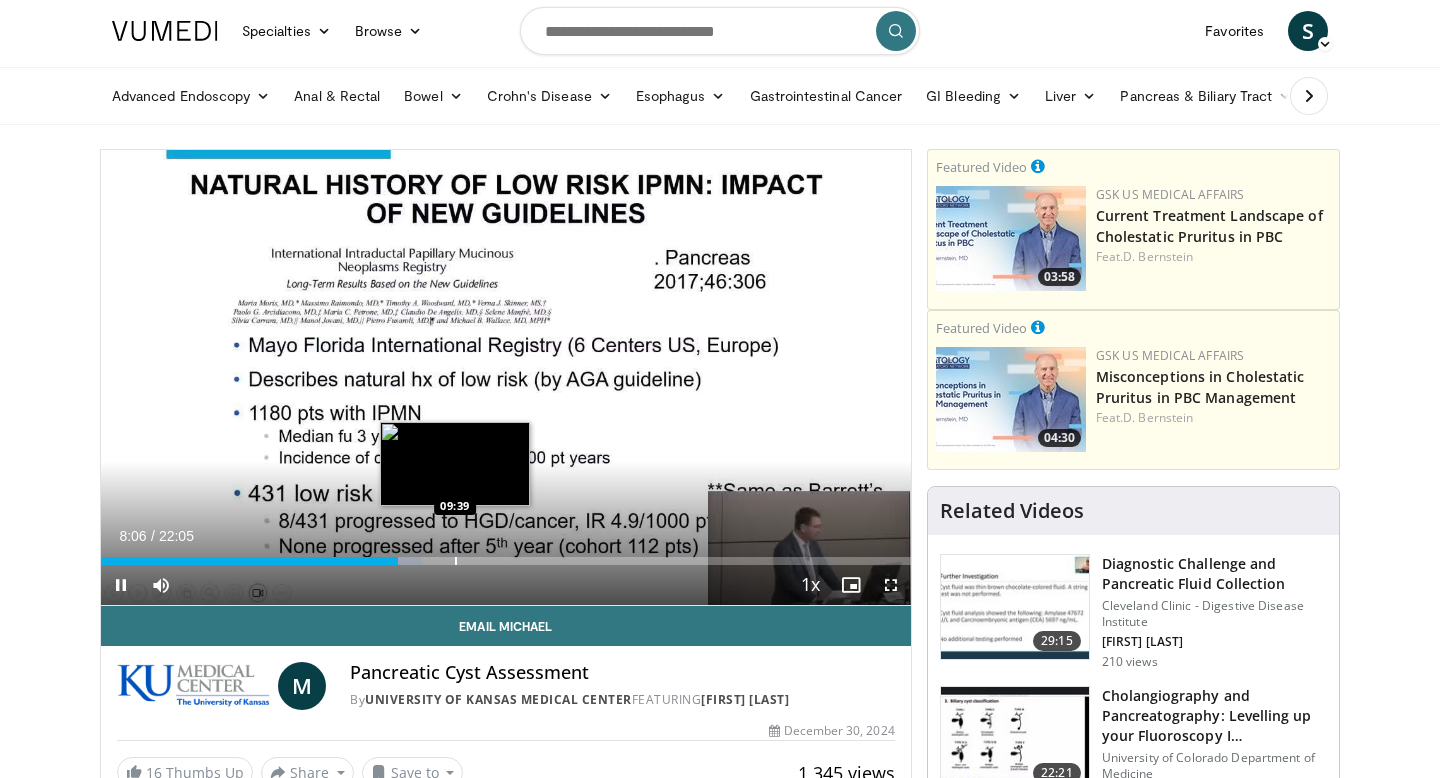 click at bounding box center [456, 561] 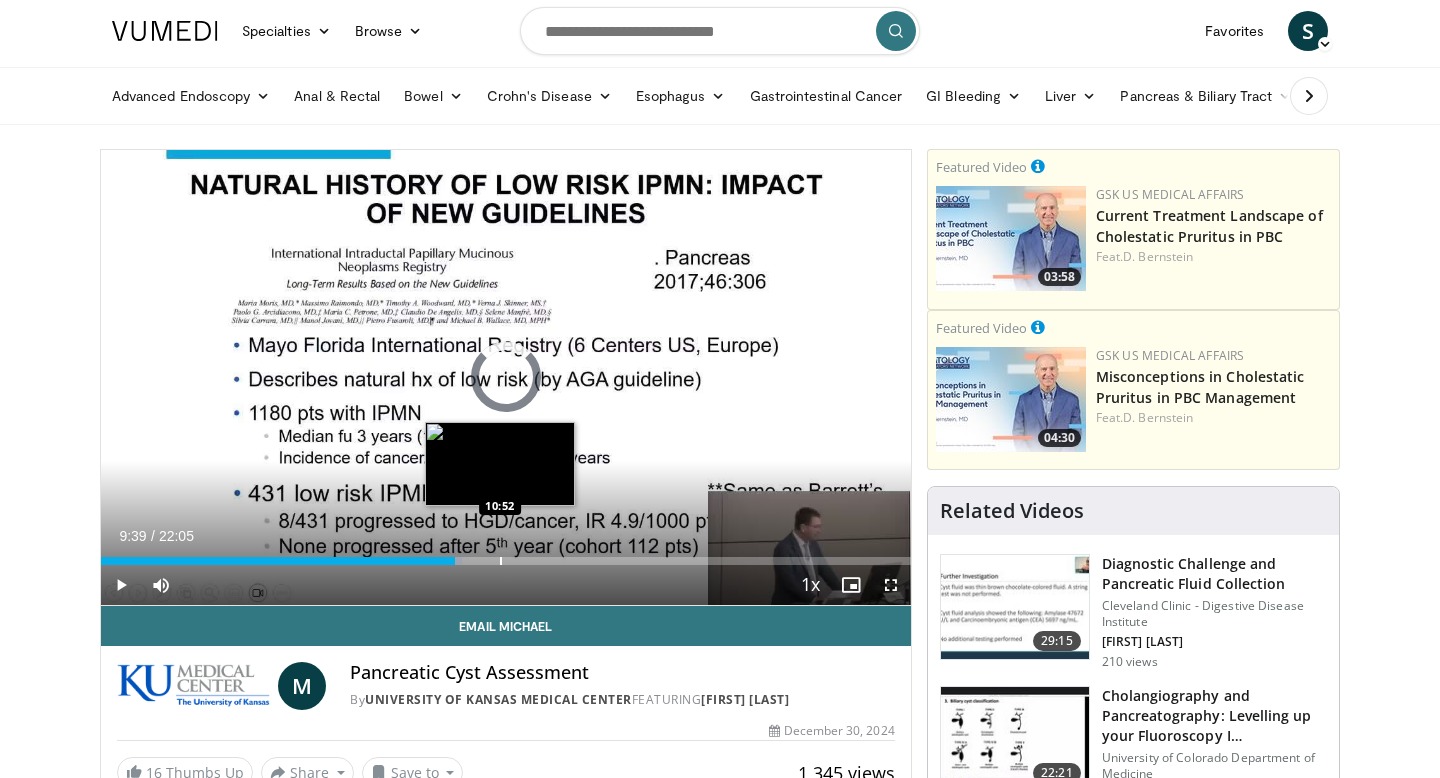 click at bounding box center (501, 561) 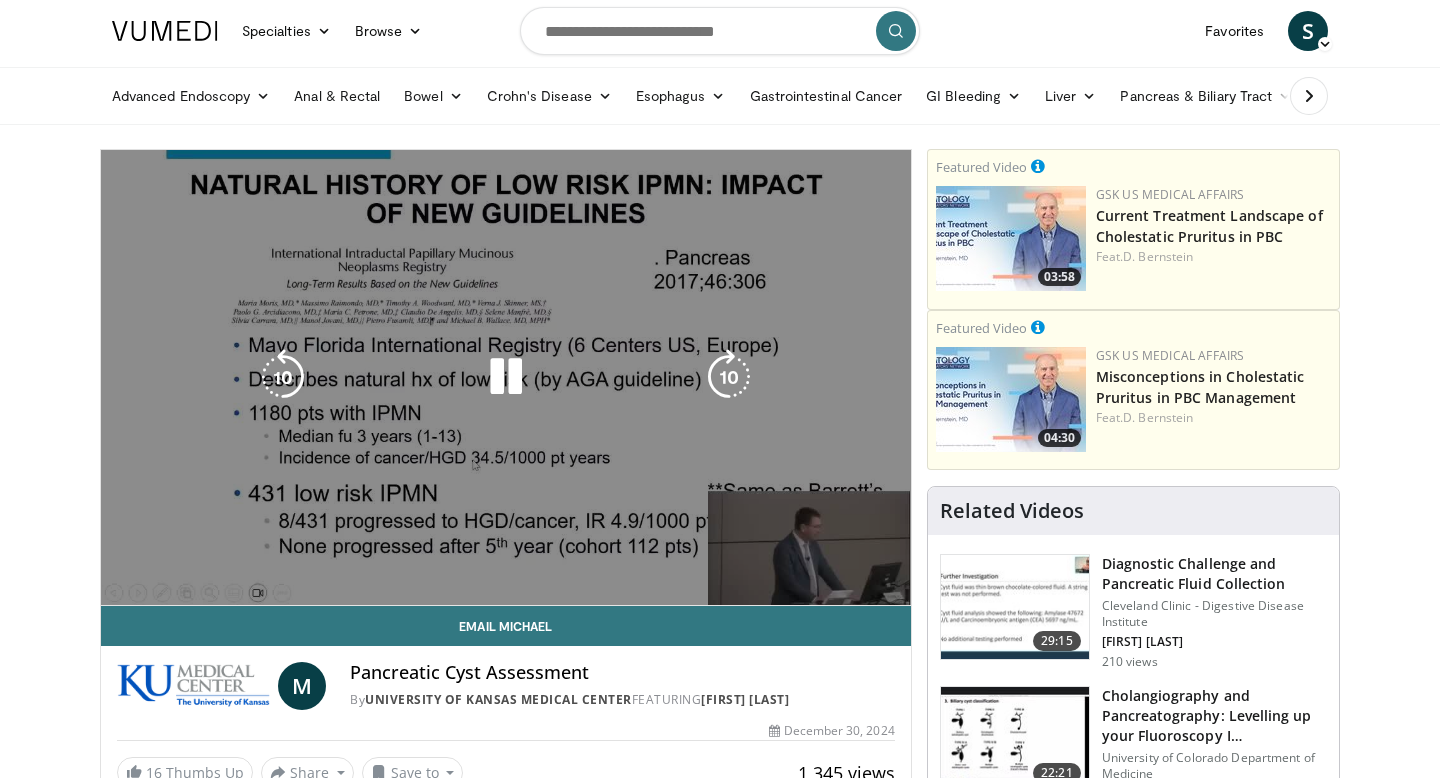 click on "240 seconds
Tap to unmute" at bounding box center (506, 377) 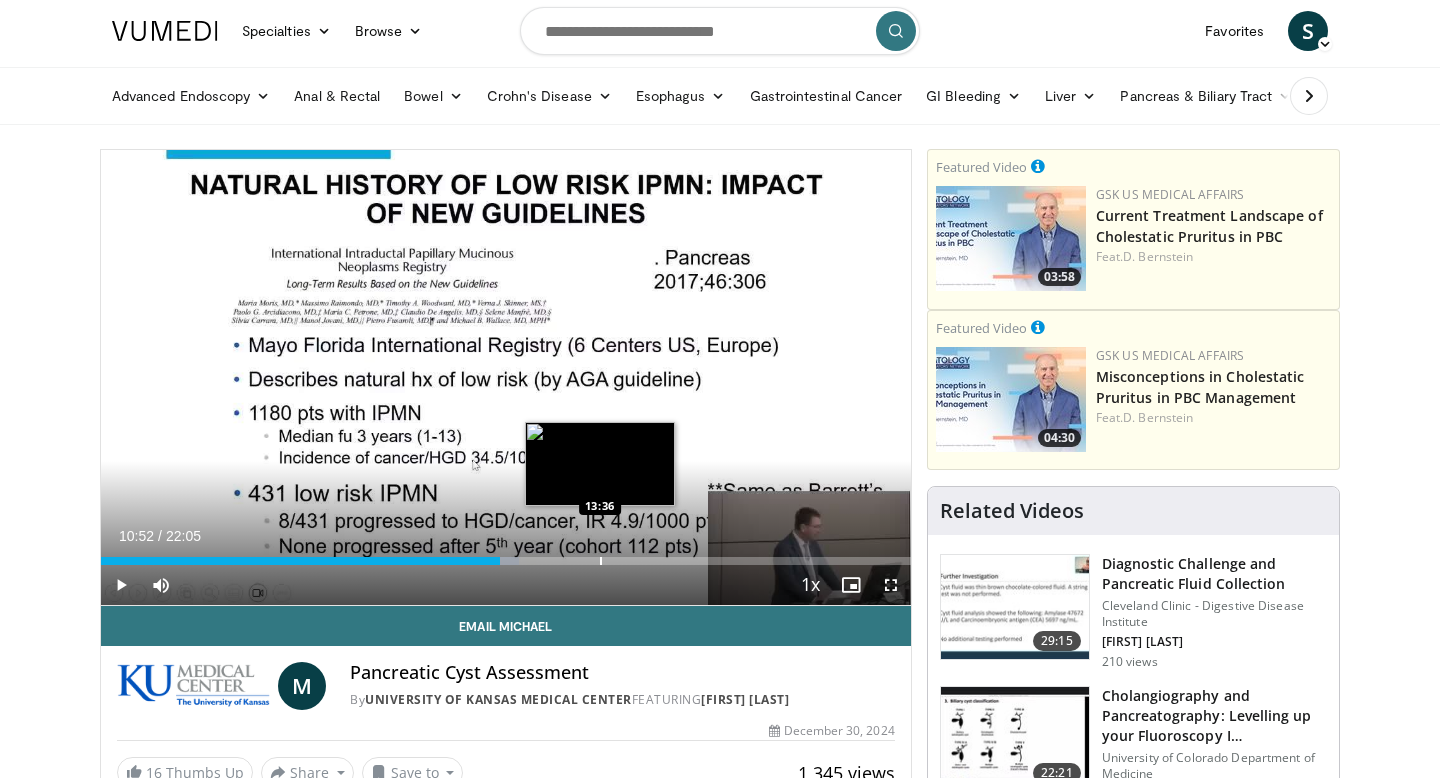 click at bounding box center (601, 561) 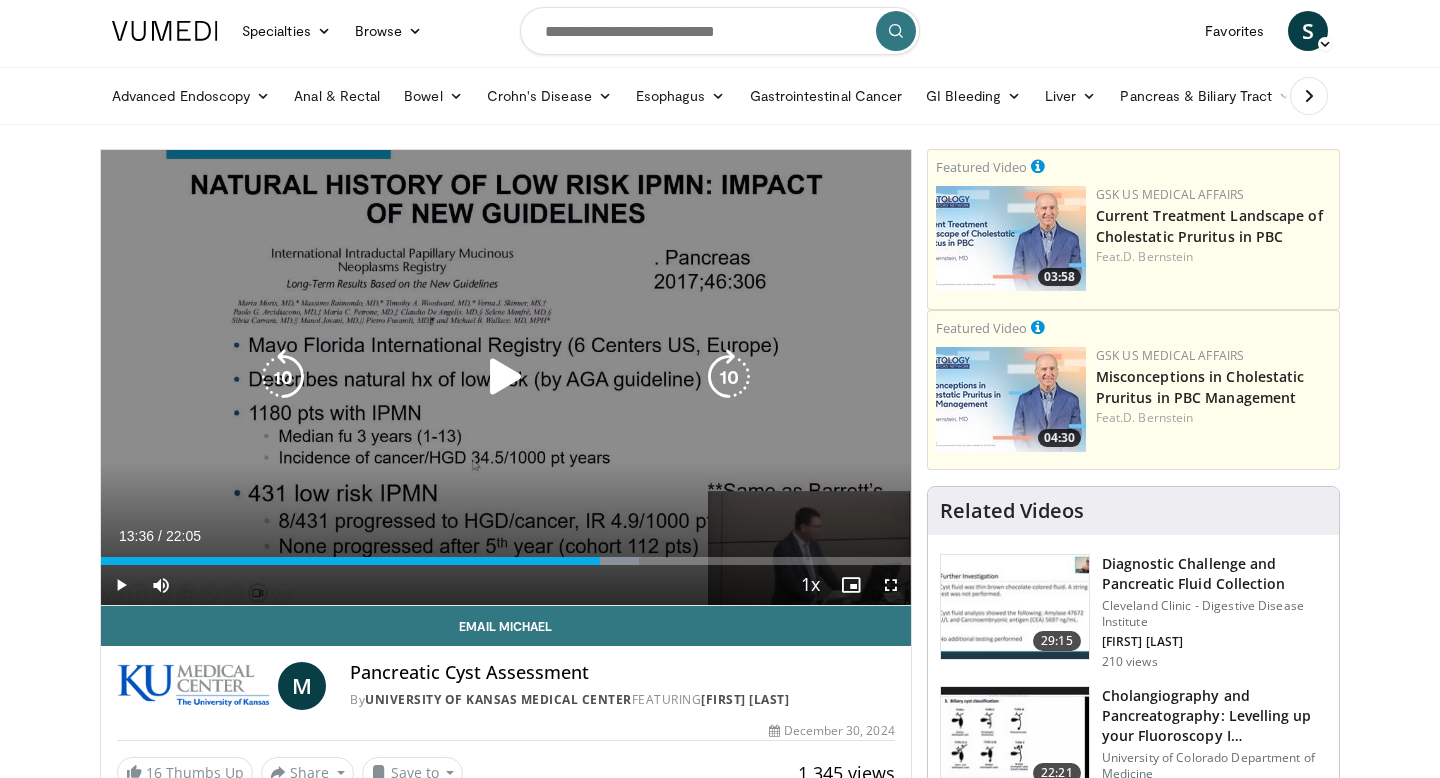 click at bounding box center [506, 377] 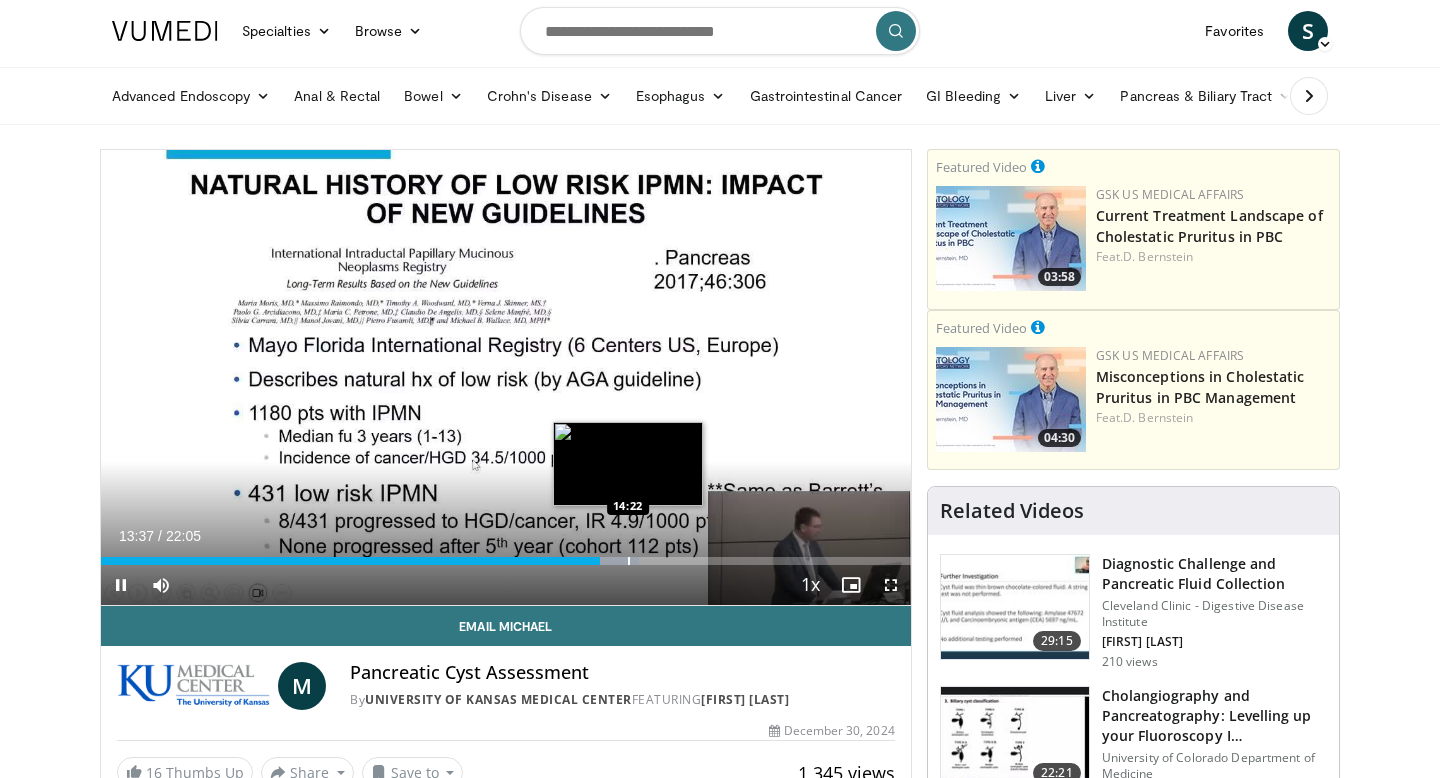 click at bounding box center [629, 561] 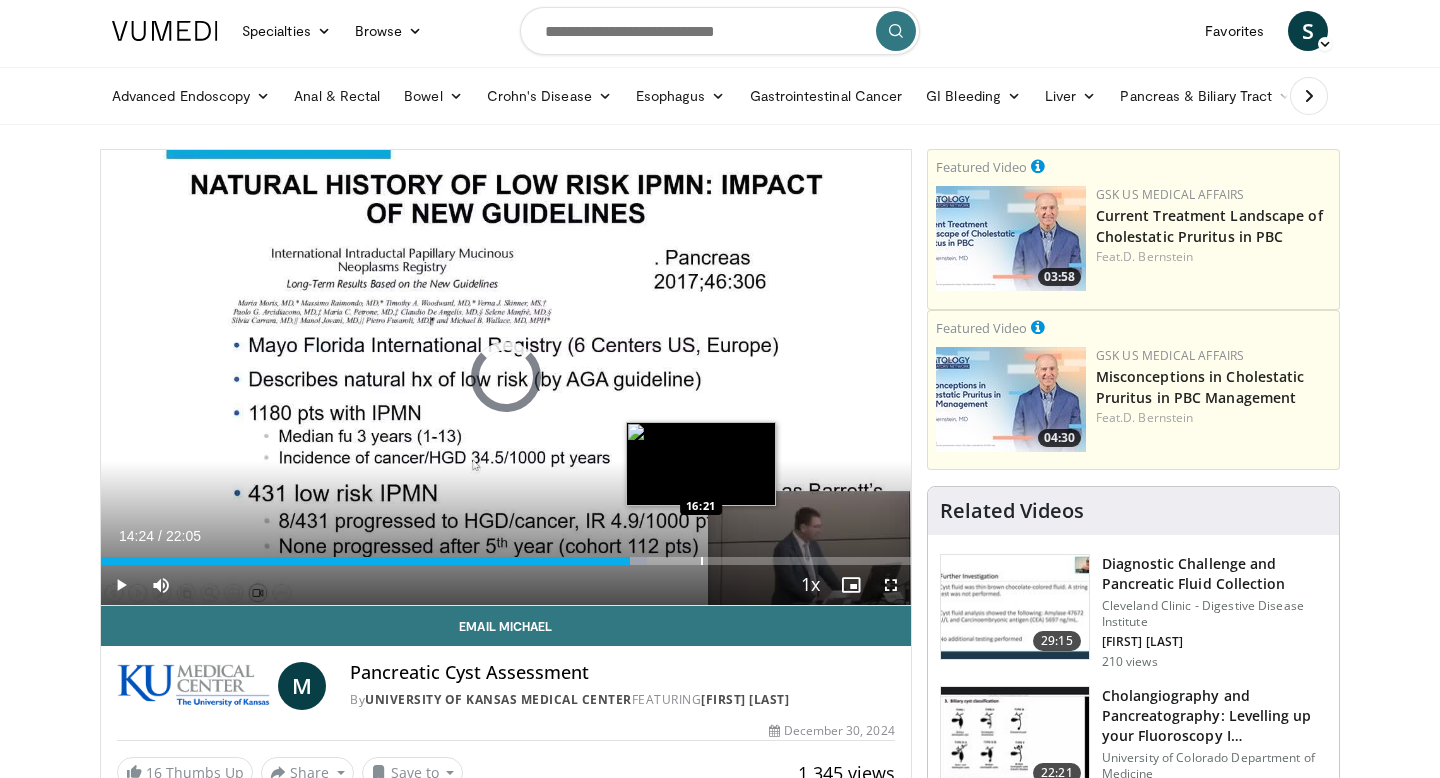 click at bounding box center [702, 561] 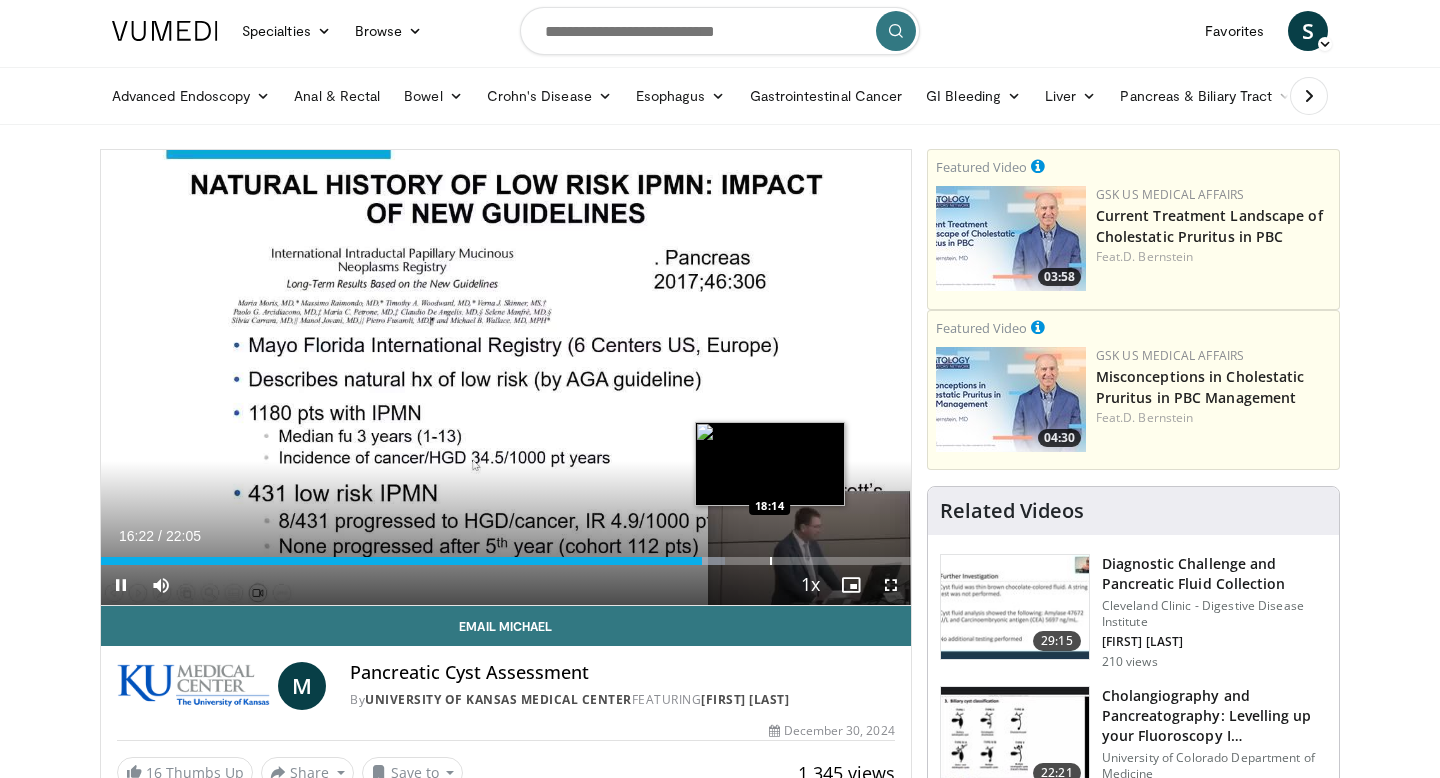 click at bounding box center [771, 561] 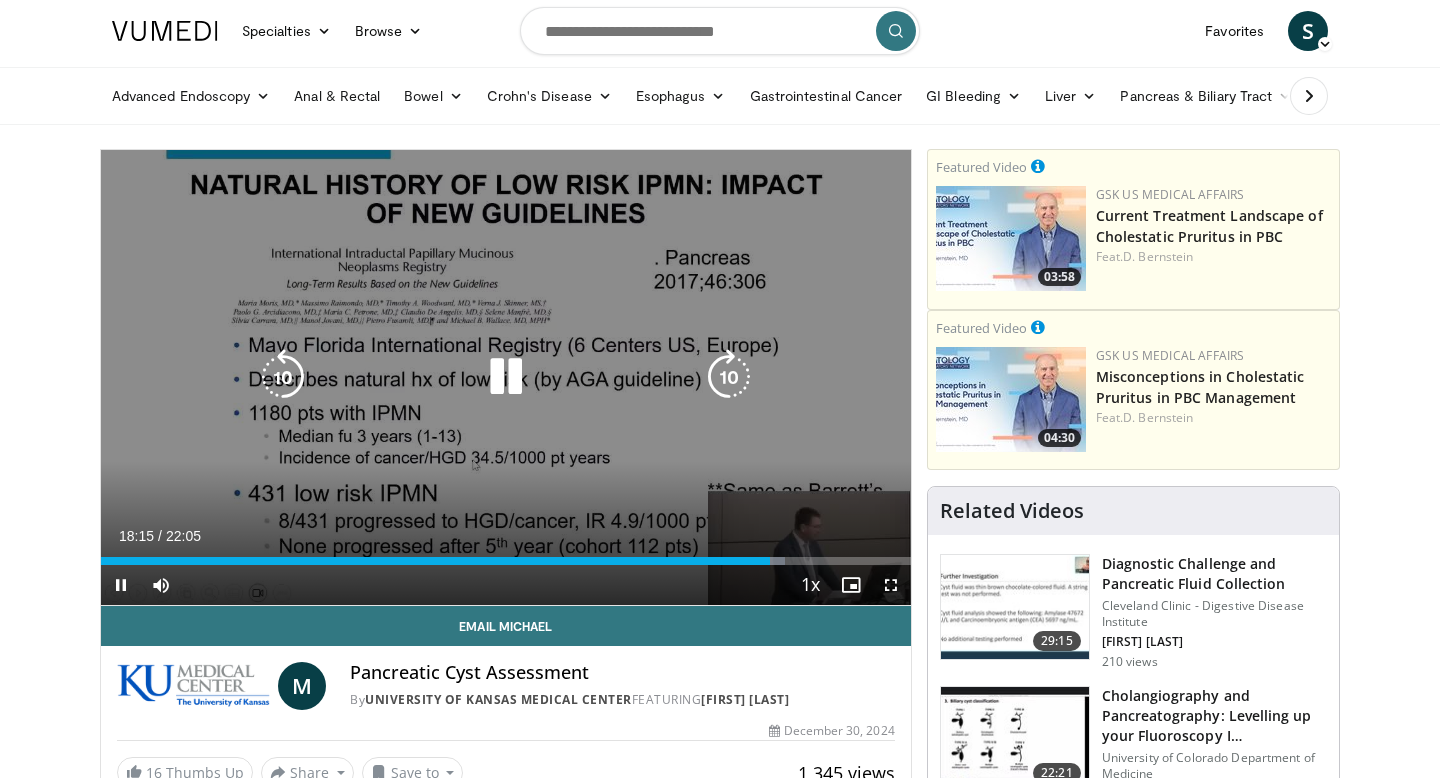 click at bounding box center [506, 377] 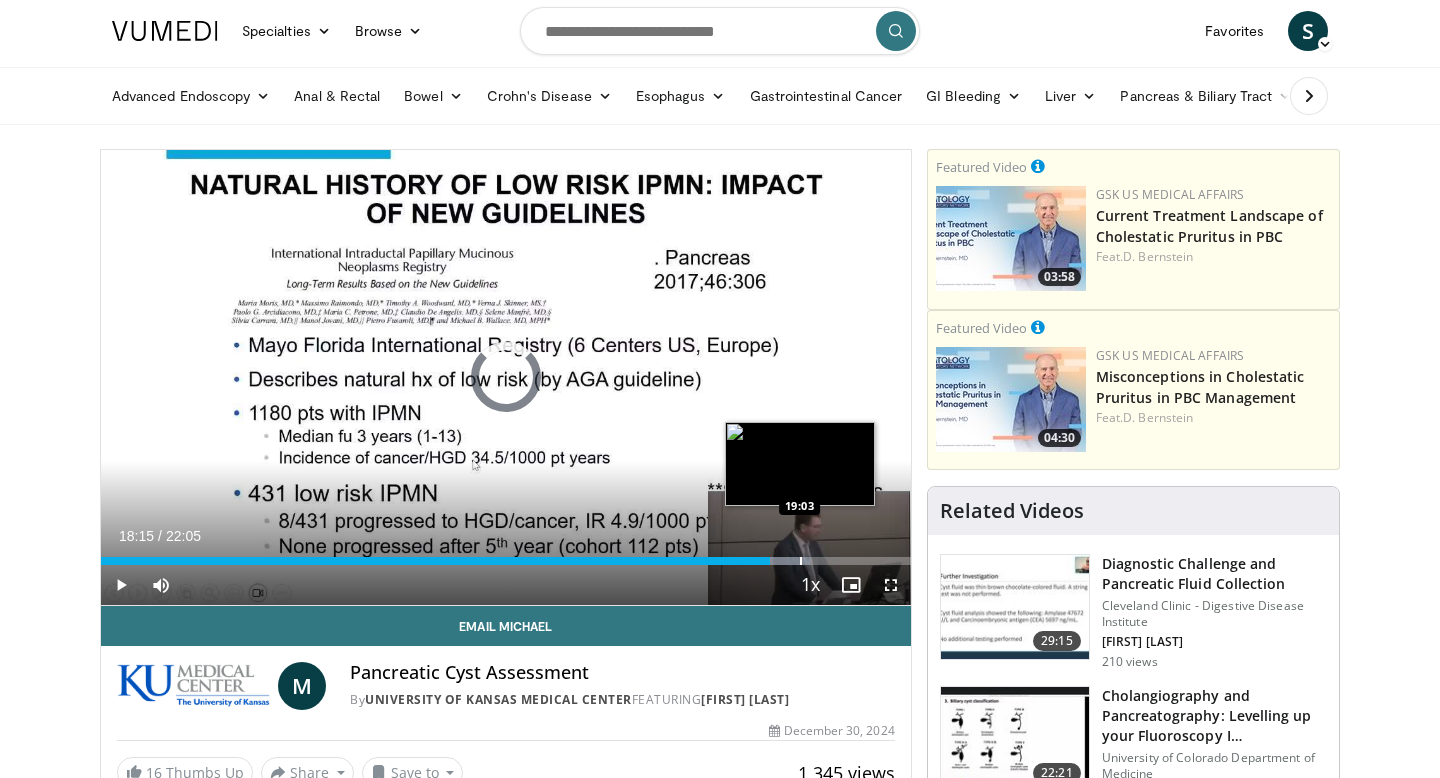 click at bounding box center [801, 561] 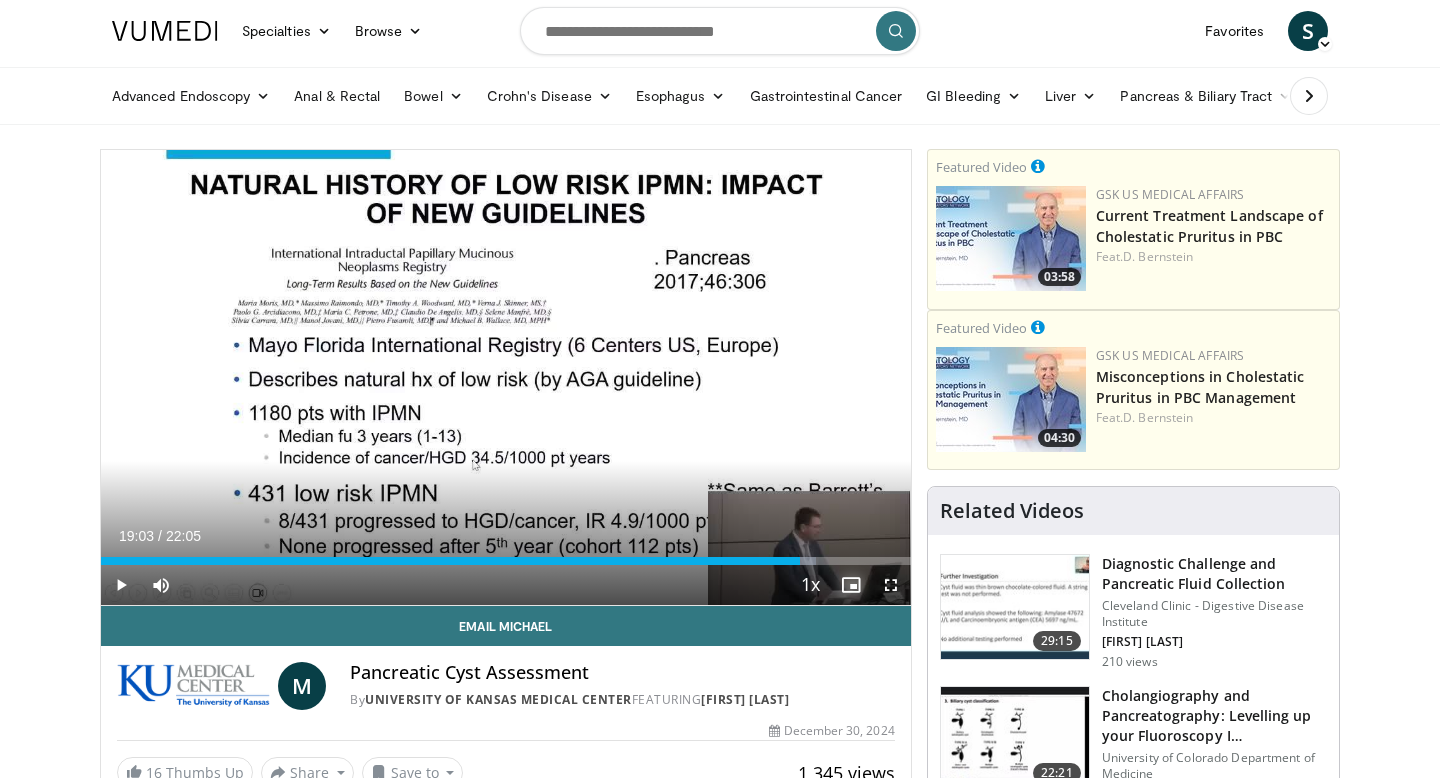 click at bounding box center [851, 585] 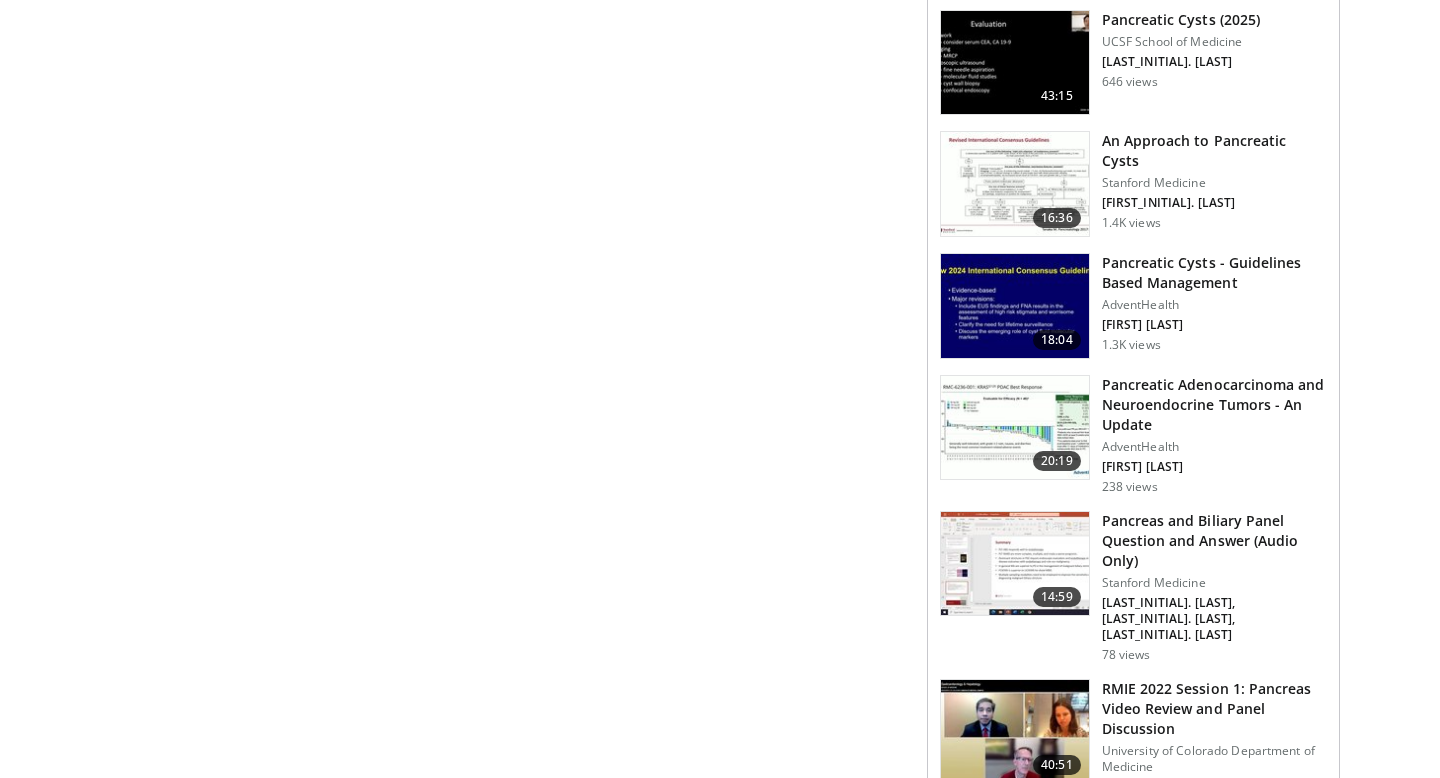 scroll, scrollTop: 1108, scrollLeft: 0, axis: vertical 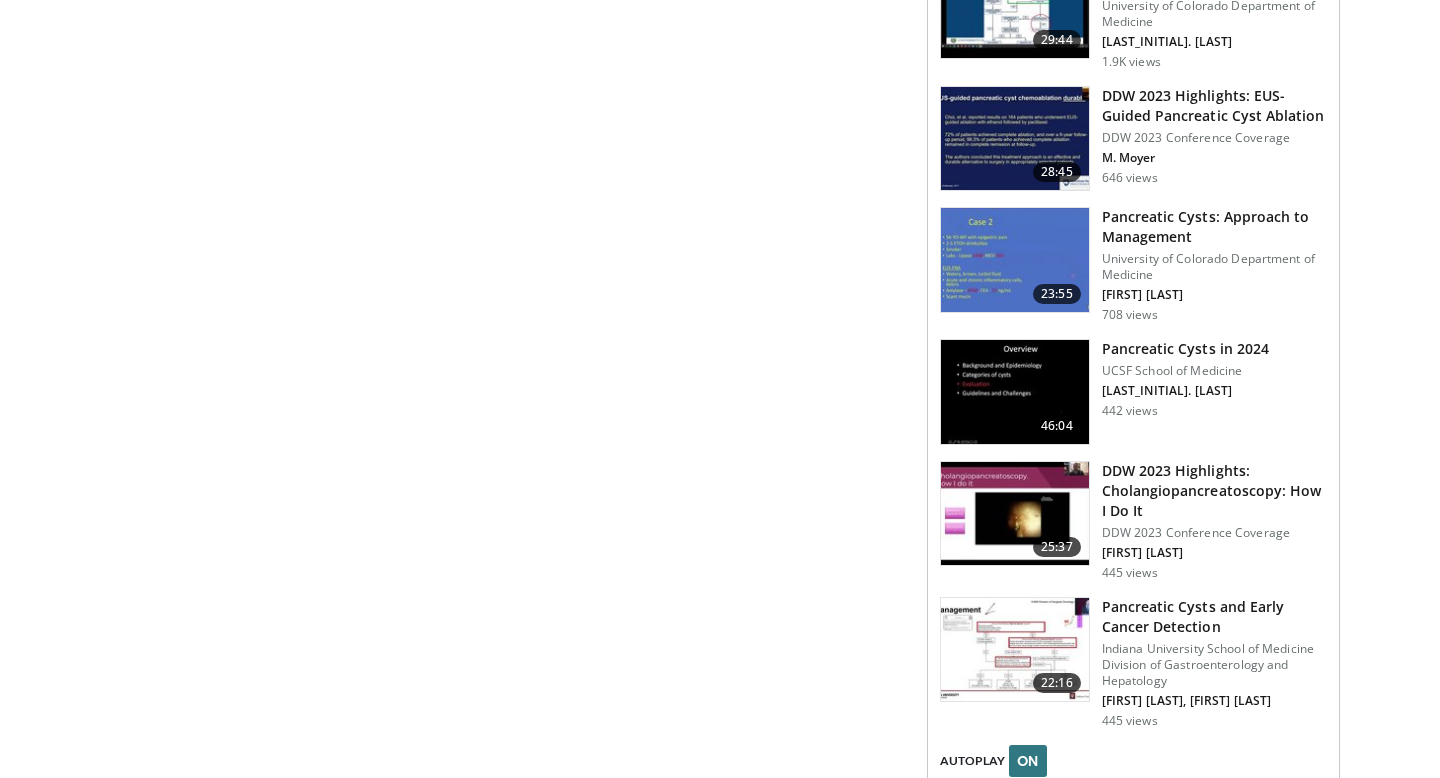 click on "**********" at bounding box center (513, -796) 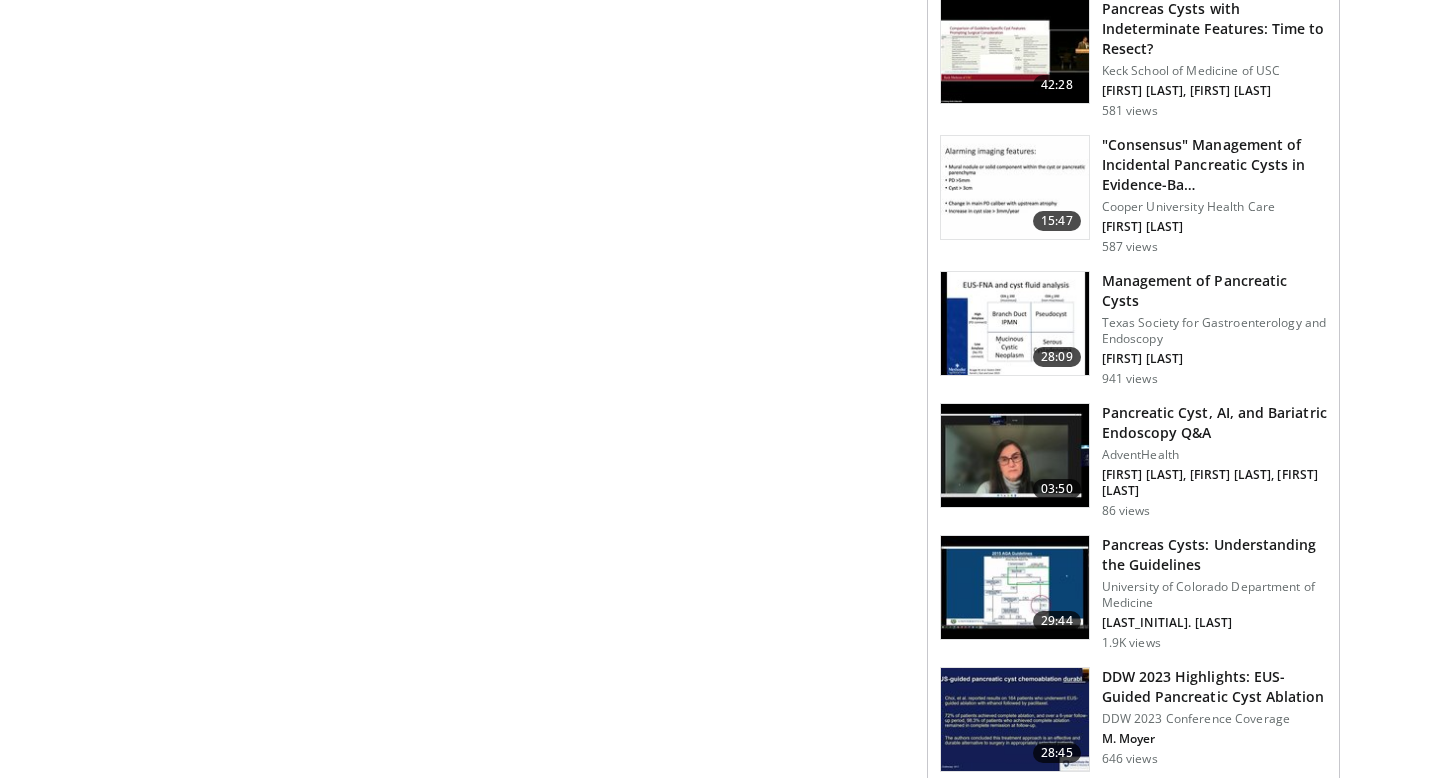 scroll, scrollTop: 1828, scrollLeft: 0, axis: vertical 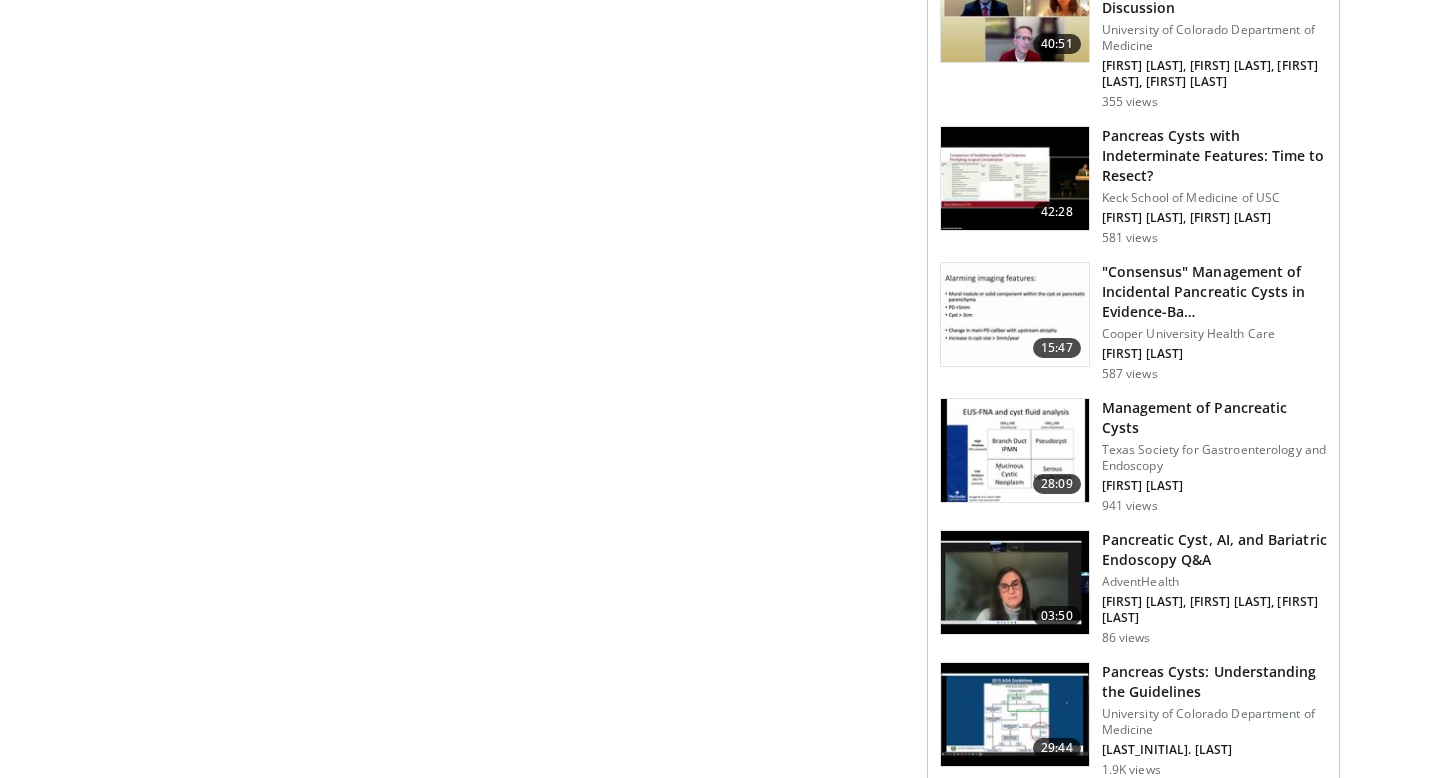 click at bounding box center (1015, 315) 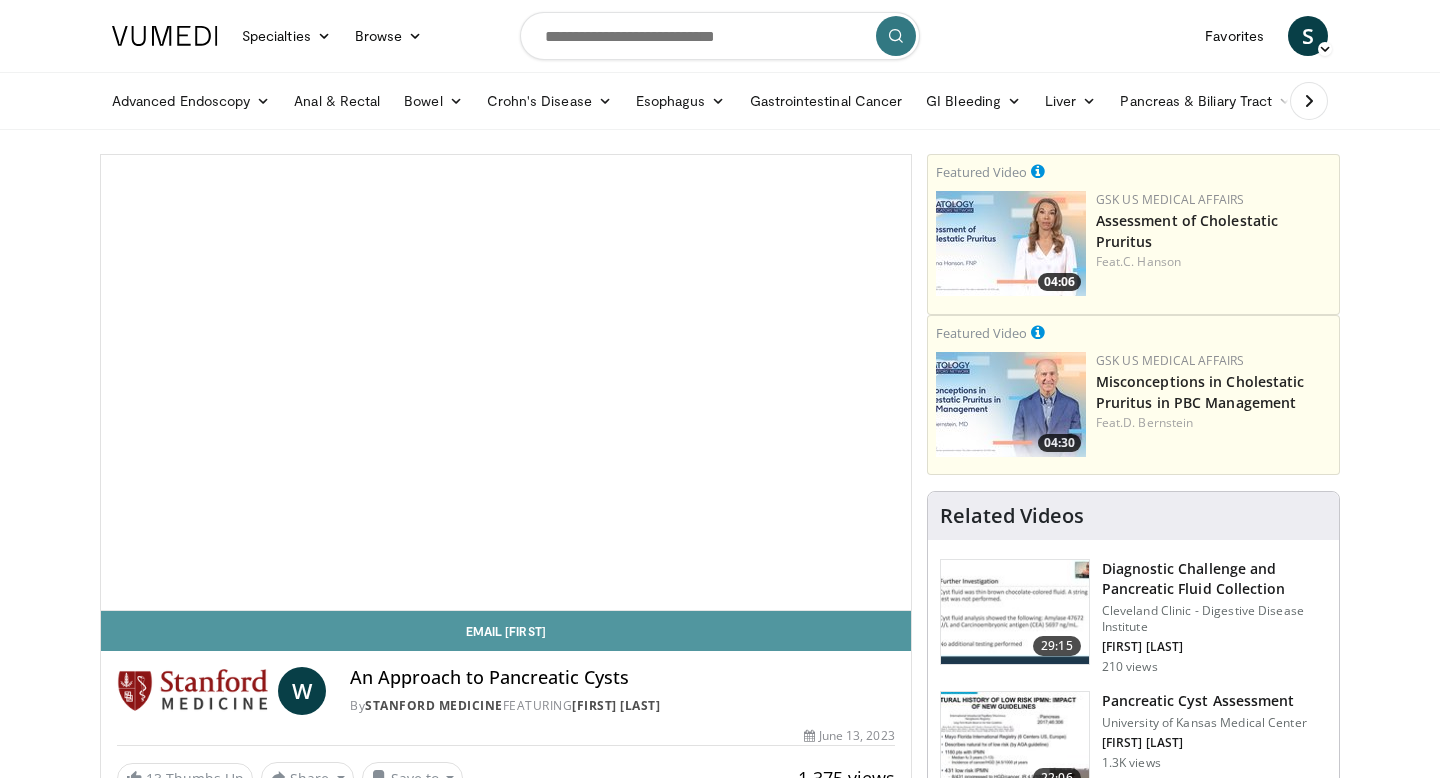 scroll, scrollTop: 0, scrollLeft: 0, axis: both 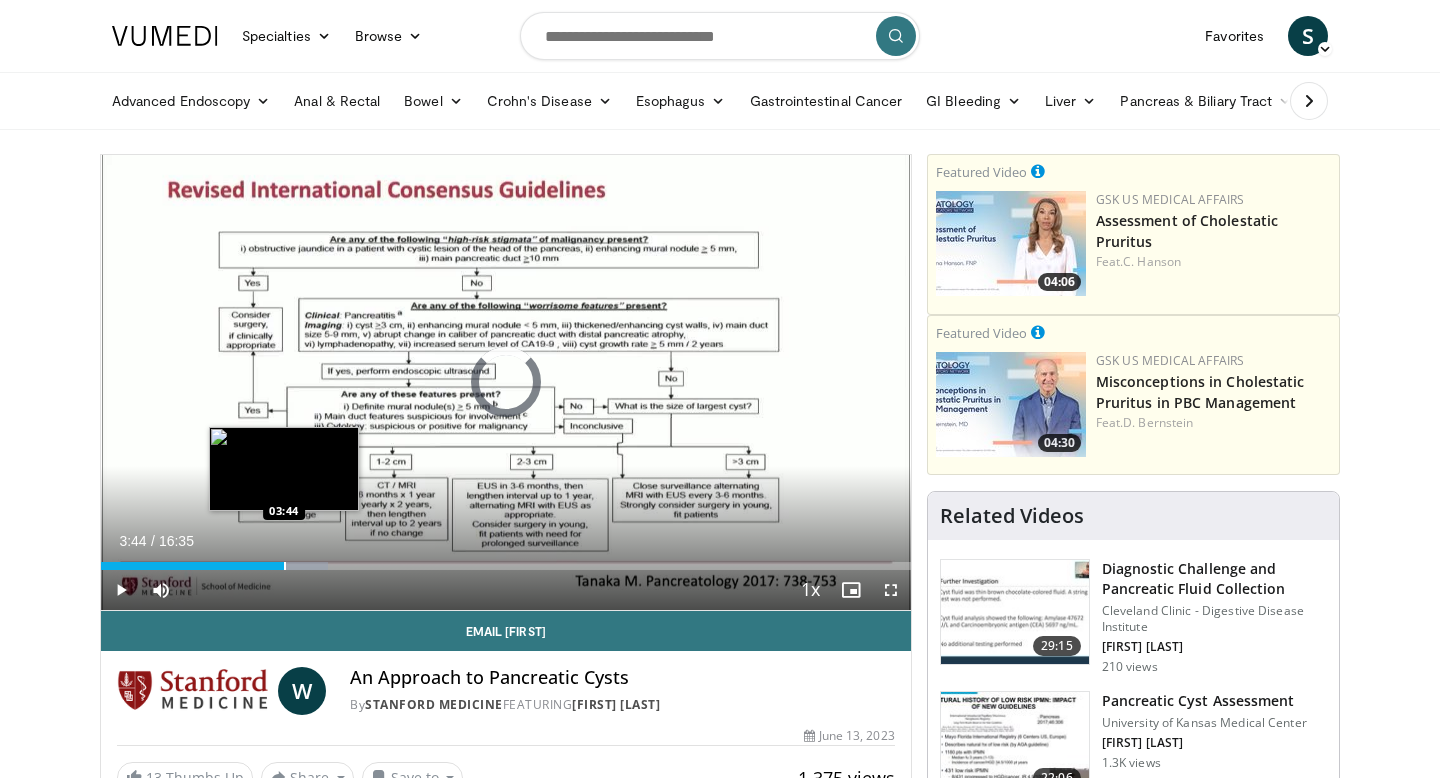 click at bounding box center [285, 566] 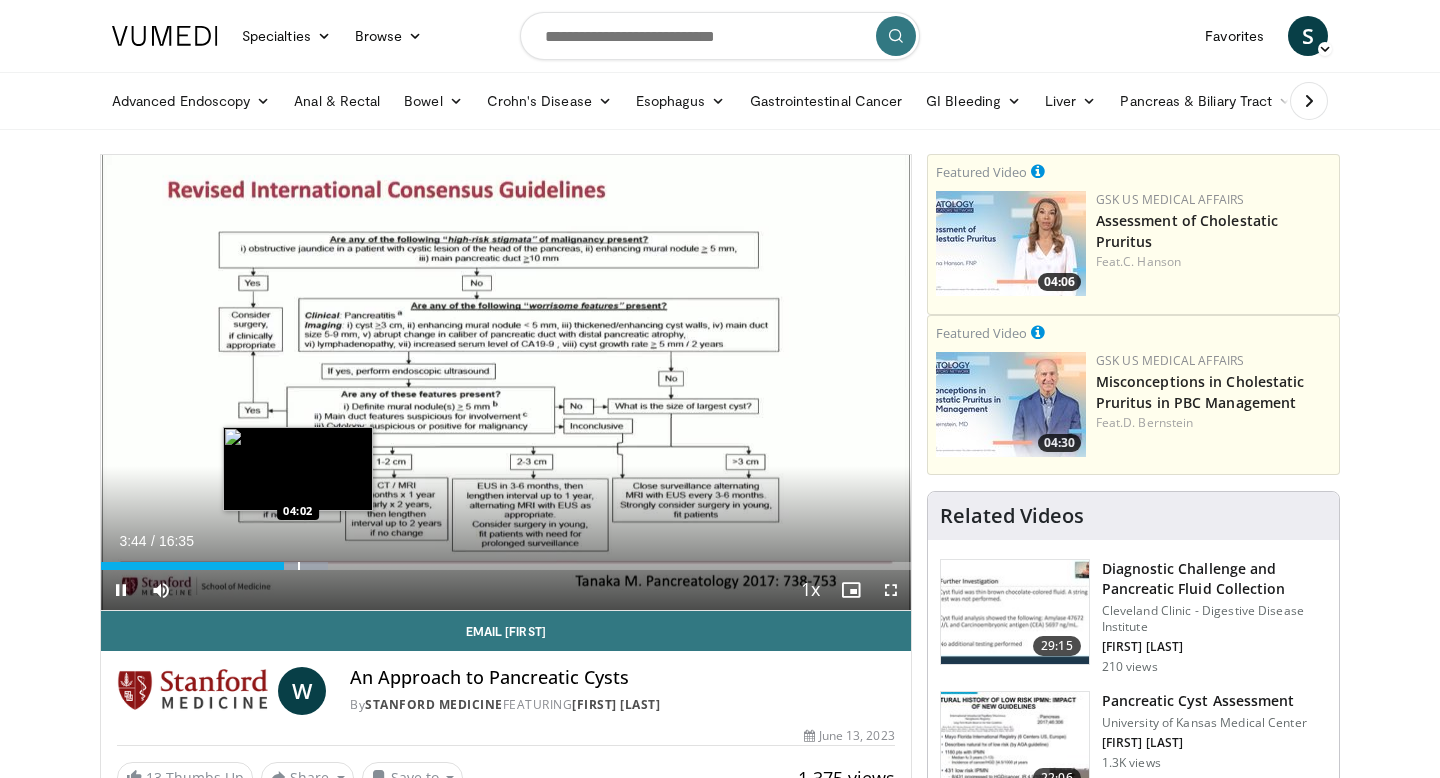 click at bounding box center (299, 566) 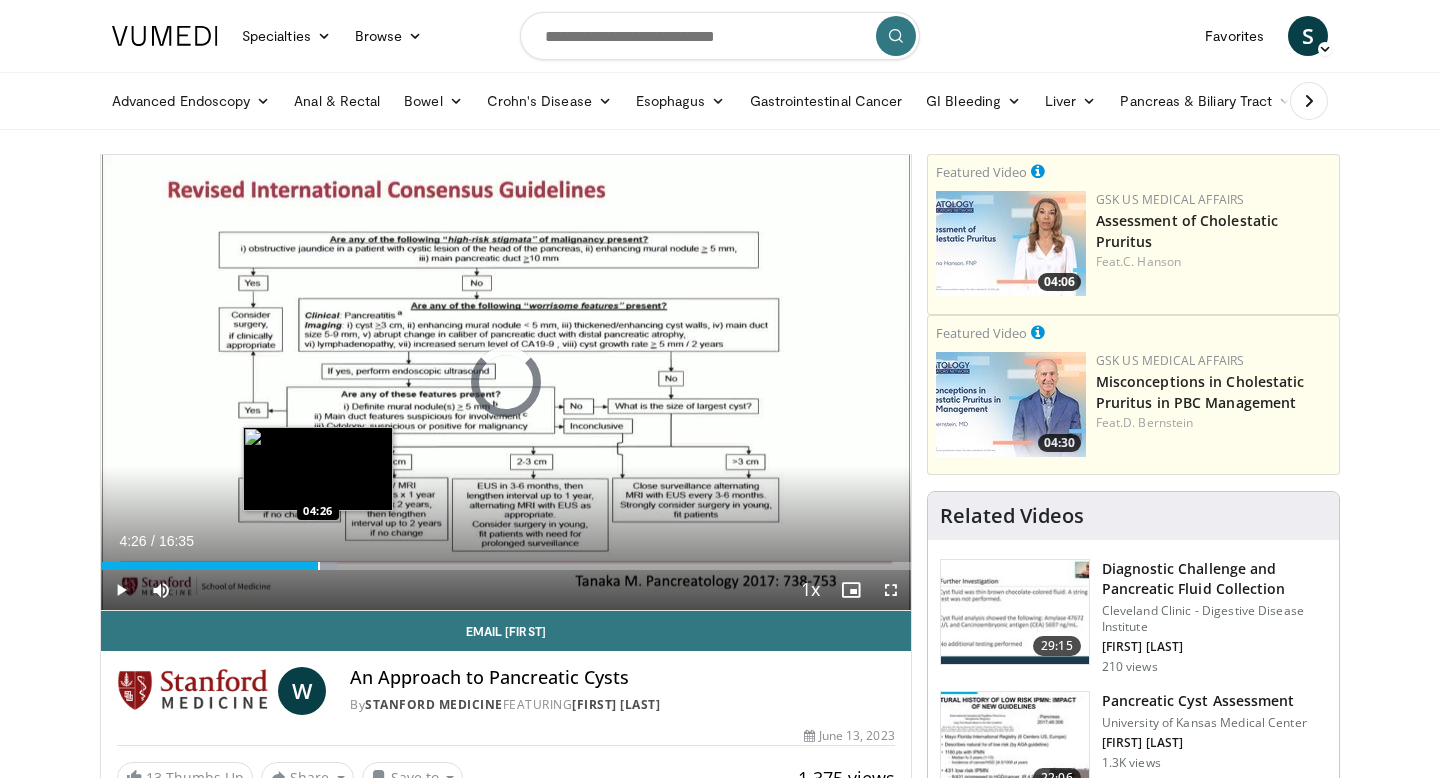 click at bounding box center [319, 566] 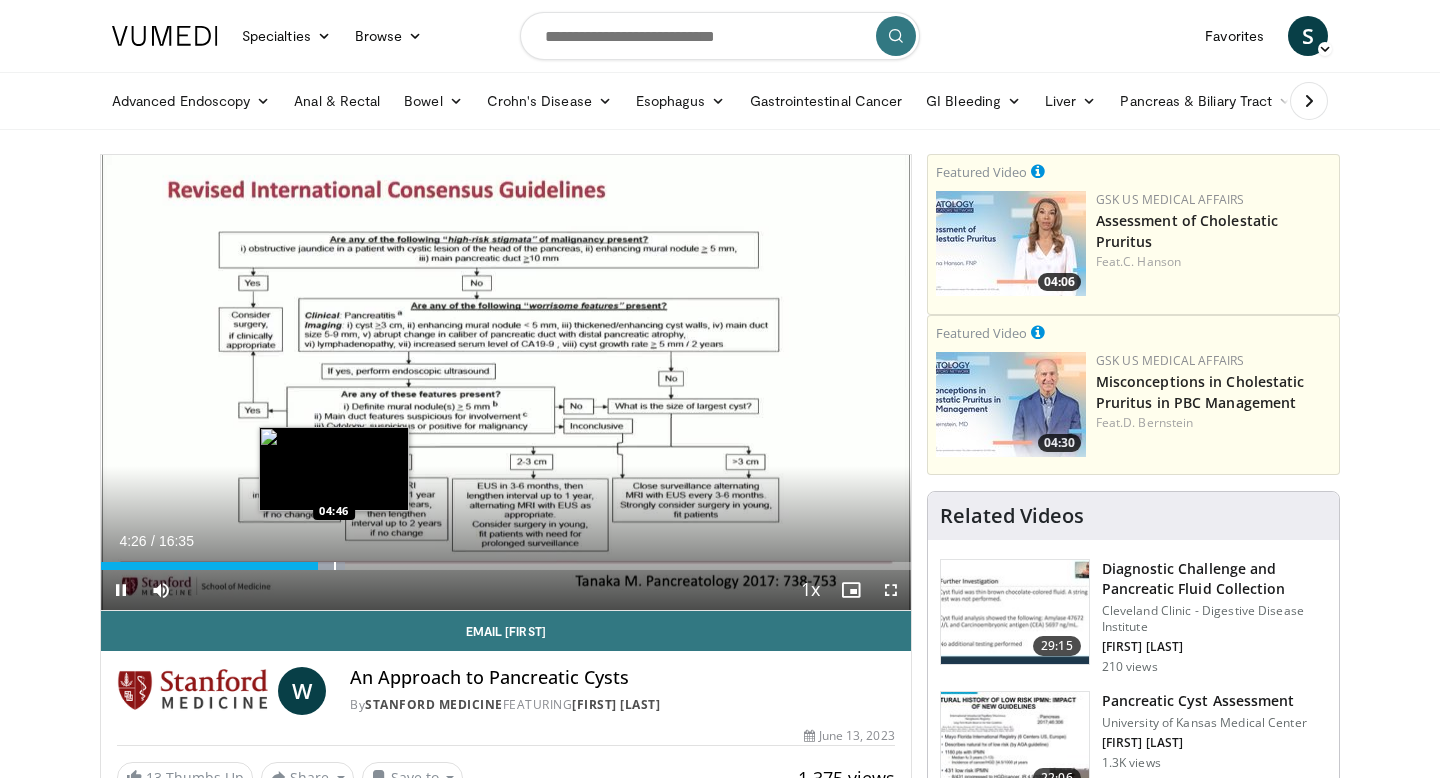 click at bounding box center (335, 566) 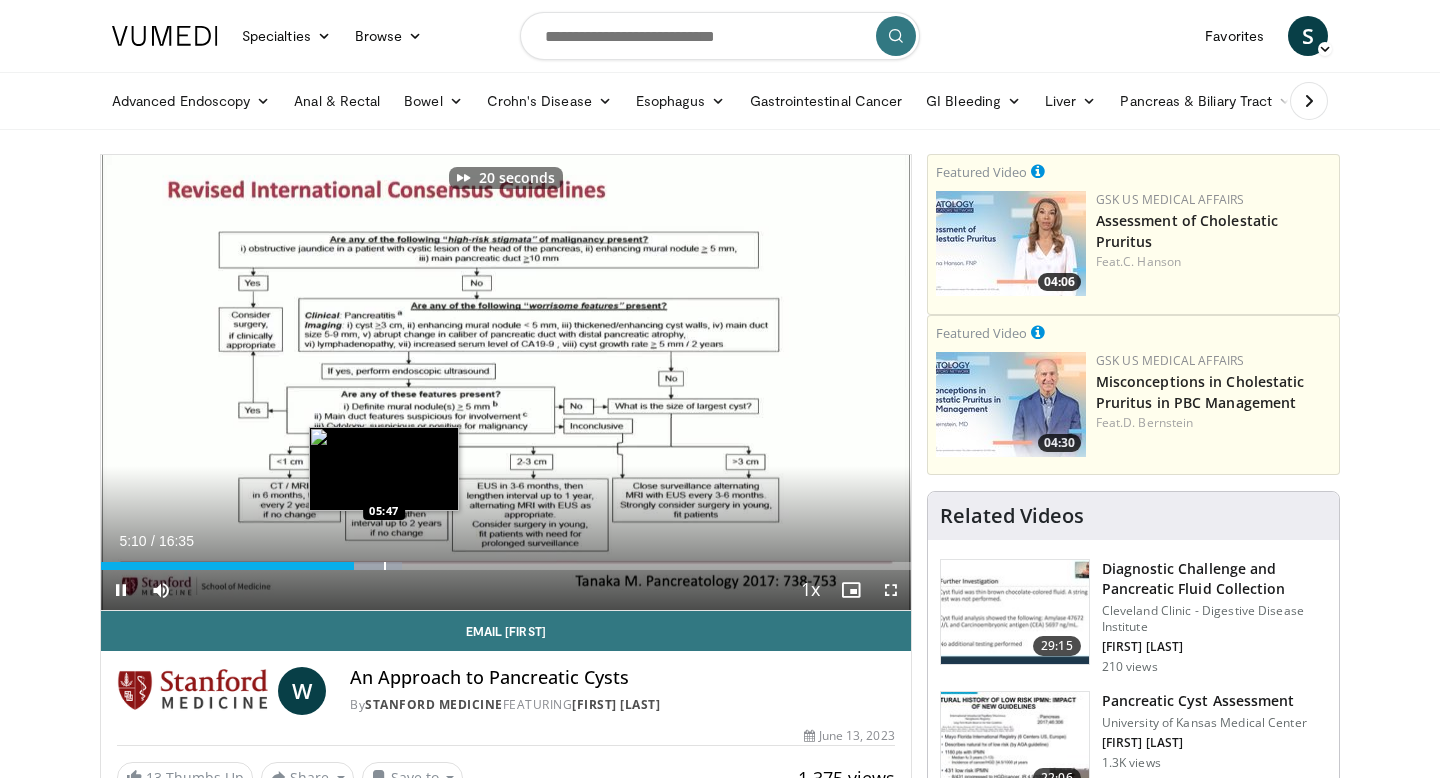 click on "Loaded :  37.22% 05:11 05:47" at bounding box center (506, 560) 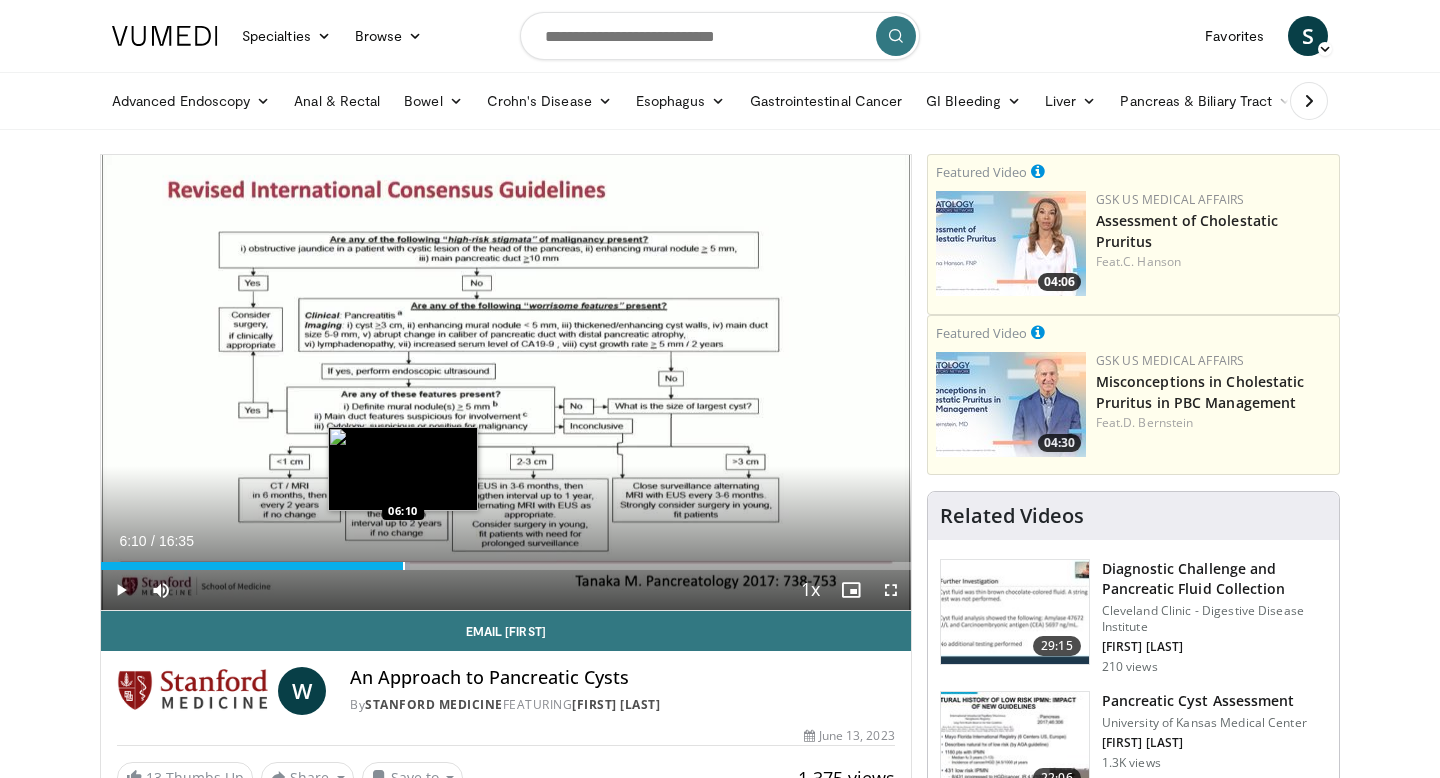 click at bounding box center (404, 566) 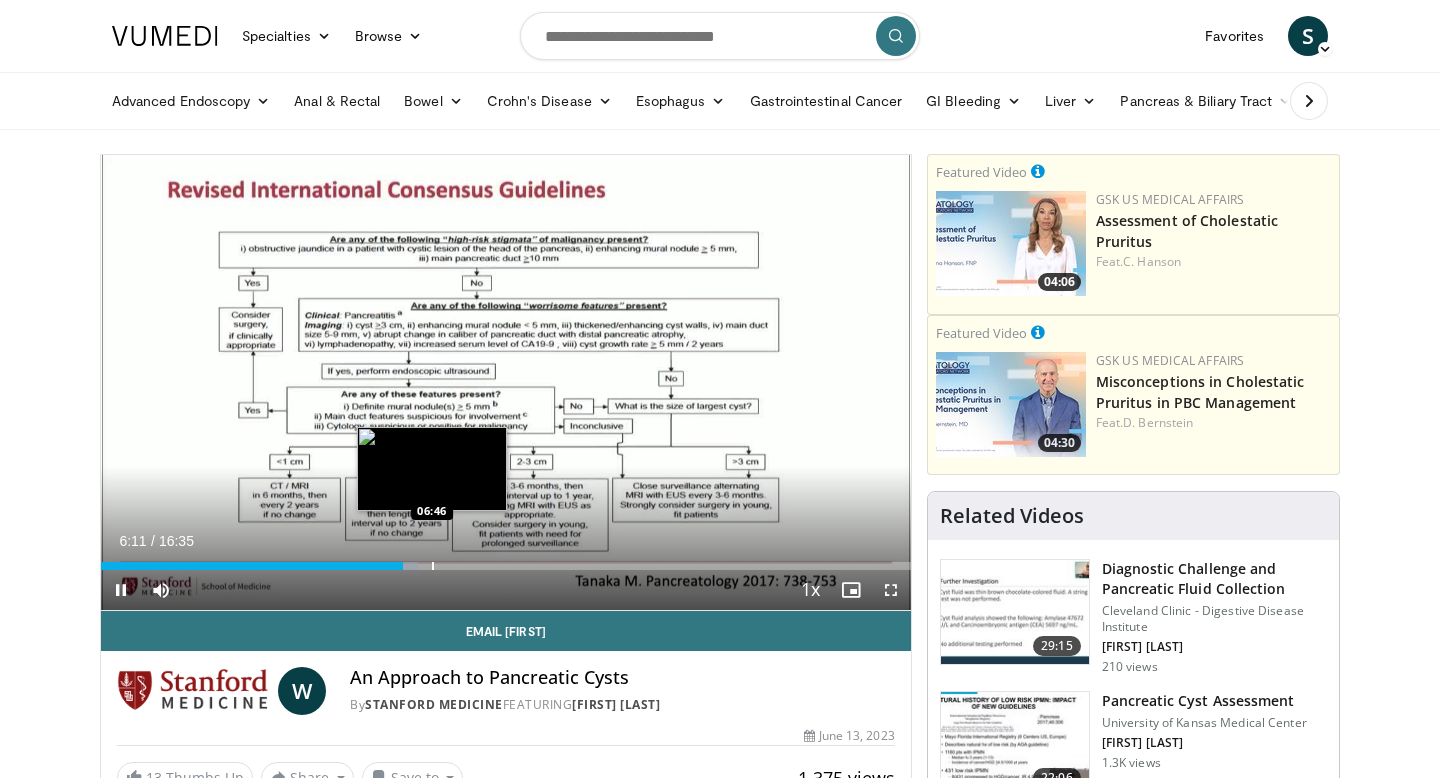 click at bounding box center [433, 566] 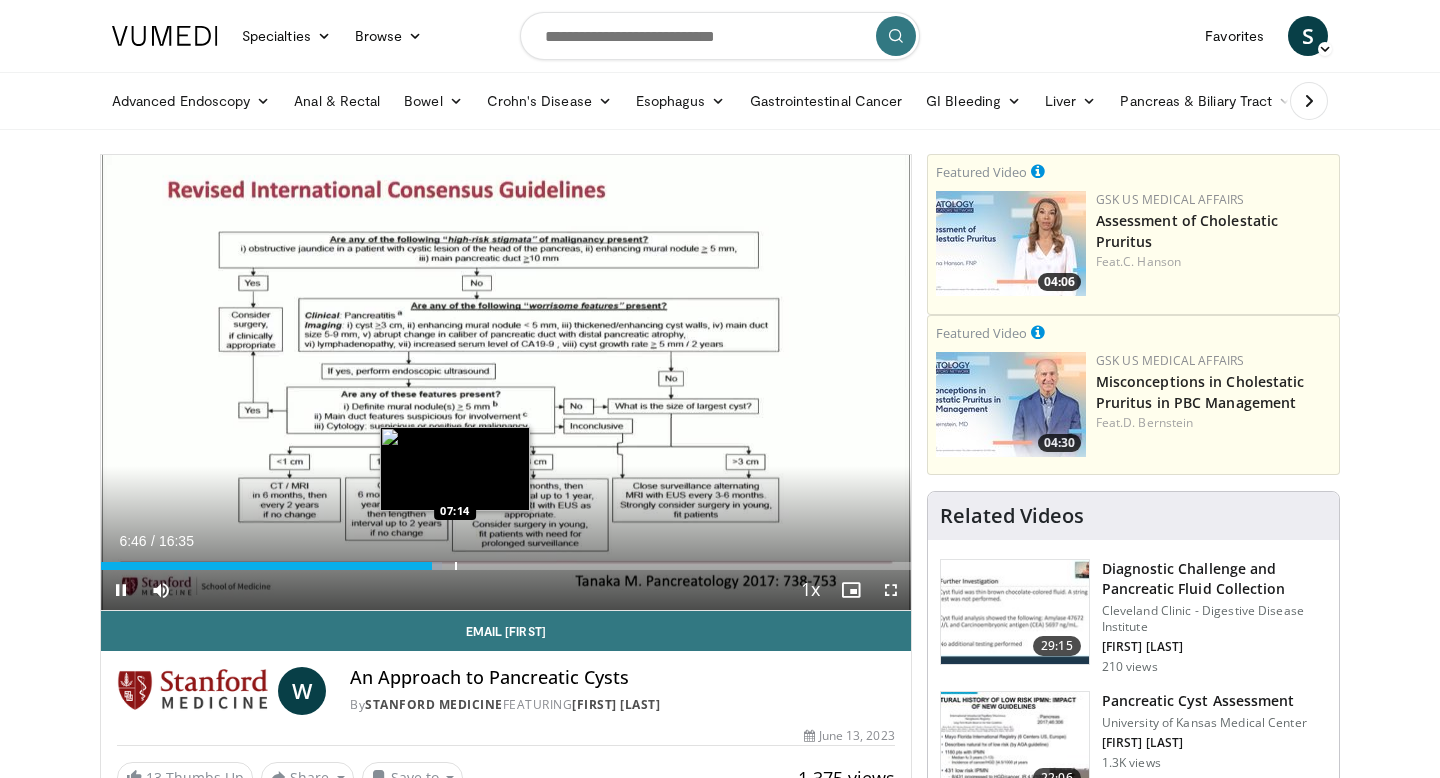 click at bounding box center [456, 566] 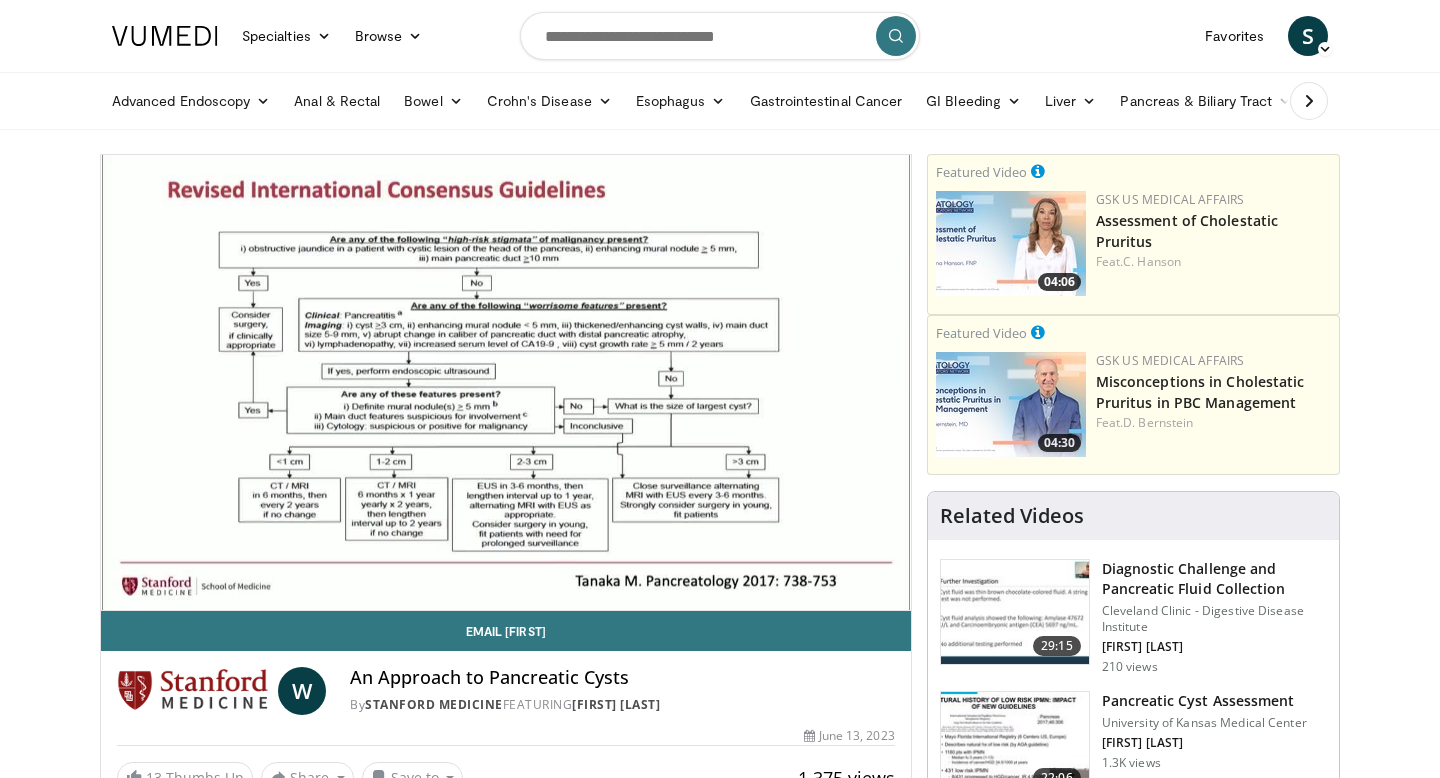 click on "**********" at bounding box center (506, 383) 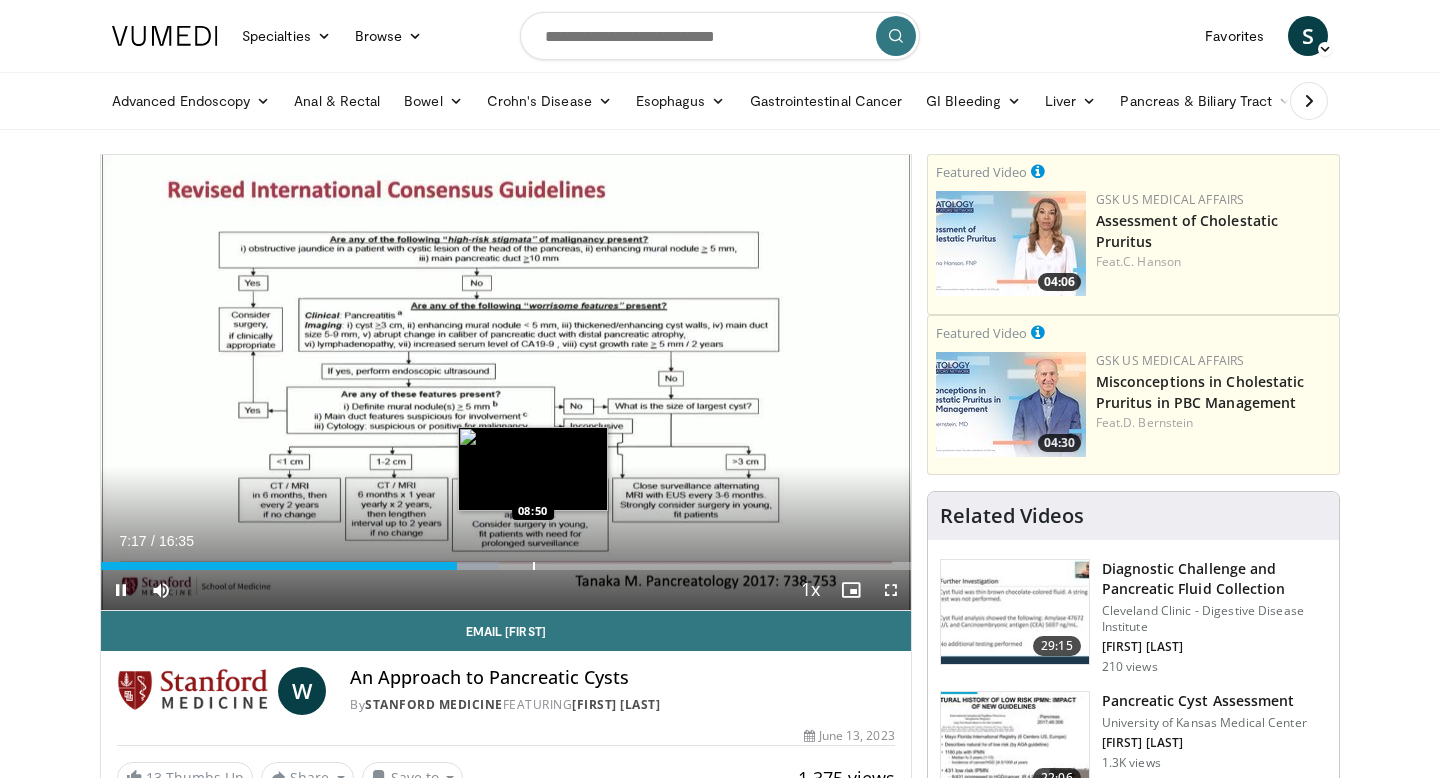 click at bounding box center (534, 566) 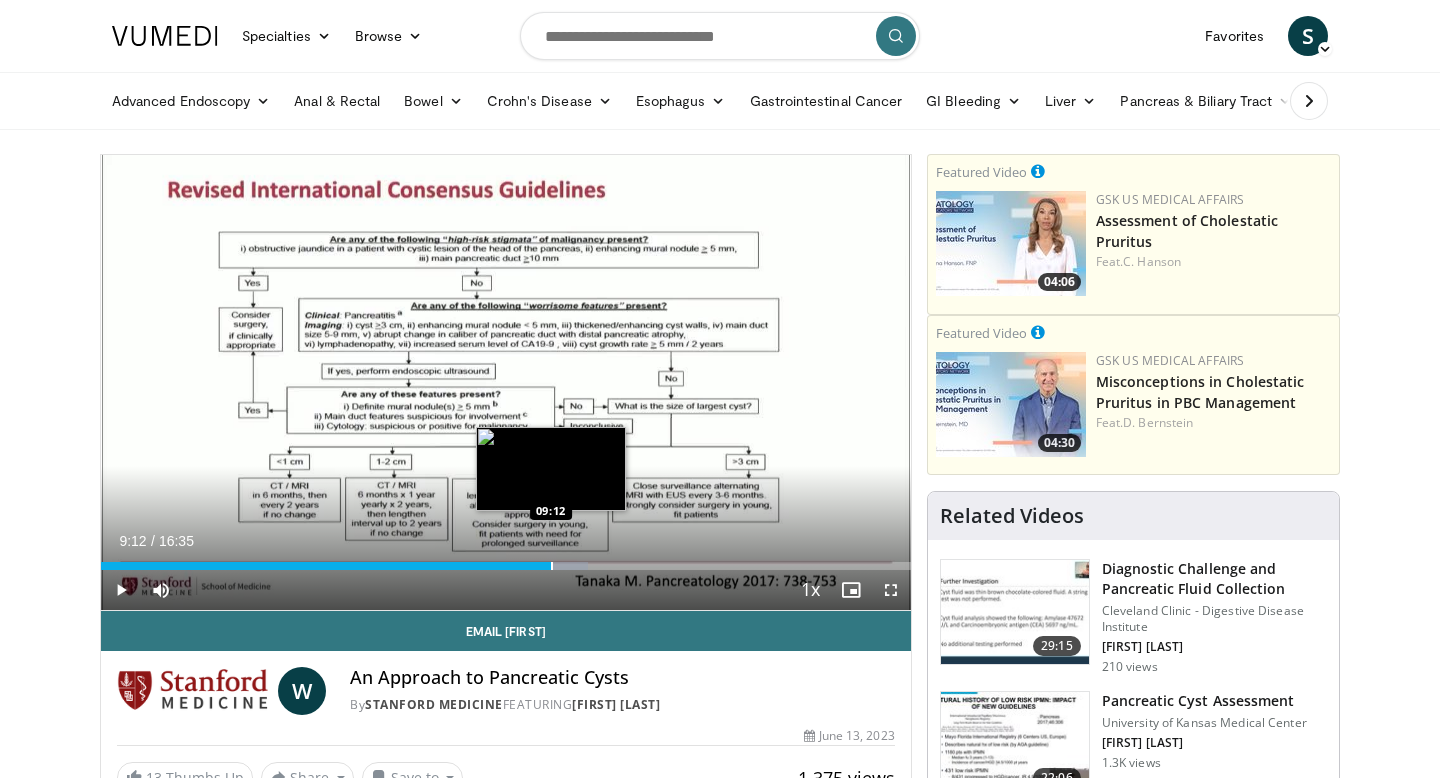 click at bounding box center [552, 566] 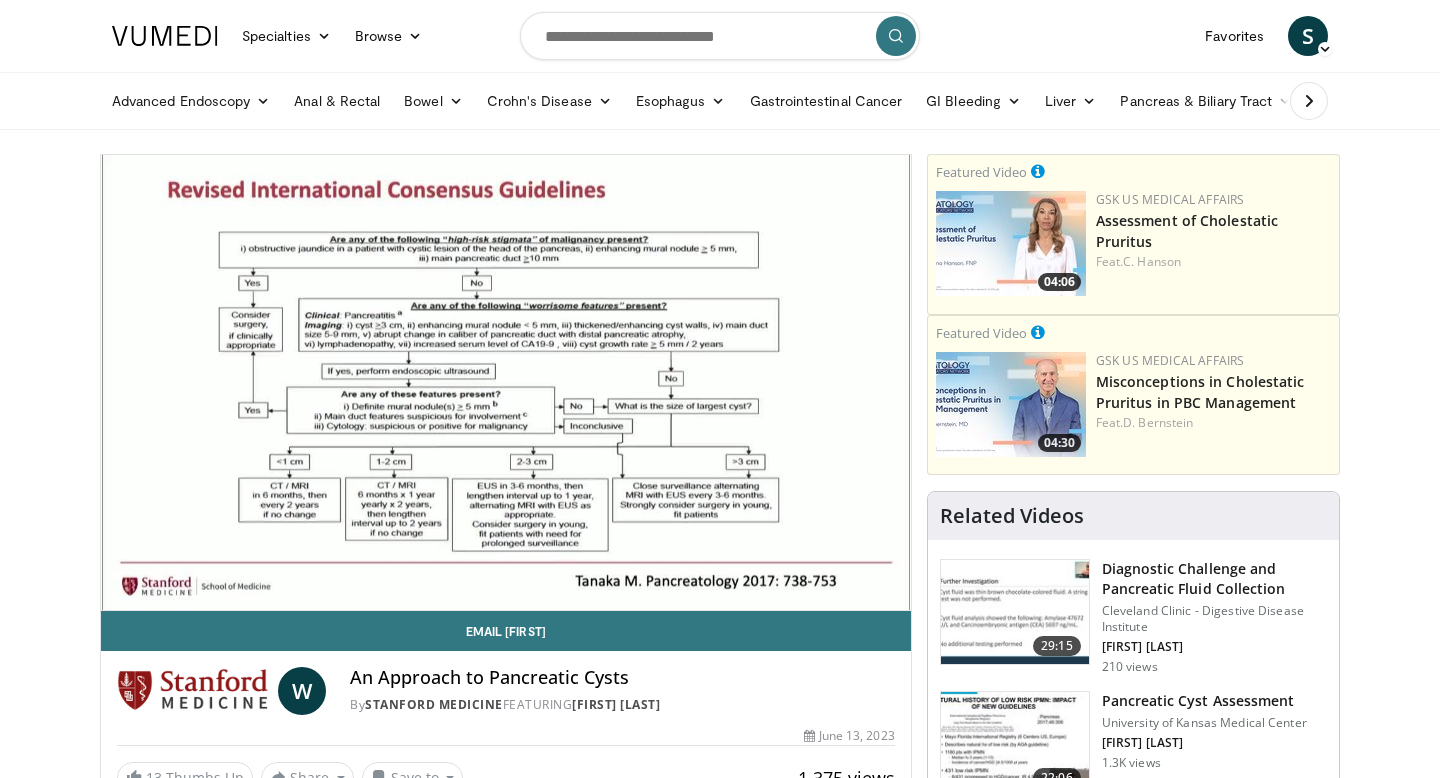 click on "20 seconds
Tap to unmute" at bounding box center [506, 382] 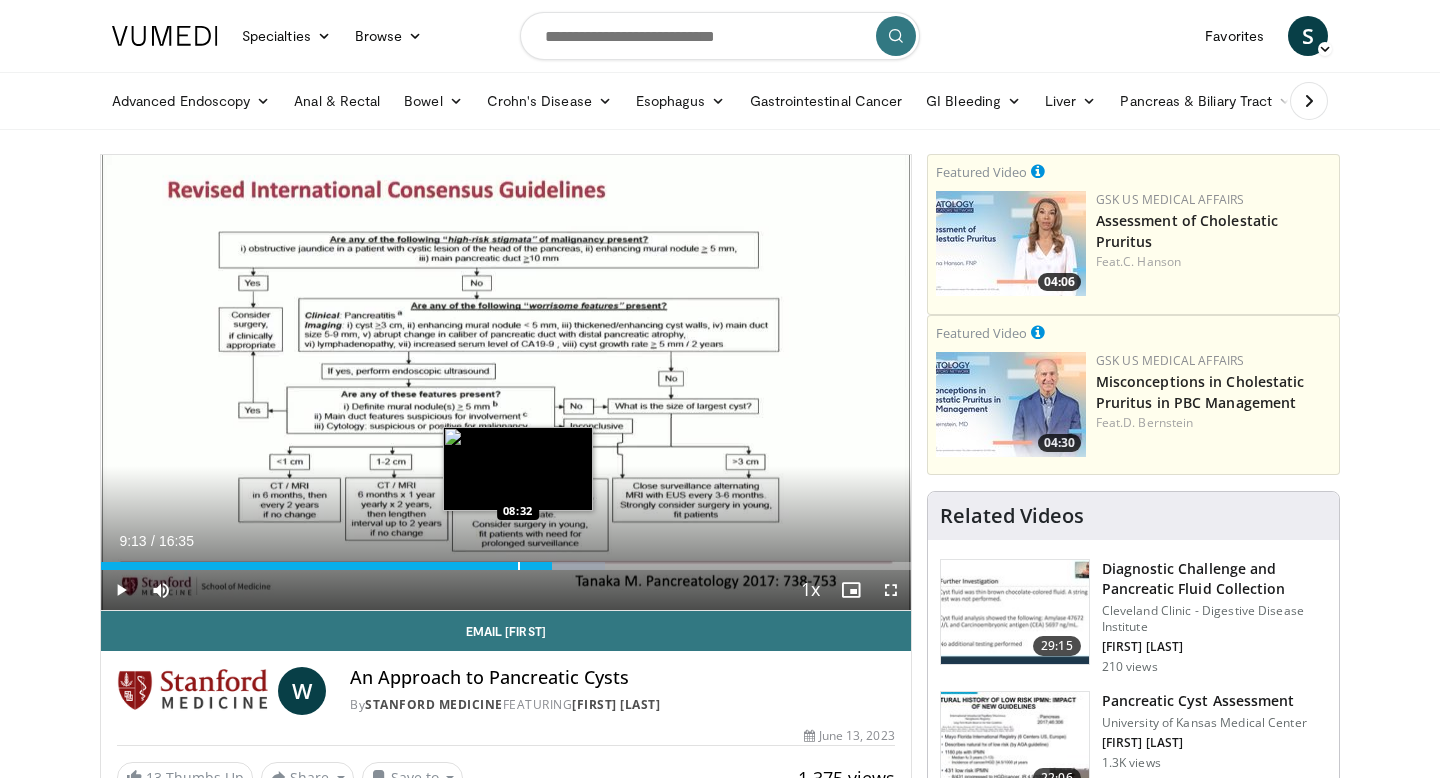 click on "Loaded :  62.21% 09:13 08:32" at bounding box center [506, 560] 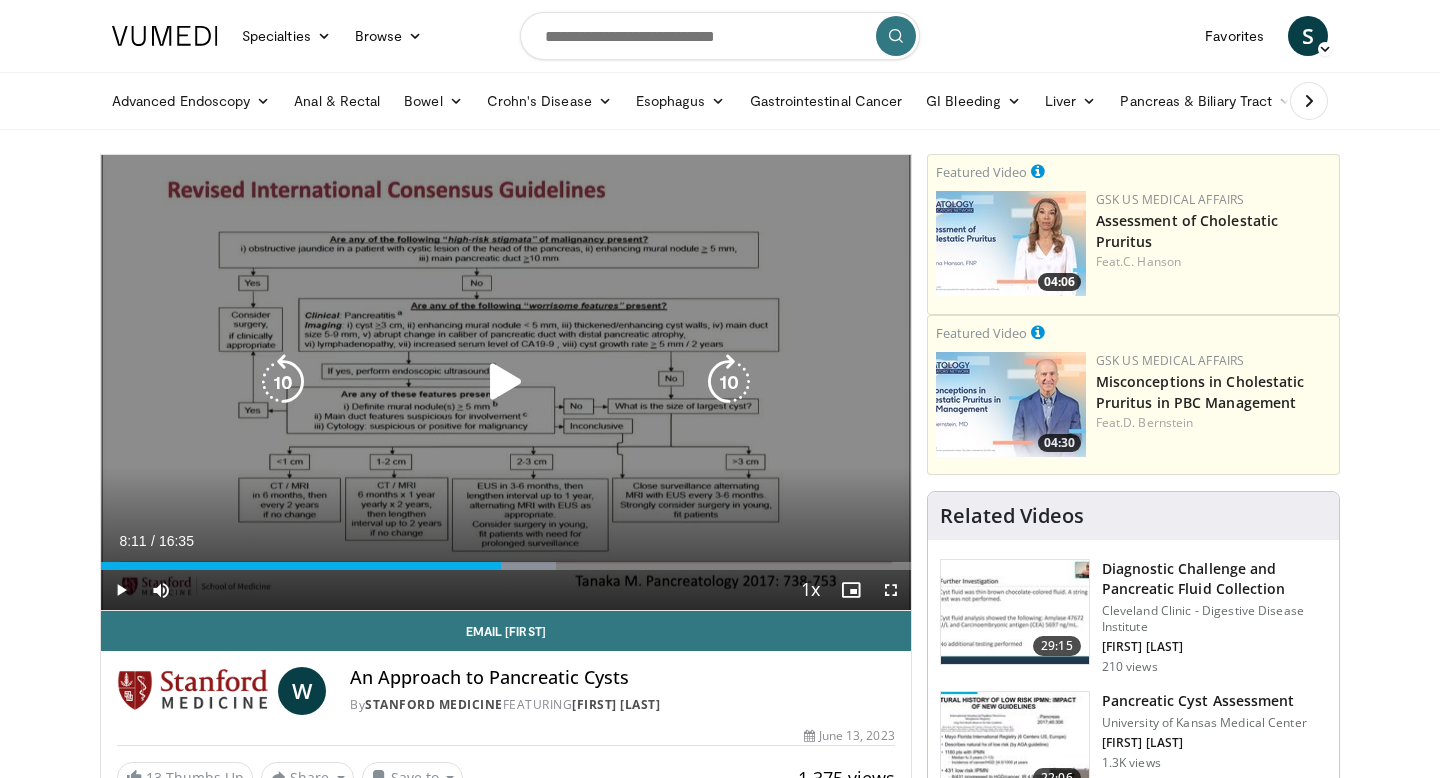 click on "20 seconds
Tap to unmute" at bounding box center [506, 382] 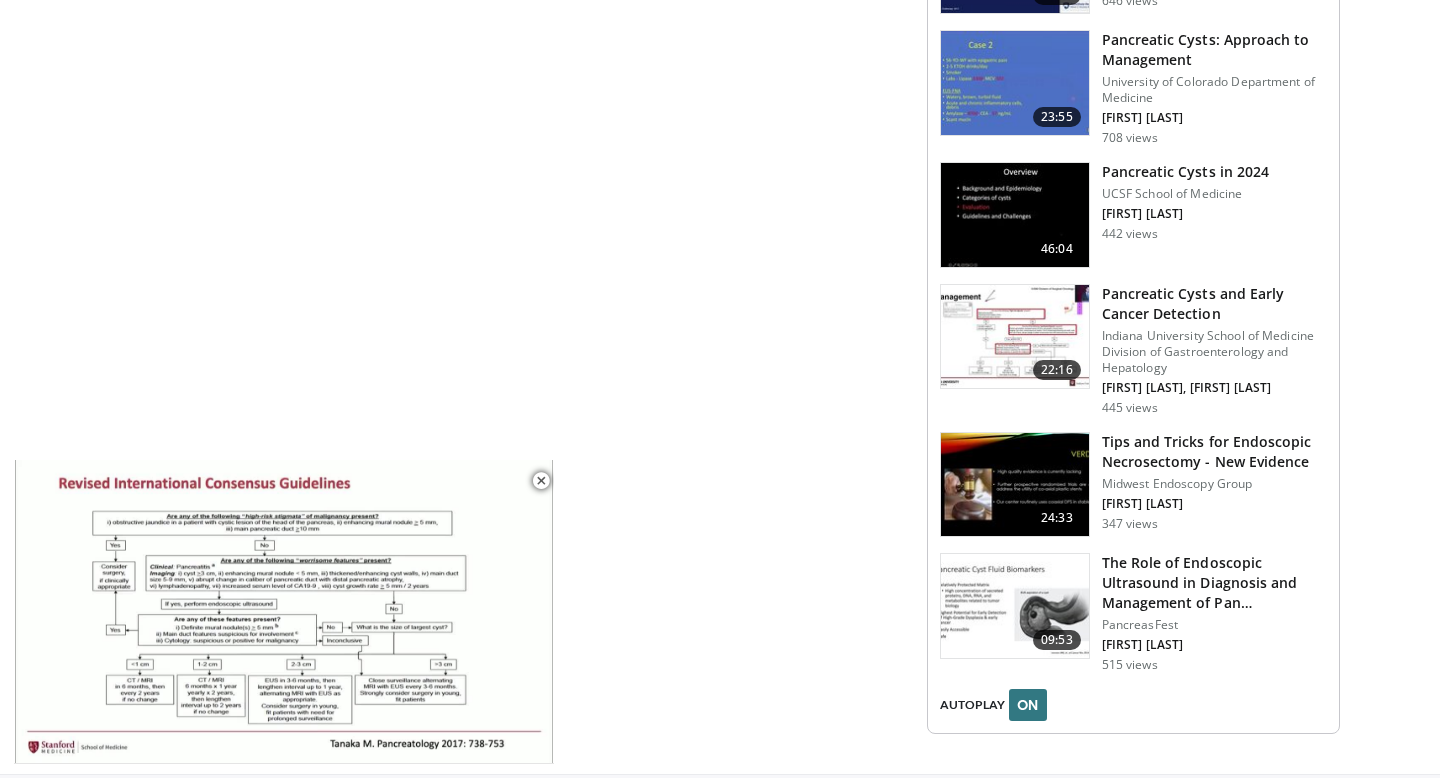 scroll, scrollTop: 0, scrollLeft: 0, axis: both 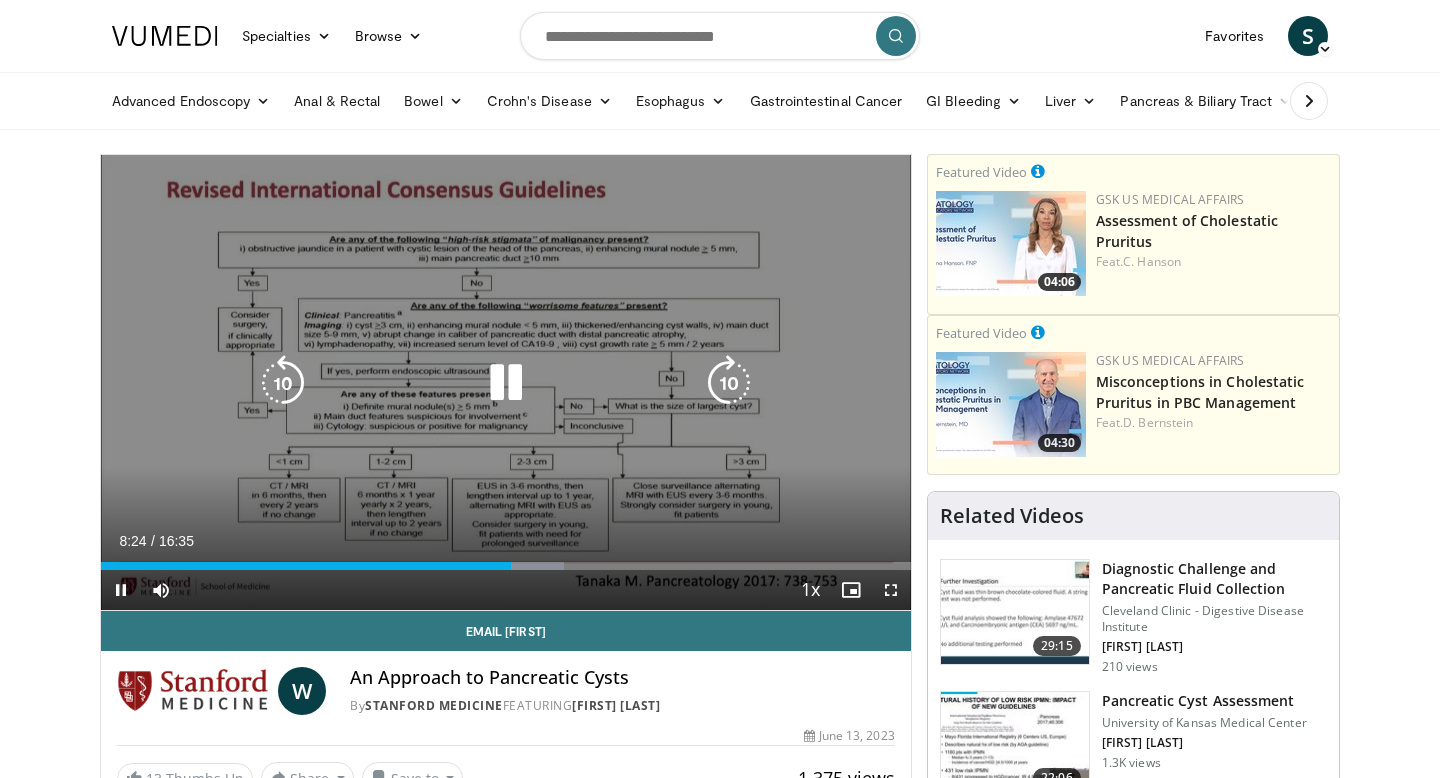 click at bounding box center [506, 383] 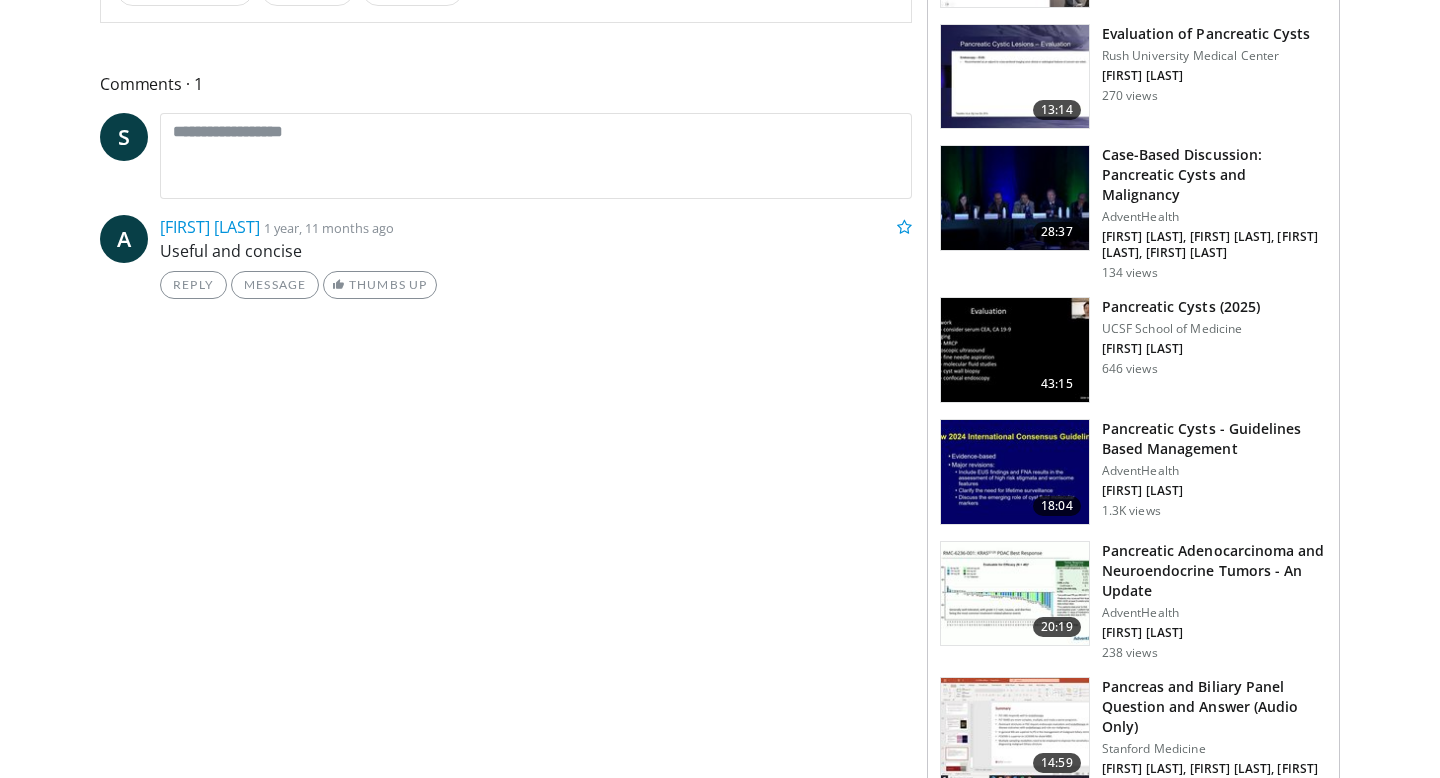 scroll, scrollTop: 0, scrollLeft: 0, axis: both 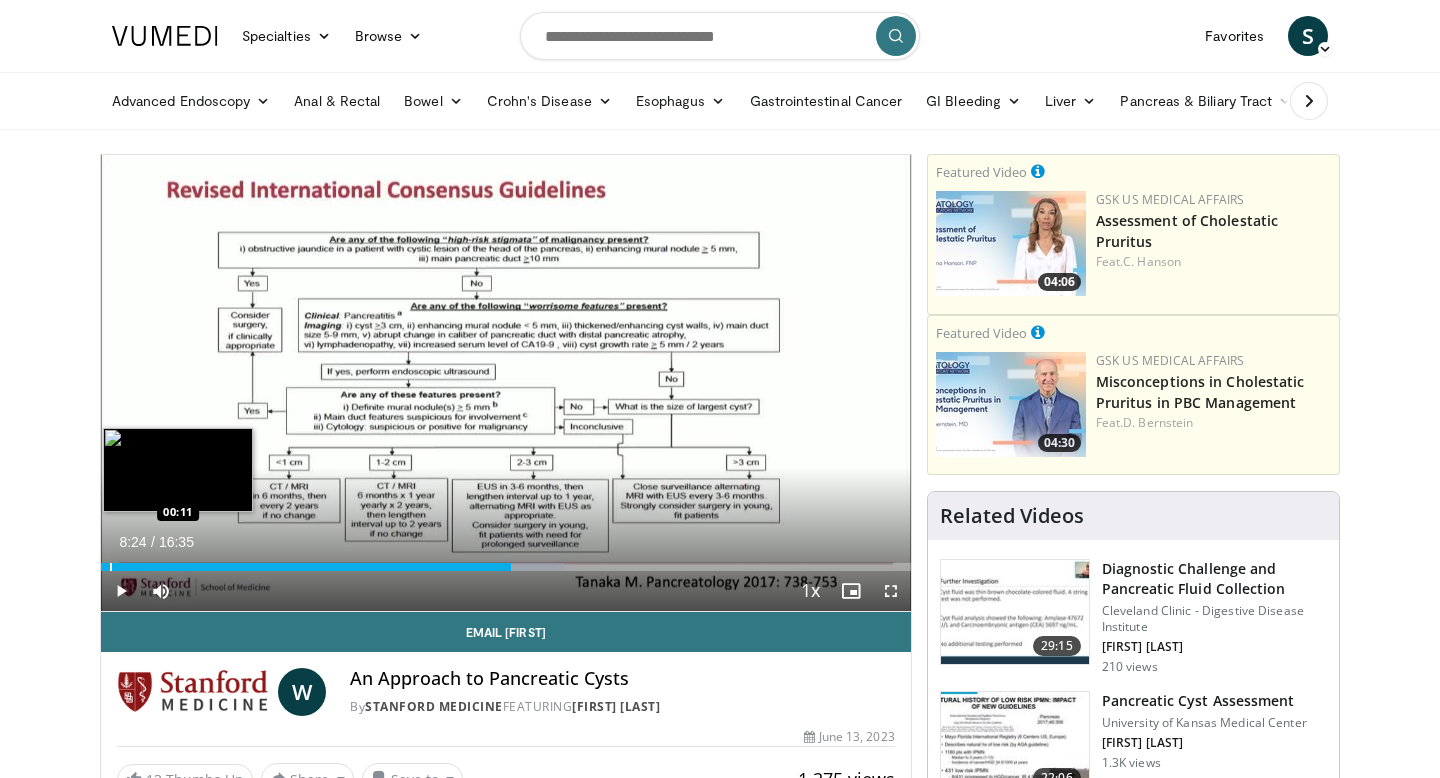 click on "Loaded :  57.19% 08:24 00:11" at bounding box center (506, 561) 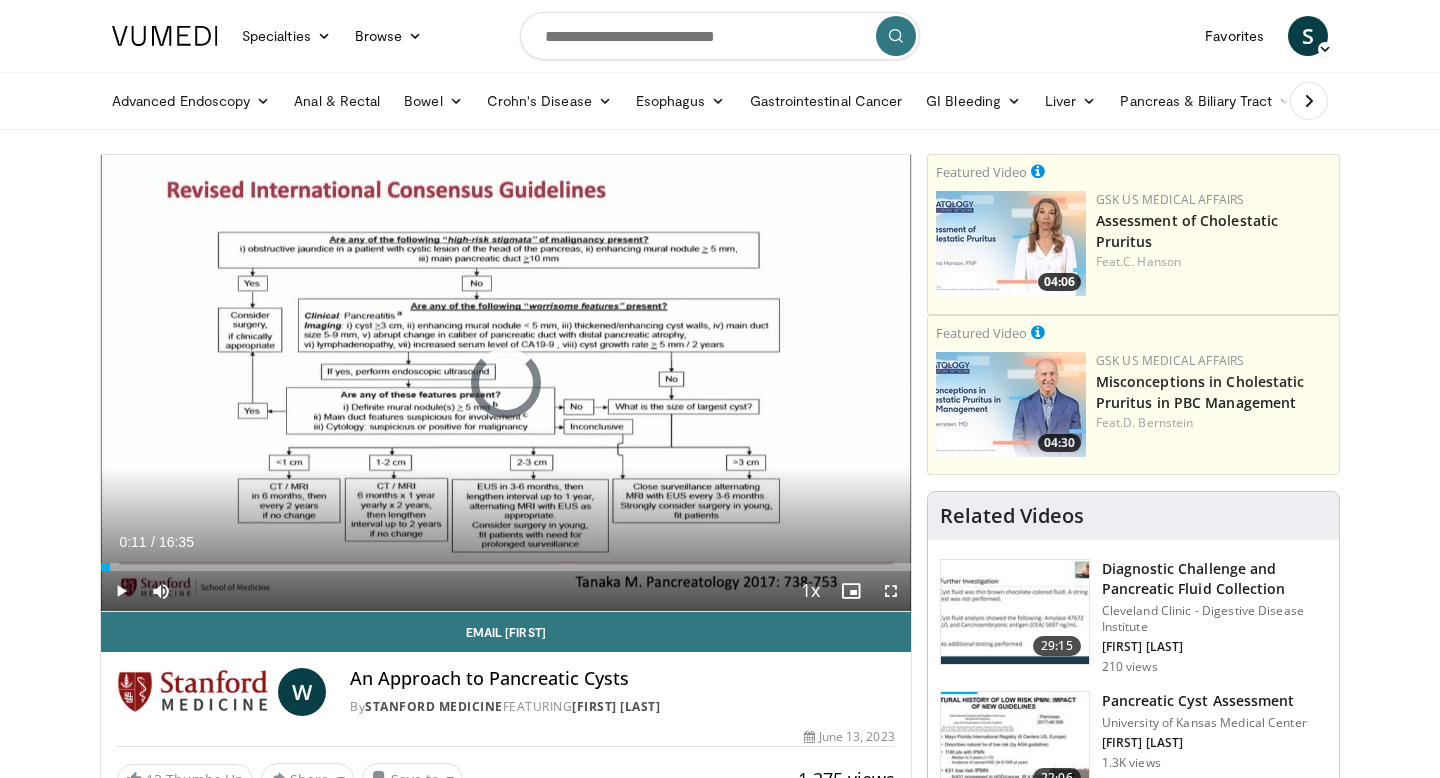 type 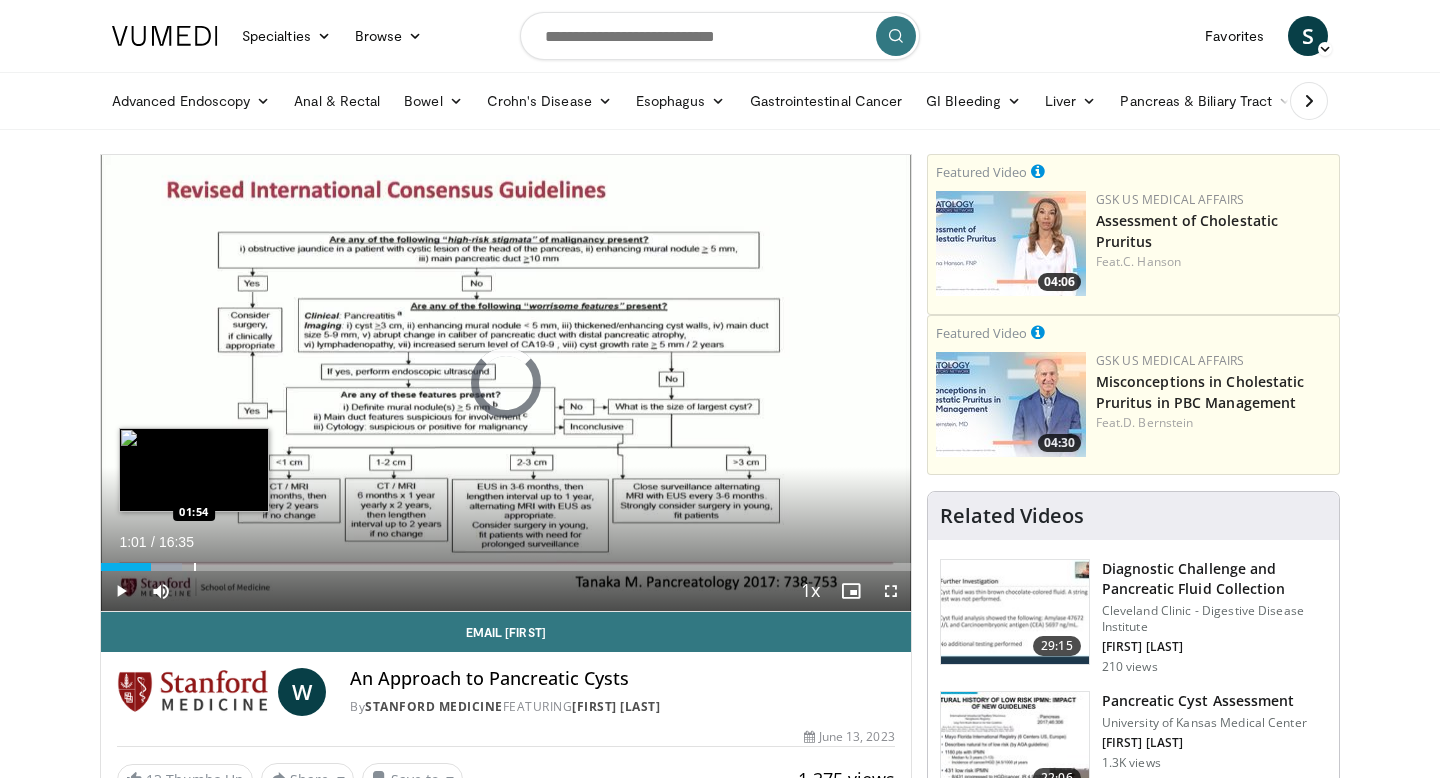 click at bounding box center [195, 567] 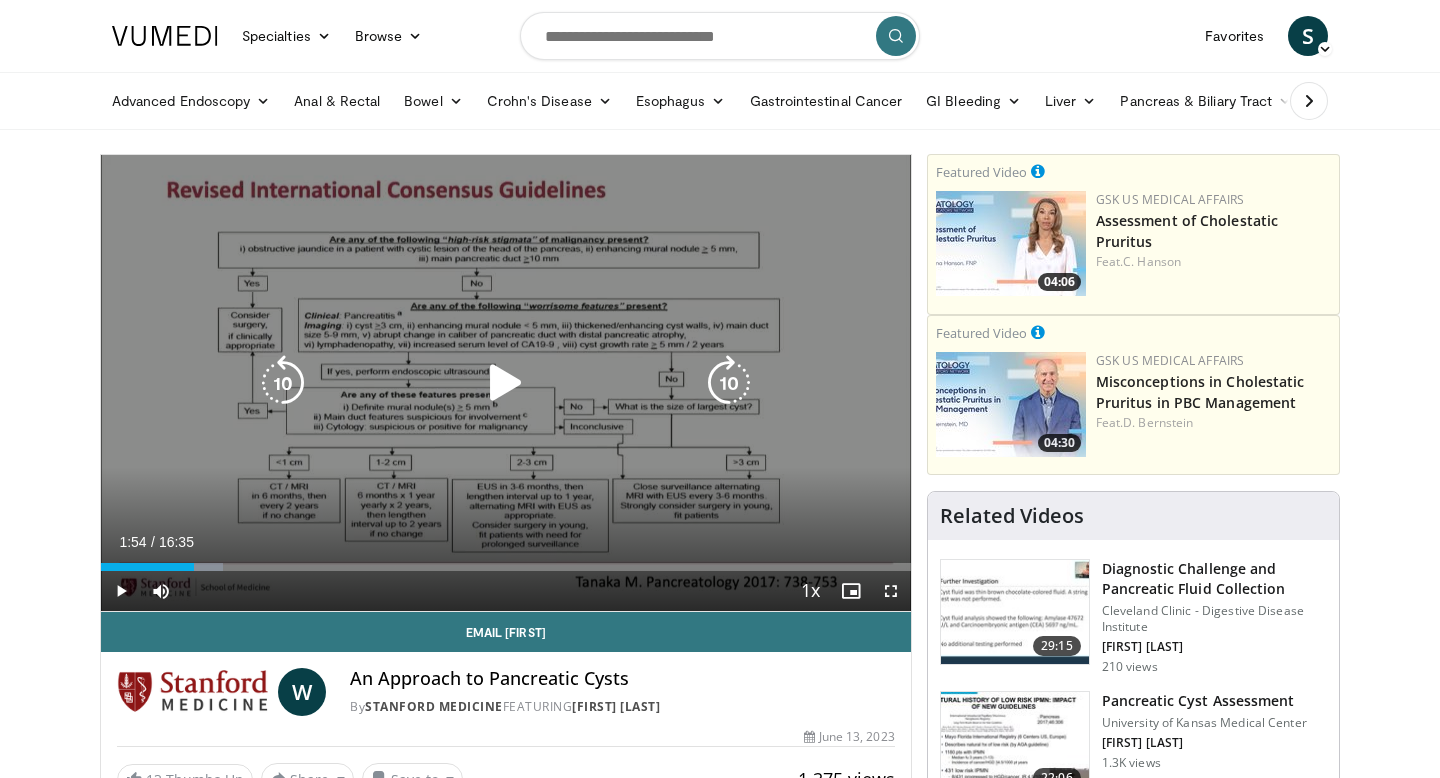 click at bounding box center [283, 383] 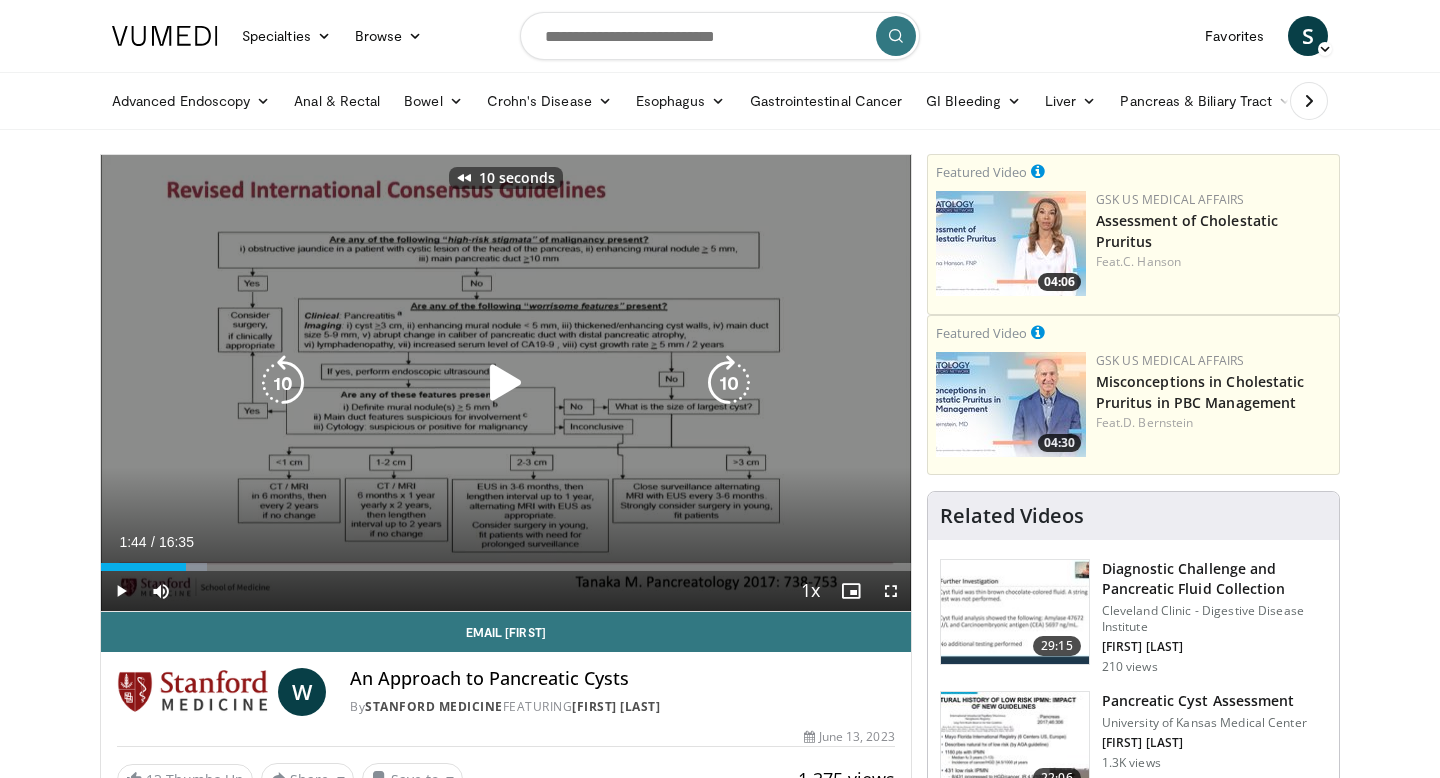 click at bounding box center (506, 383) 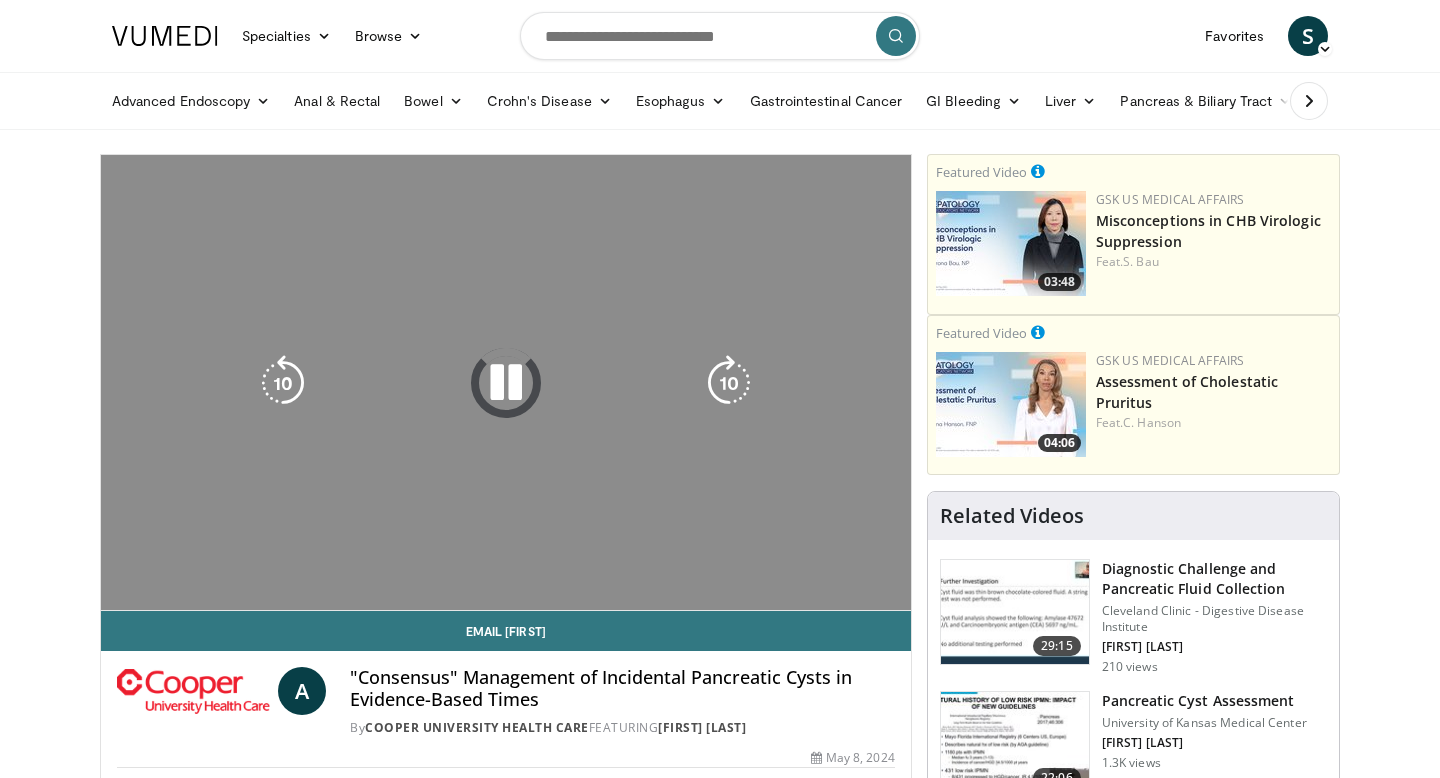 scroll, scrollTop: 104, scrollLeft: 0, axis: vertical 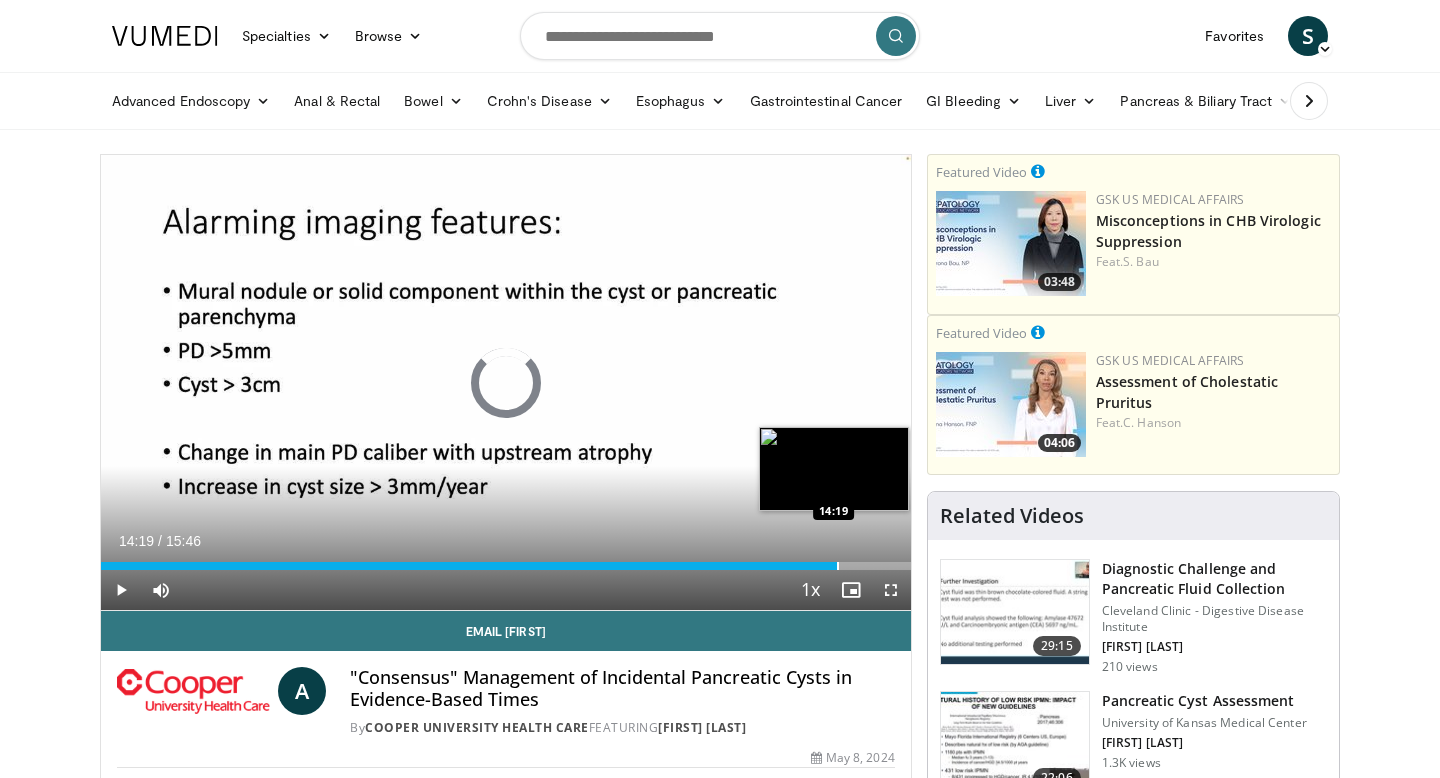 click at bounding box center [838, 566] 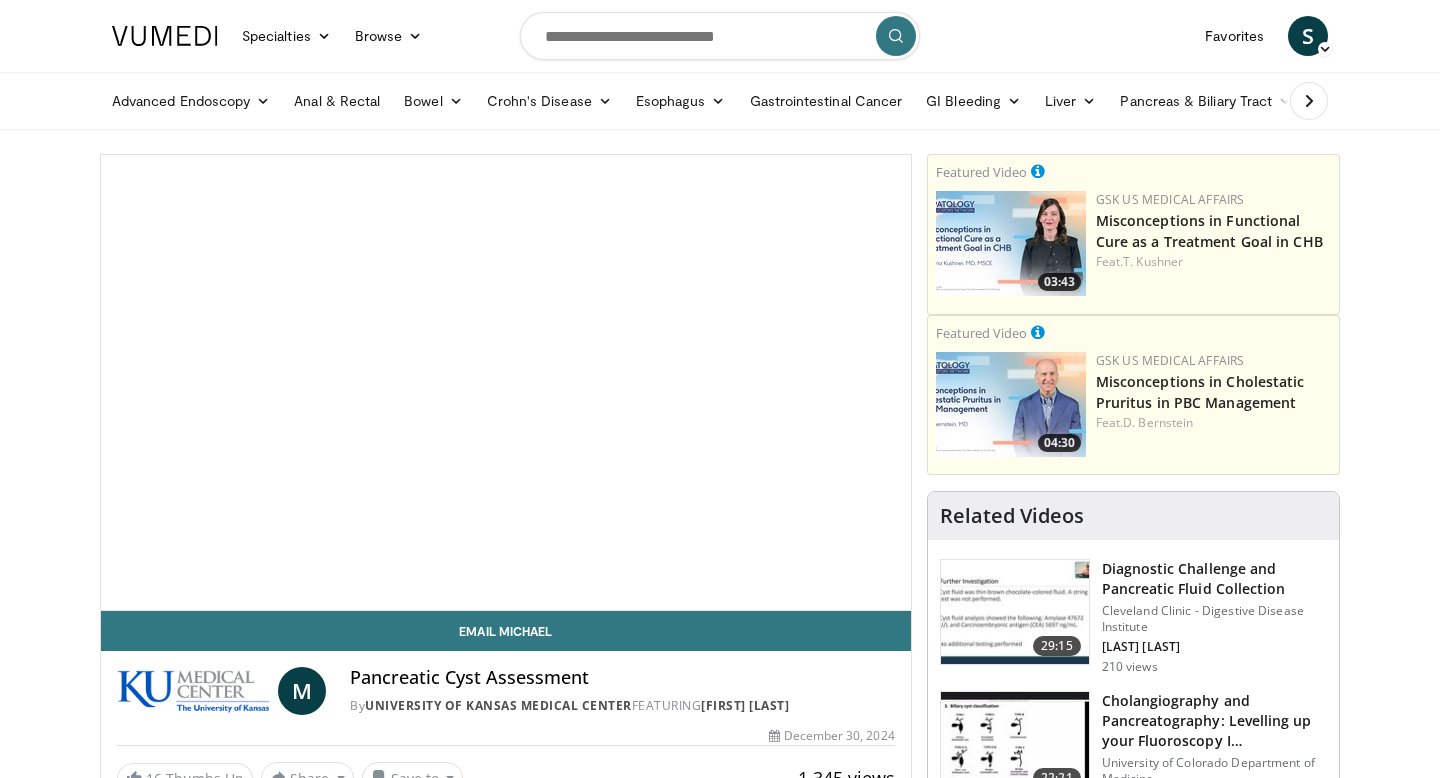 scroll, scrollTop: 0, scrollLeft: 0, axis: both 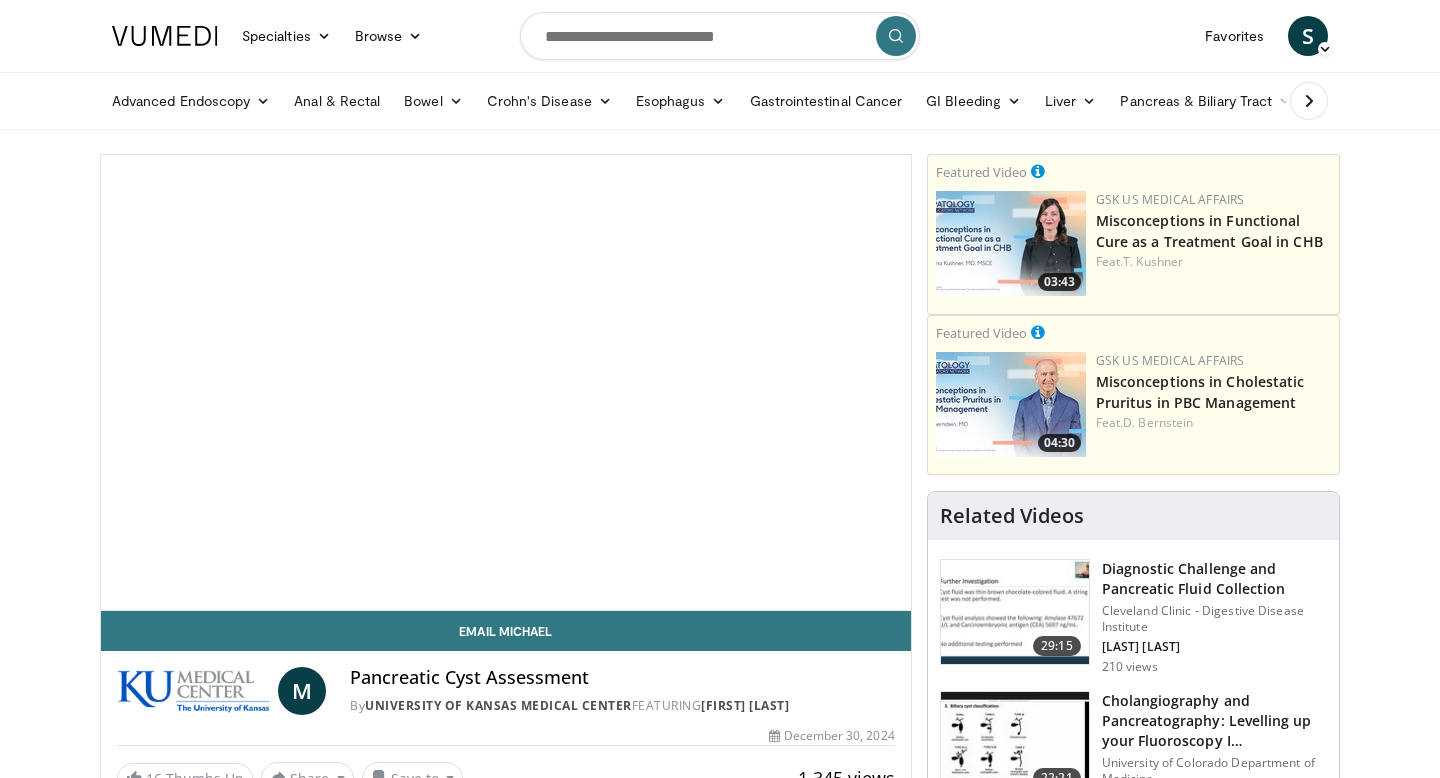 click on "**********" at bounding box center [506, 383] 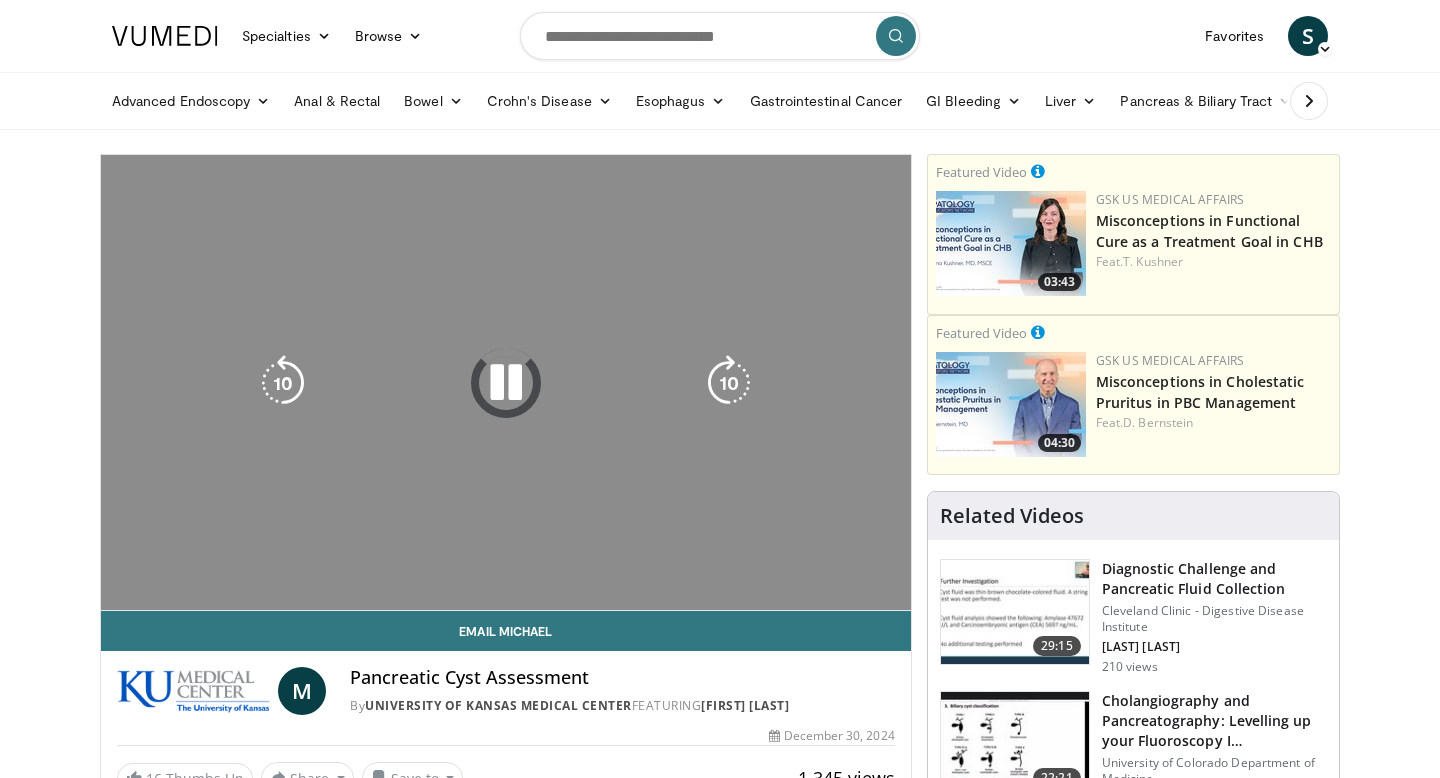 scroll, scrollTop: 0, scrollLeft: 0, axis: both 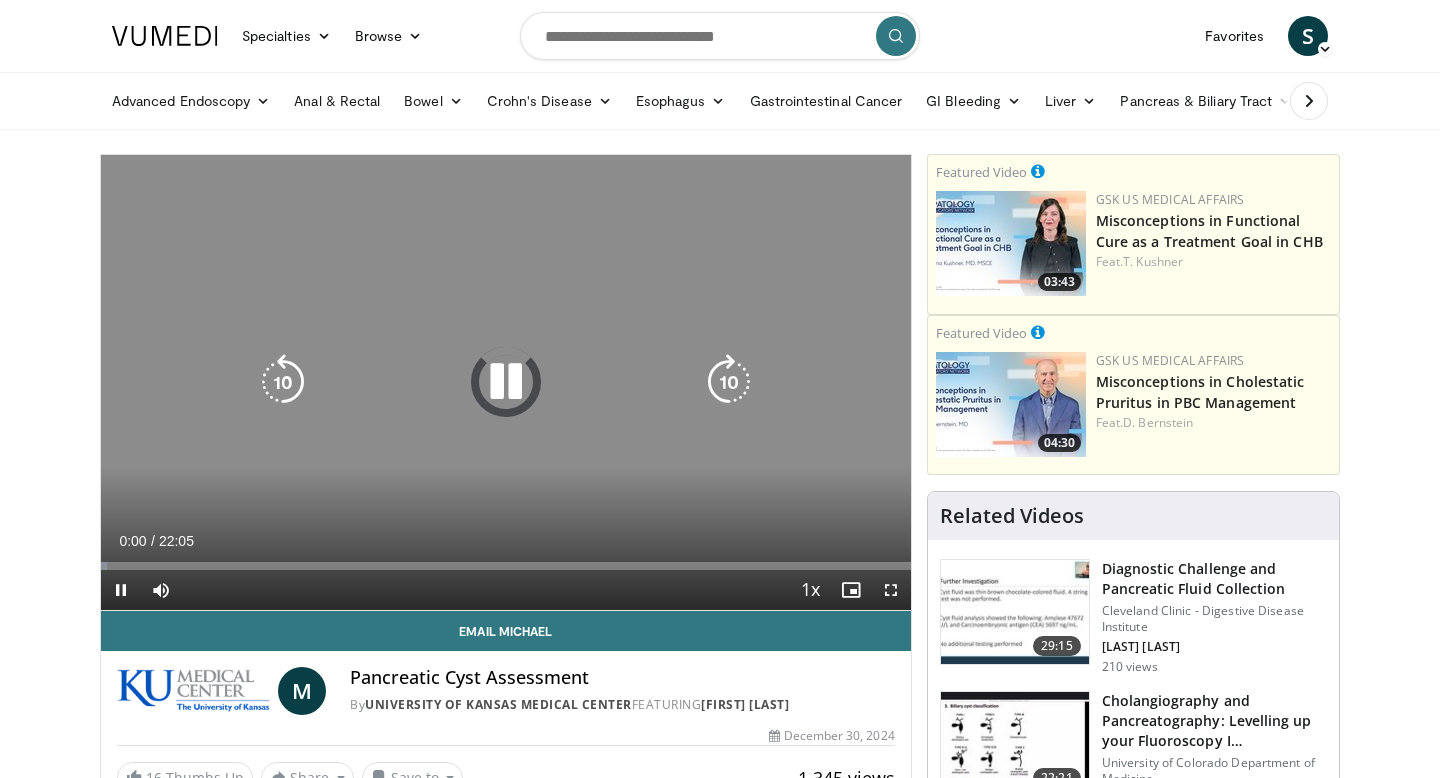 click at bounding box center (506, 382) 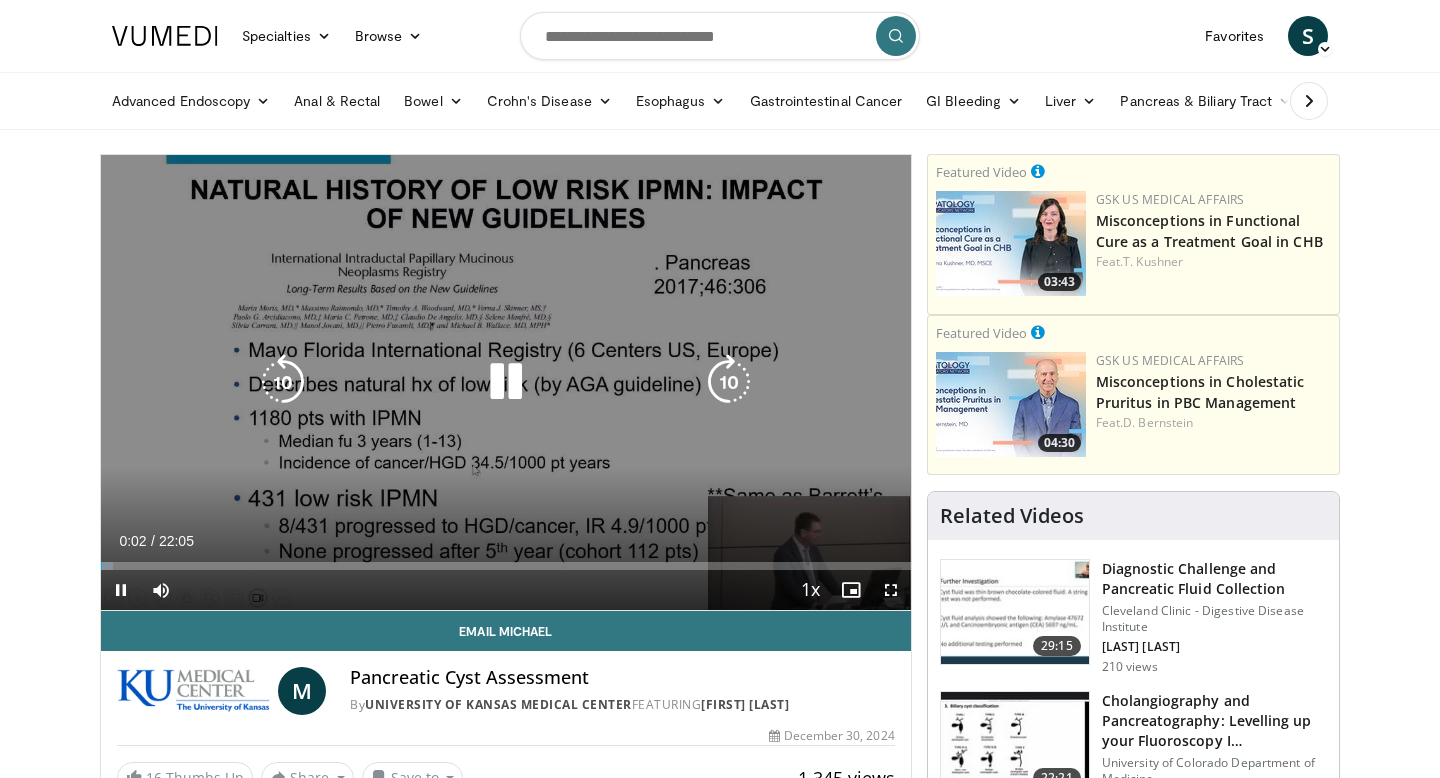 click at bounding box center (506, 382) 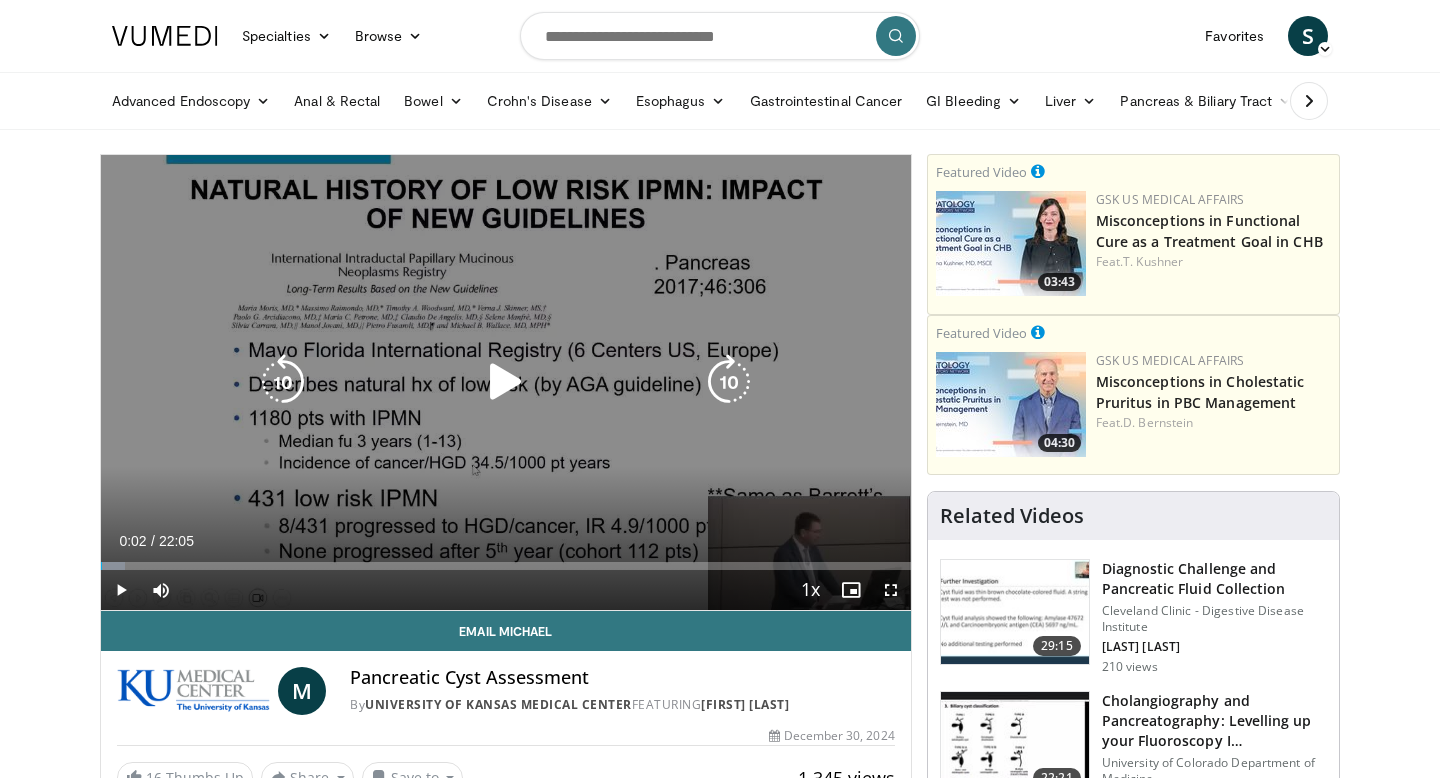 type 